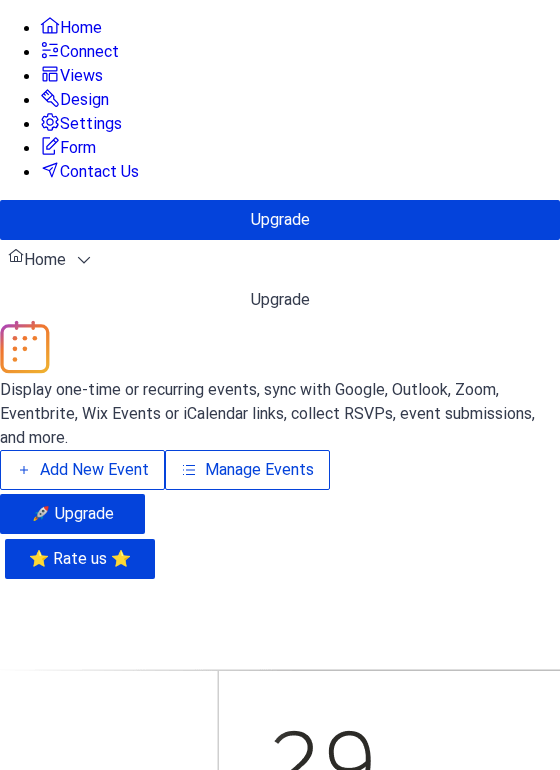 scroll, scrollTop: 0, scrollLeft: 0, axis: both 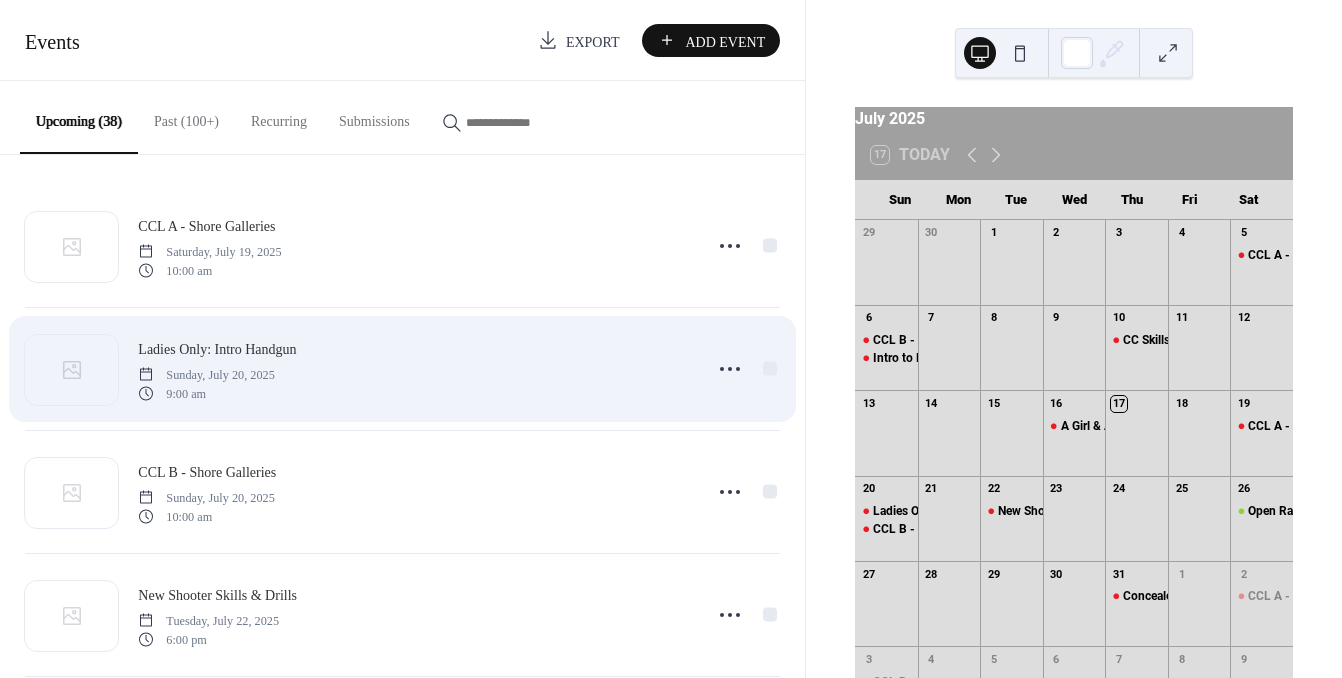 click on "Ladies Only: Intro Handgun" at bounding box center (217, 349) 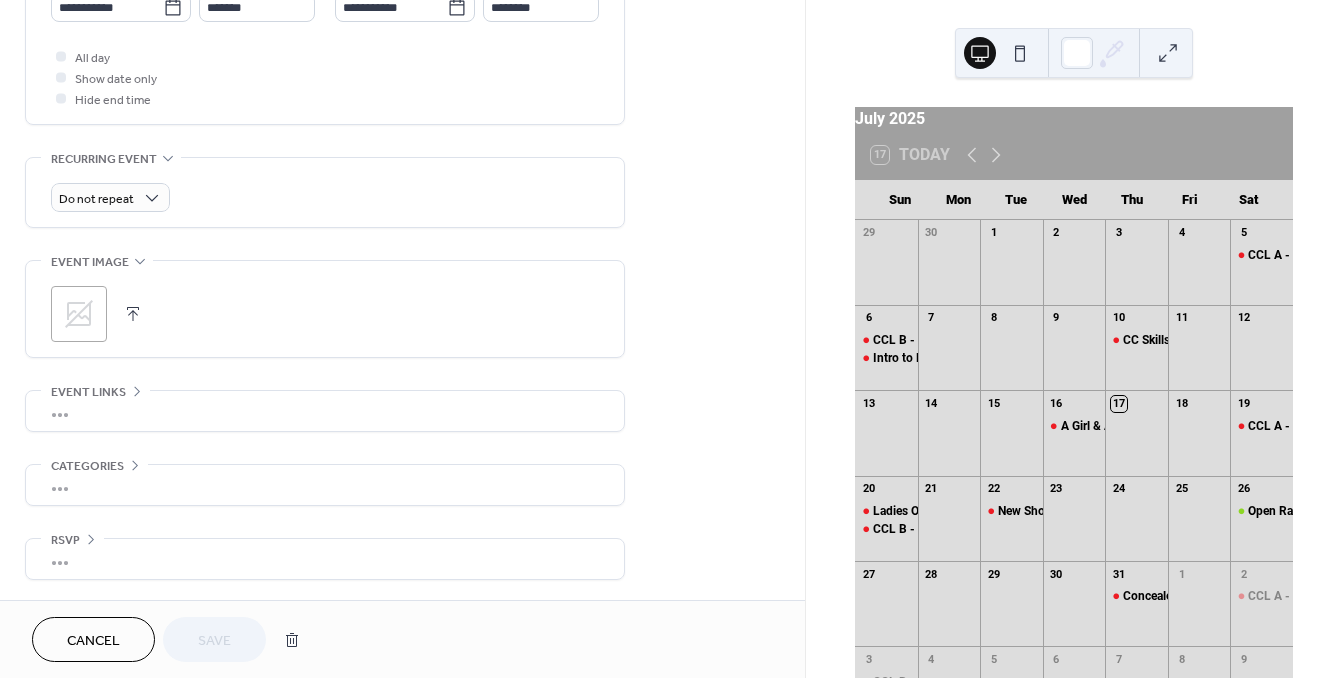scroll, scrollTop: 735, scrollLeft: 0, axis: vertical 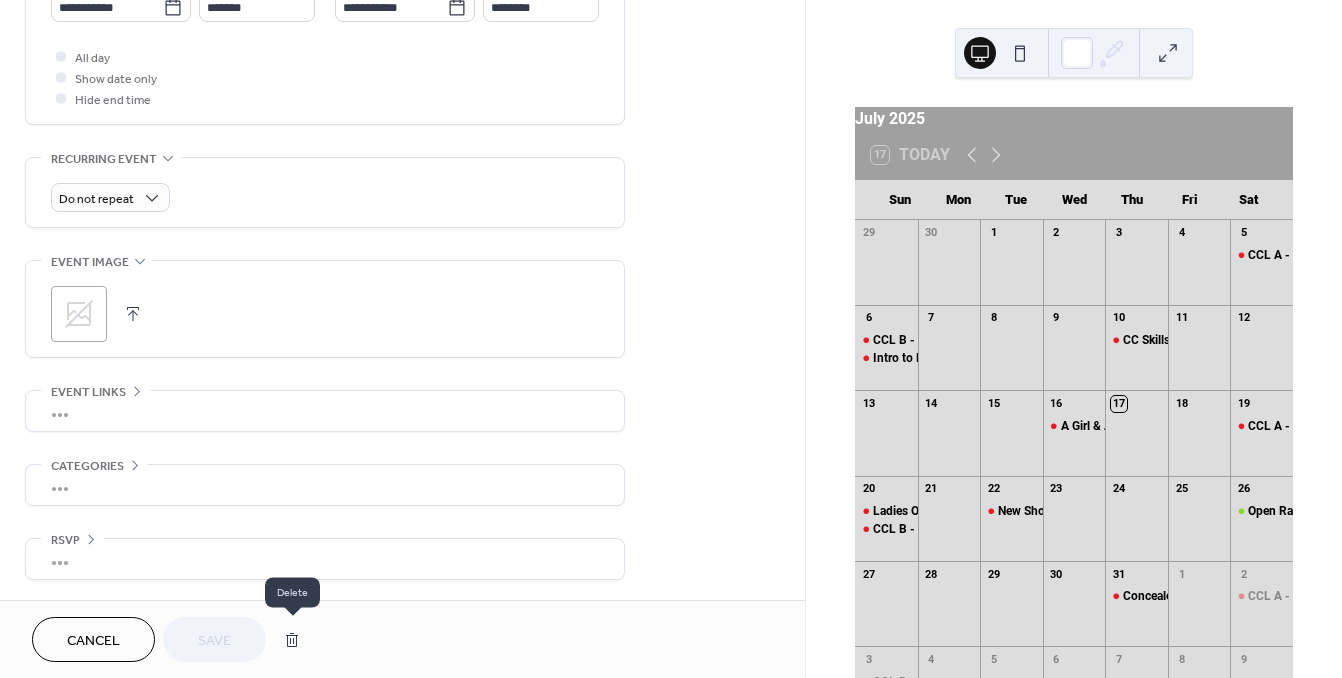 click at bounding box center [292, 640] 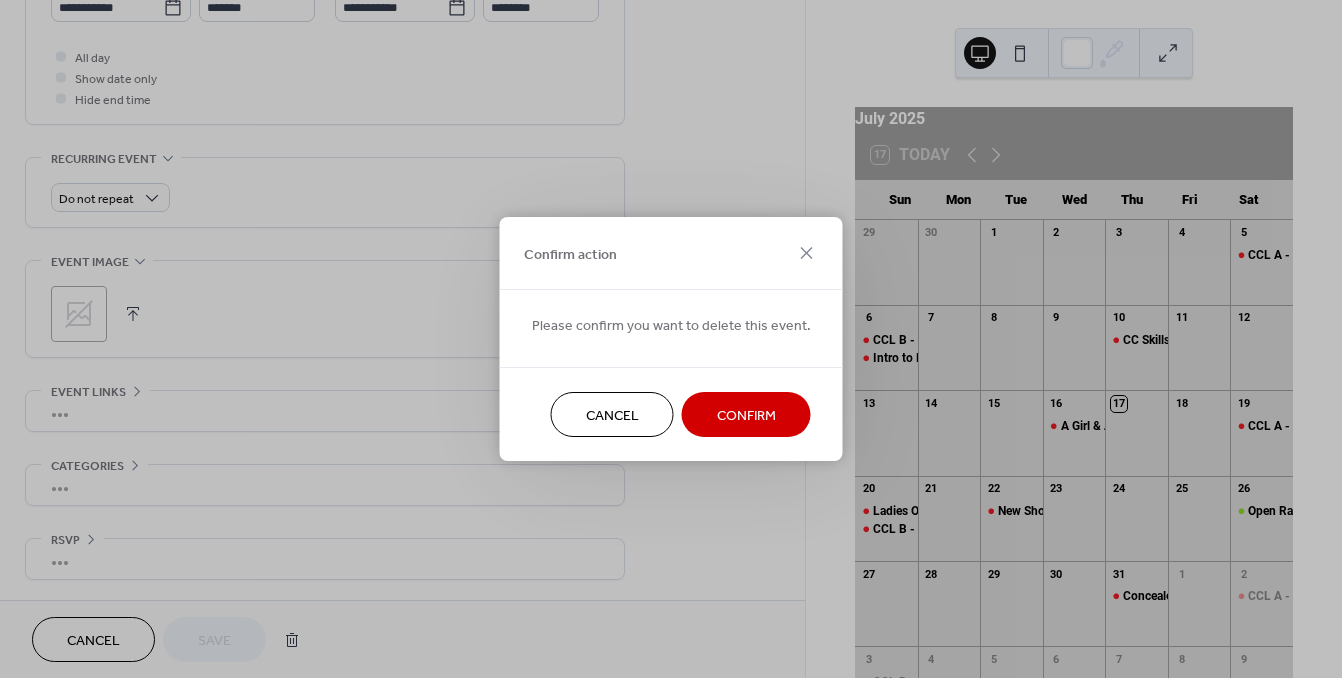 click on "Confirm" at bounding box center (746, 416) 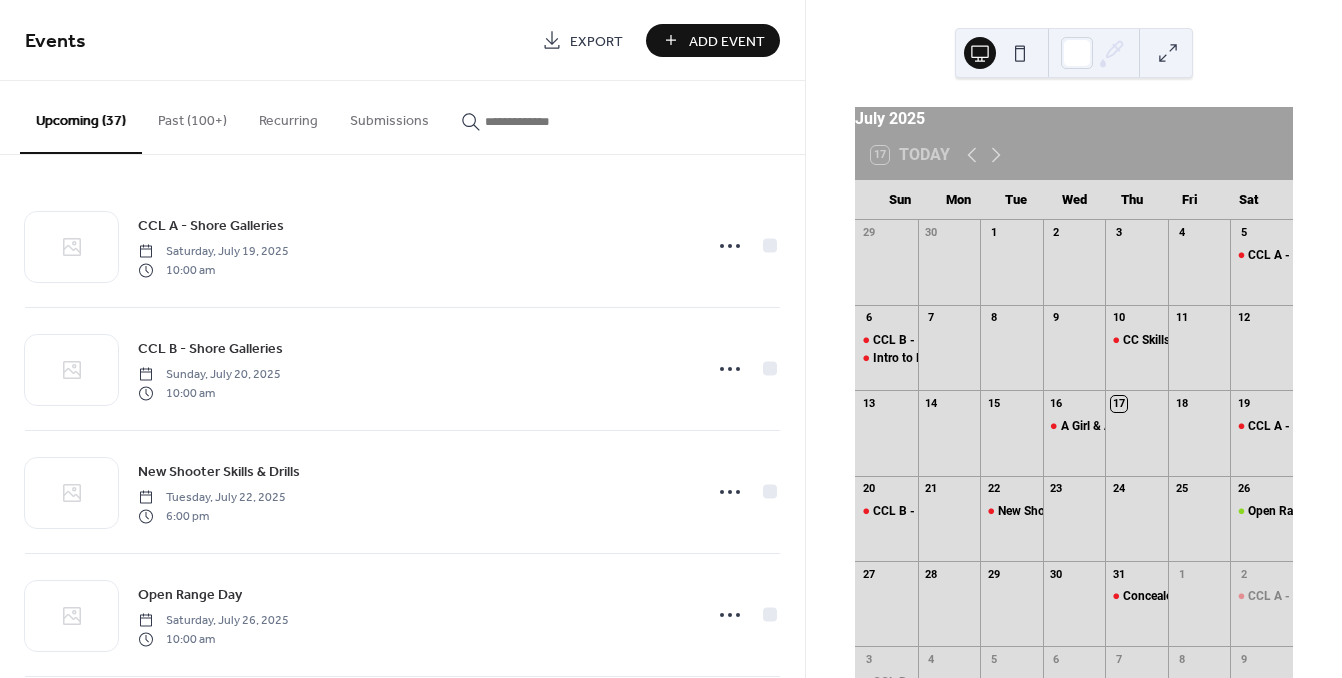 click at bounding box center [545, 121] 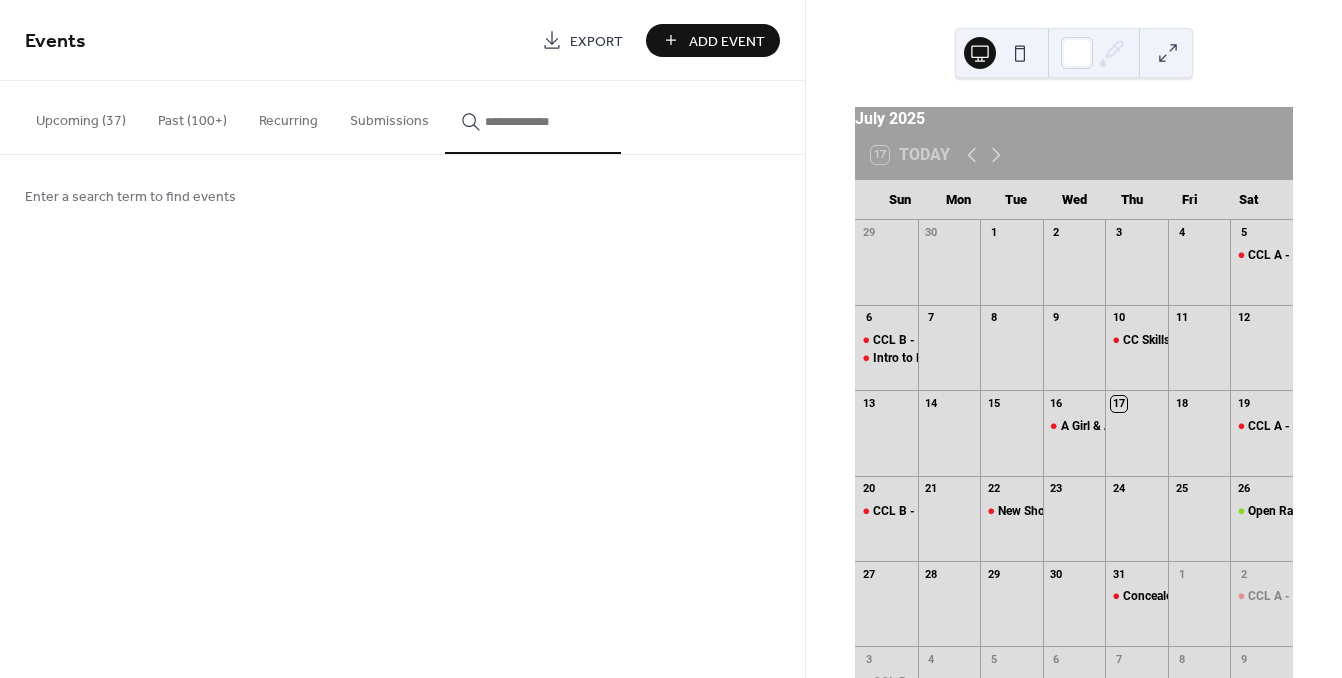 type on "*" 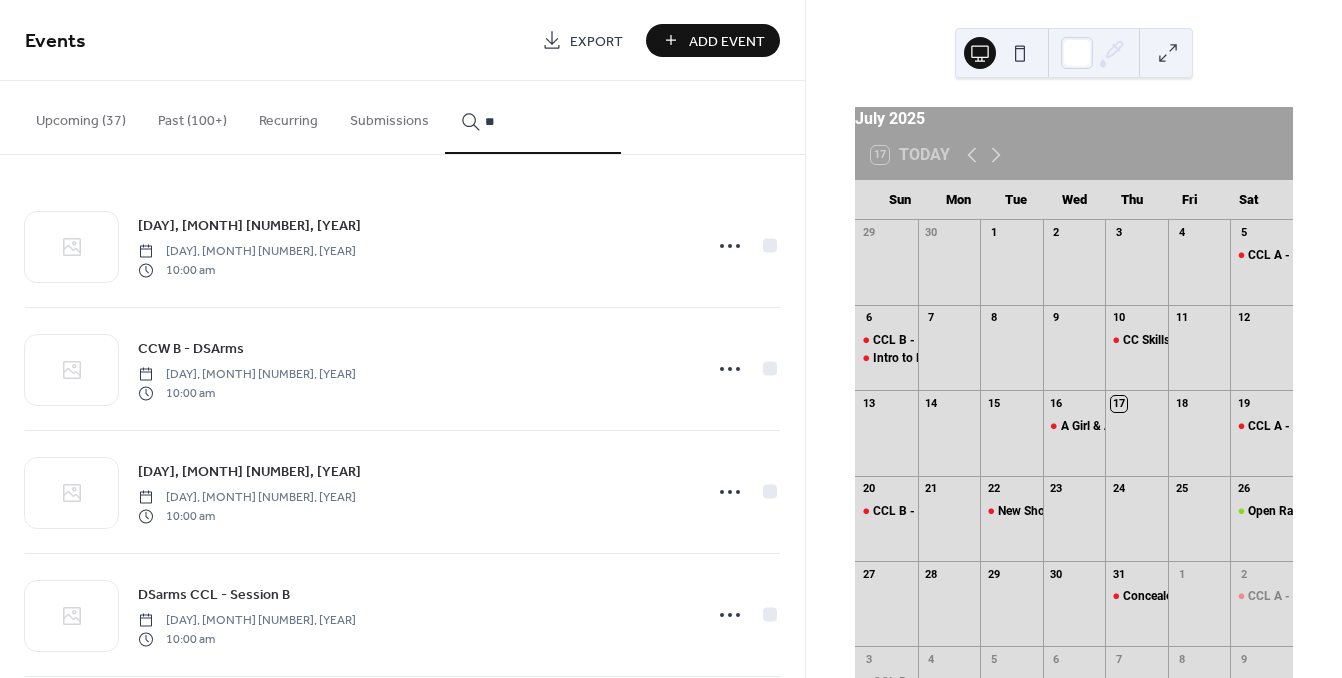 type on "*" 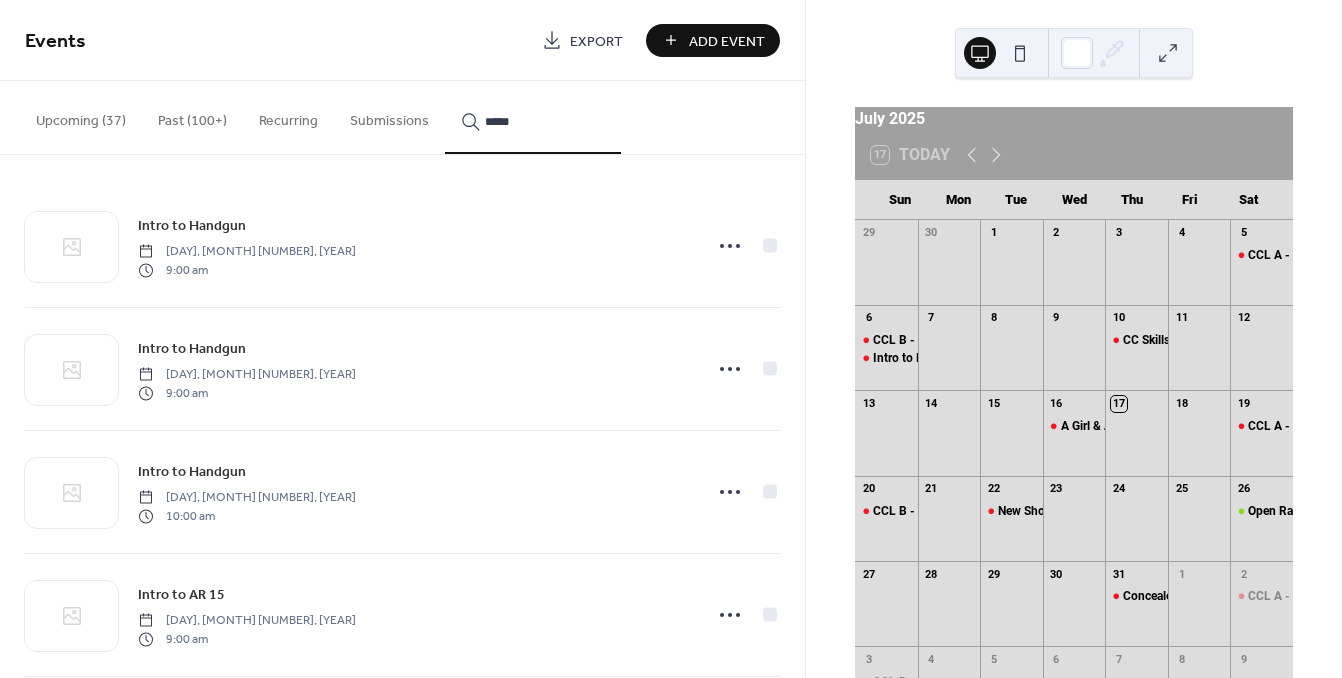 type on "*****" 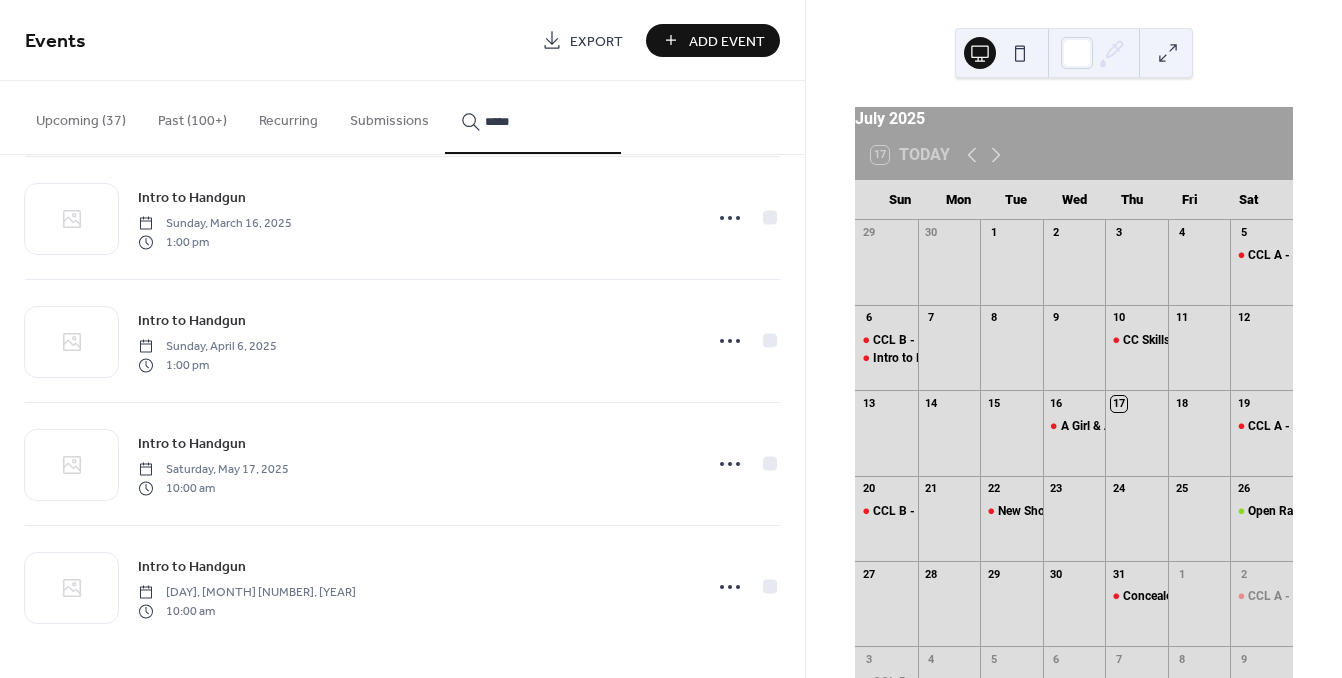 scroll, scrollTop: 5073, scrollLeft: 0, axis: vertical 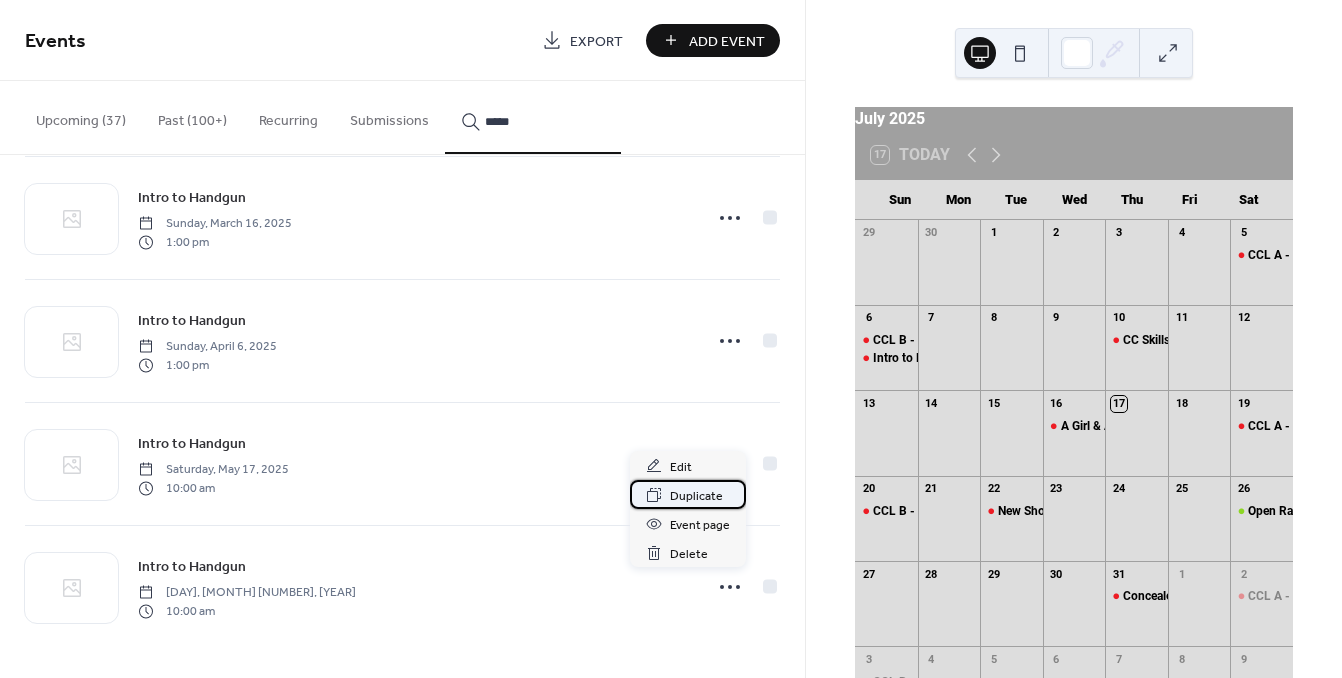 click on "Duplicate" at bounding box center [696, 496] 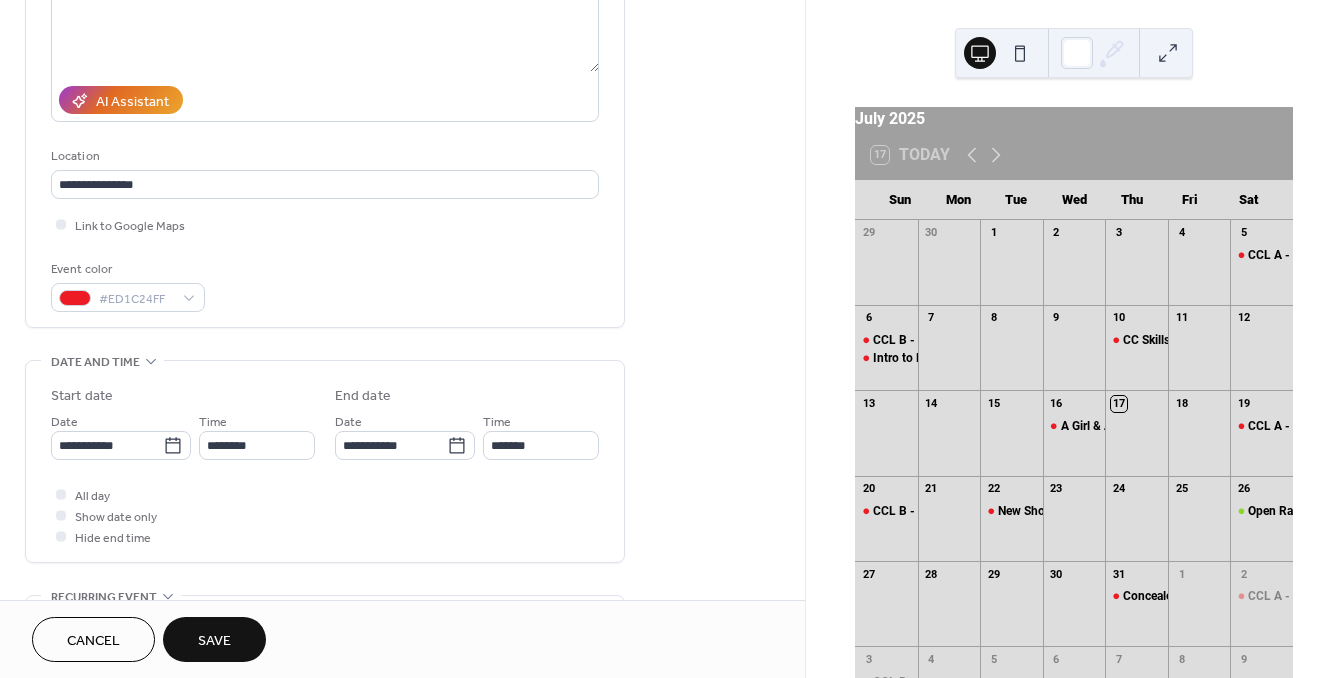 scroll, scrollTop: 292, scrollLeft: 0, axis: vertical 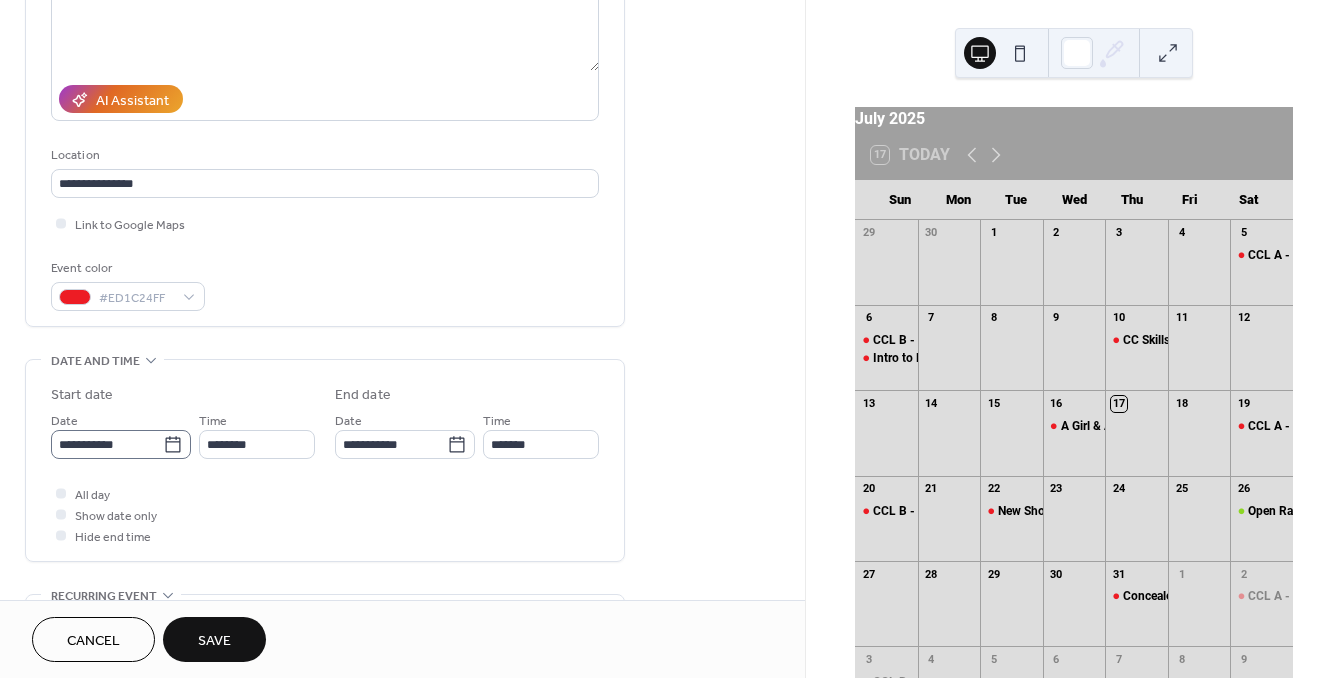 type on "**********" 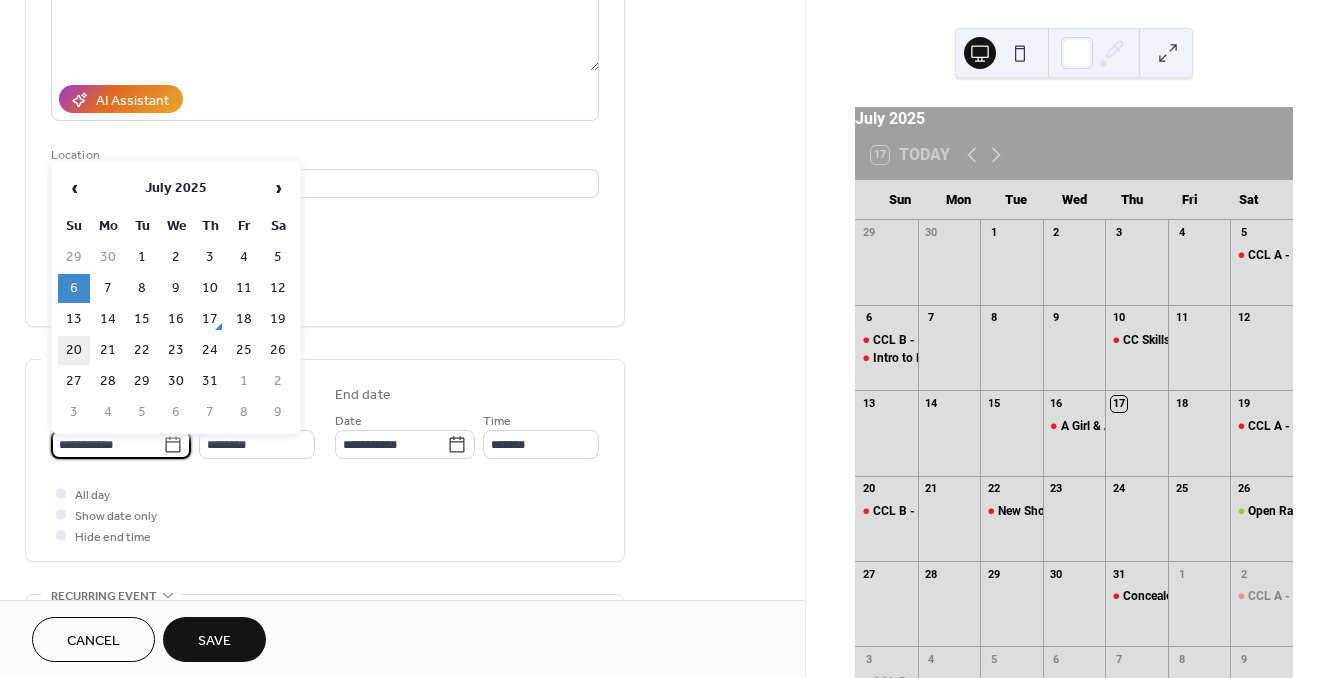 click on "20" at bounding box center (74, 350) 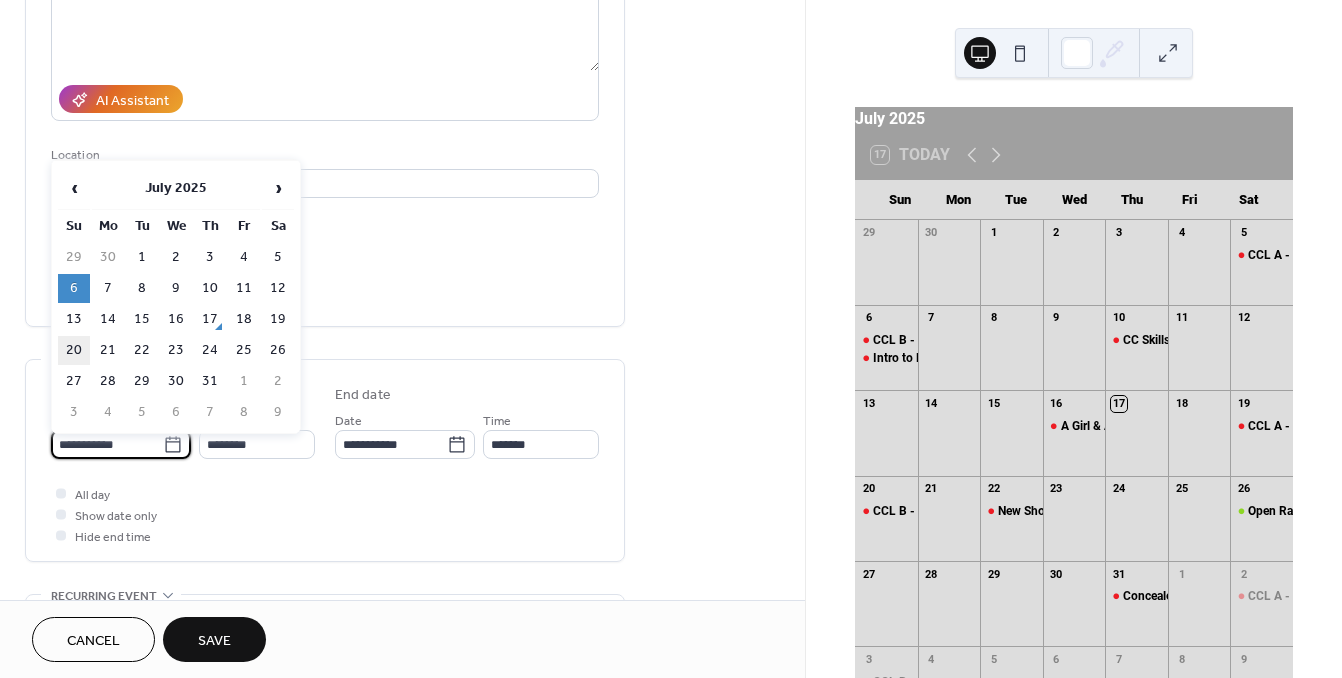 type on "**********" 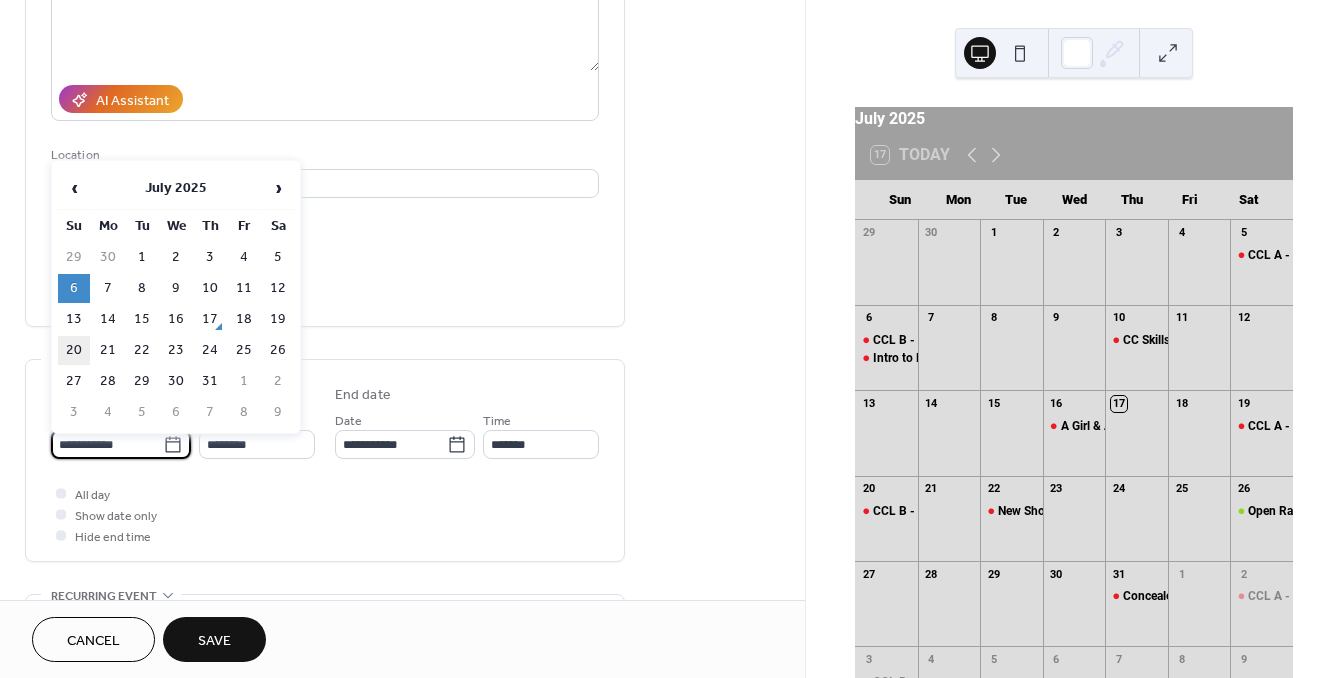 type on "**********" 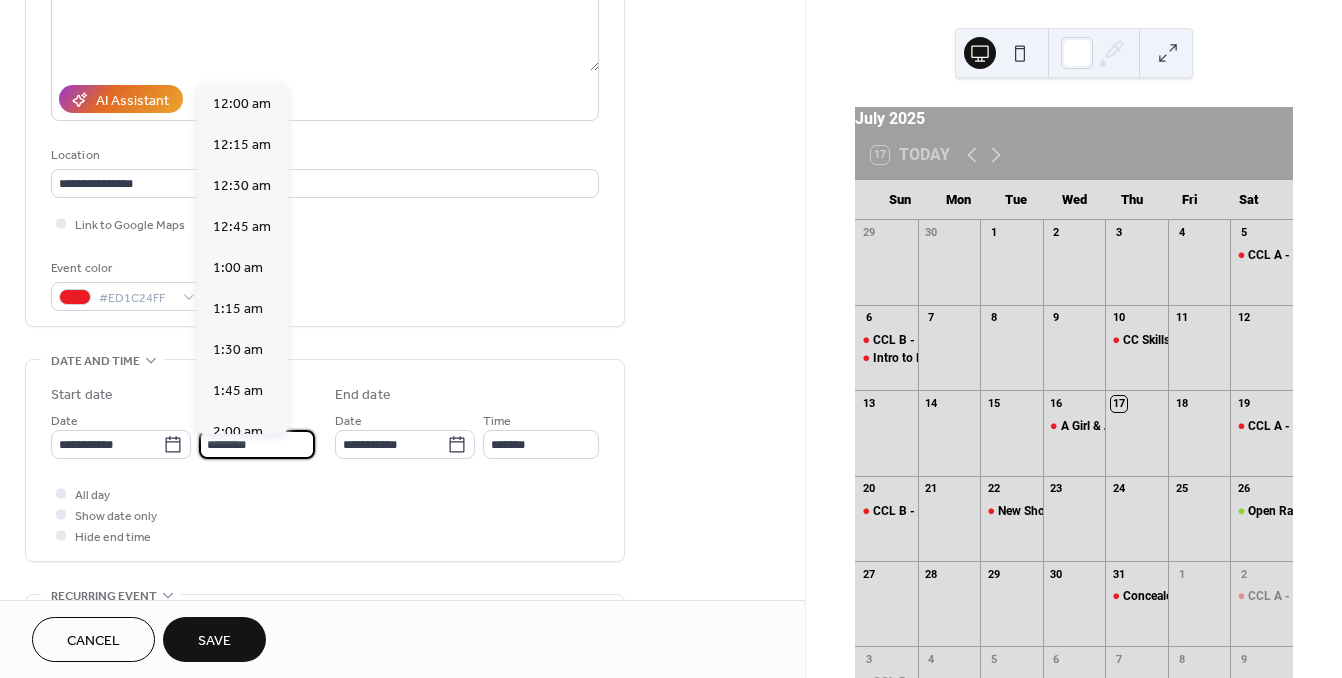 click on "********" at bounding box center [257, 444] 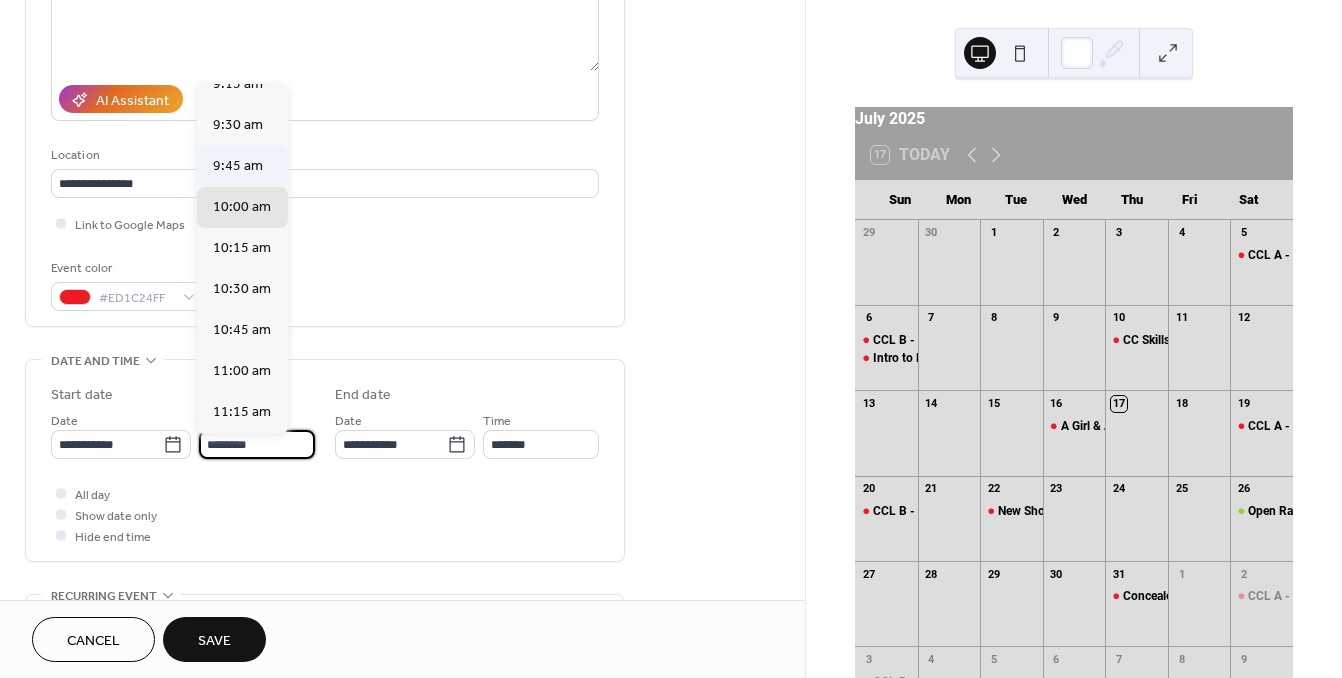 scroll, scrollTop: 1462, scrollLeft: 0, axis: vertical 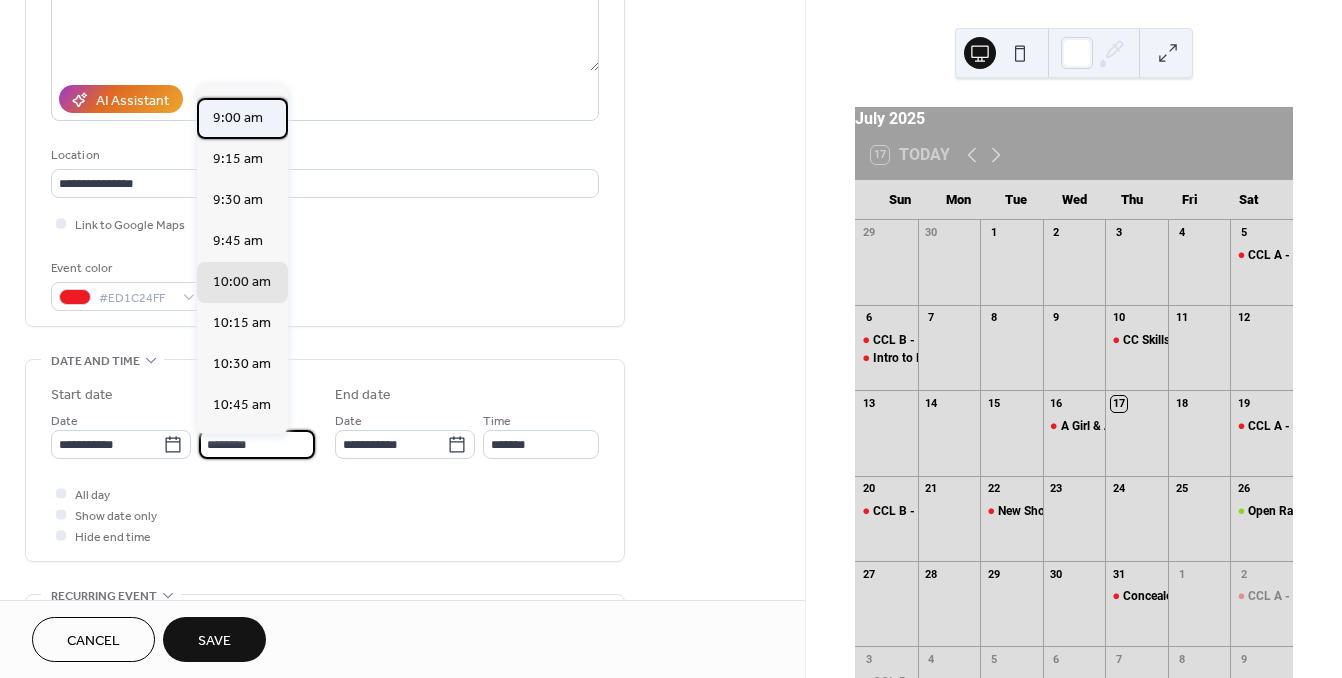 click on "9:00 am" at bounding box center [238, 118] 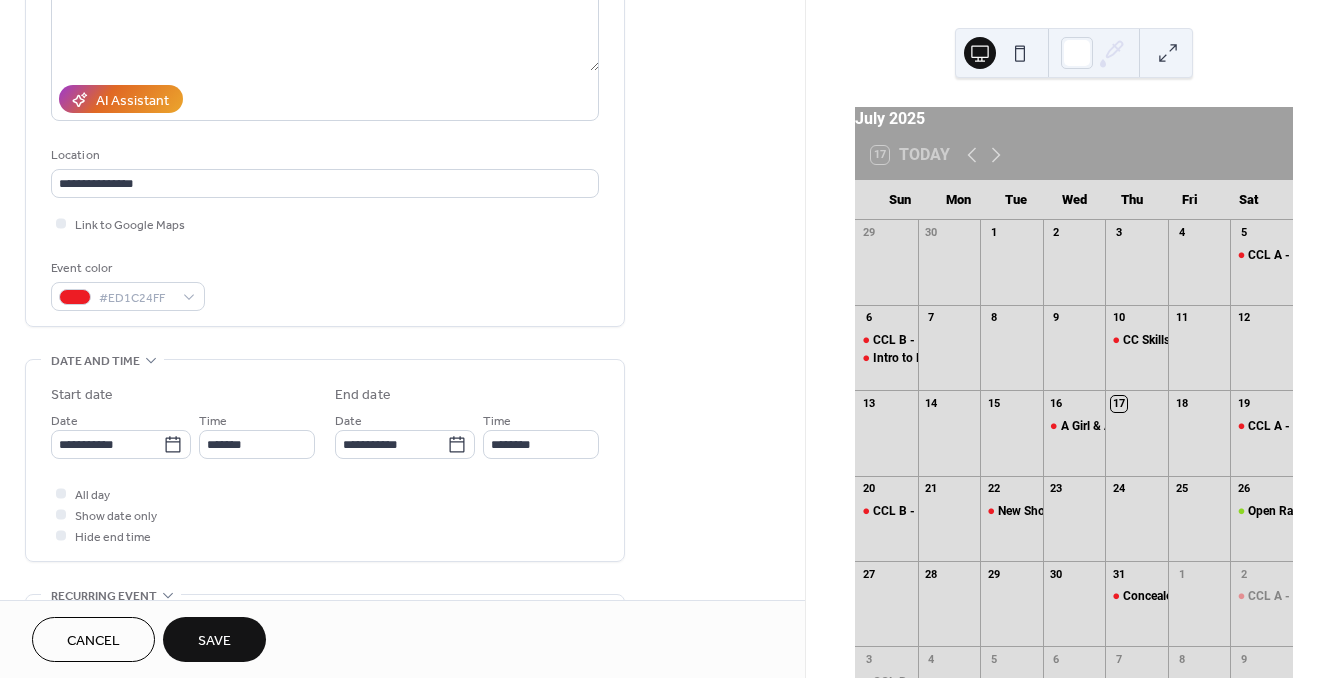 type on "********" 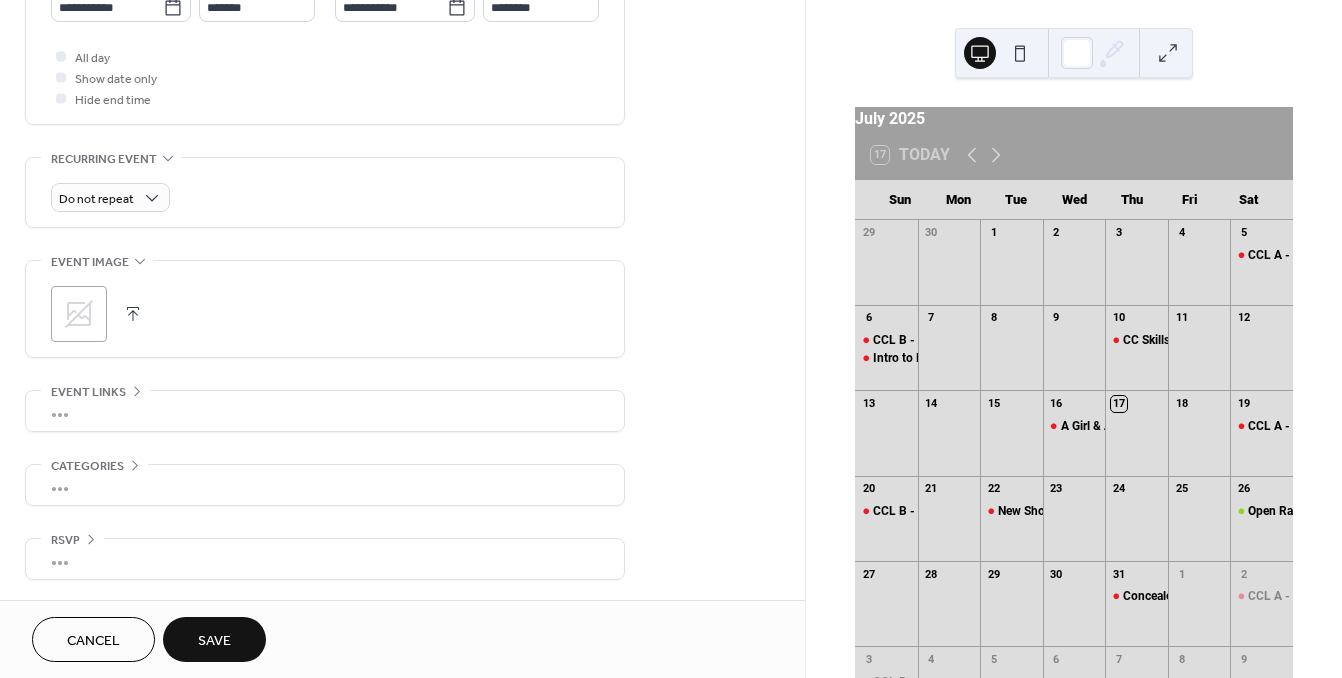 scroll, scrollTop: 735, scrollLeft: 0, axis: vertical 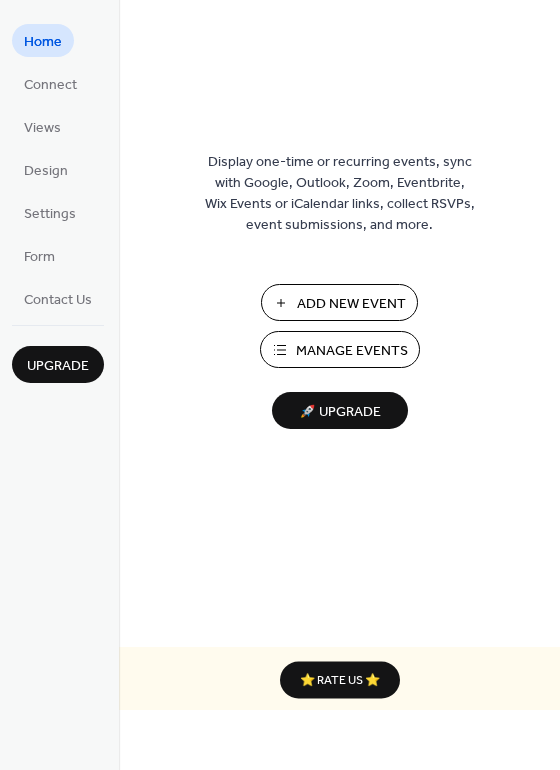 click on "Manage Events" at bounding box center [352, 351] 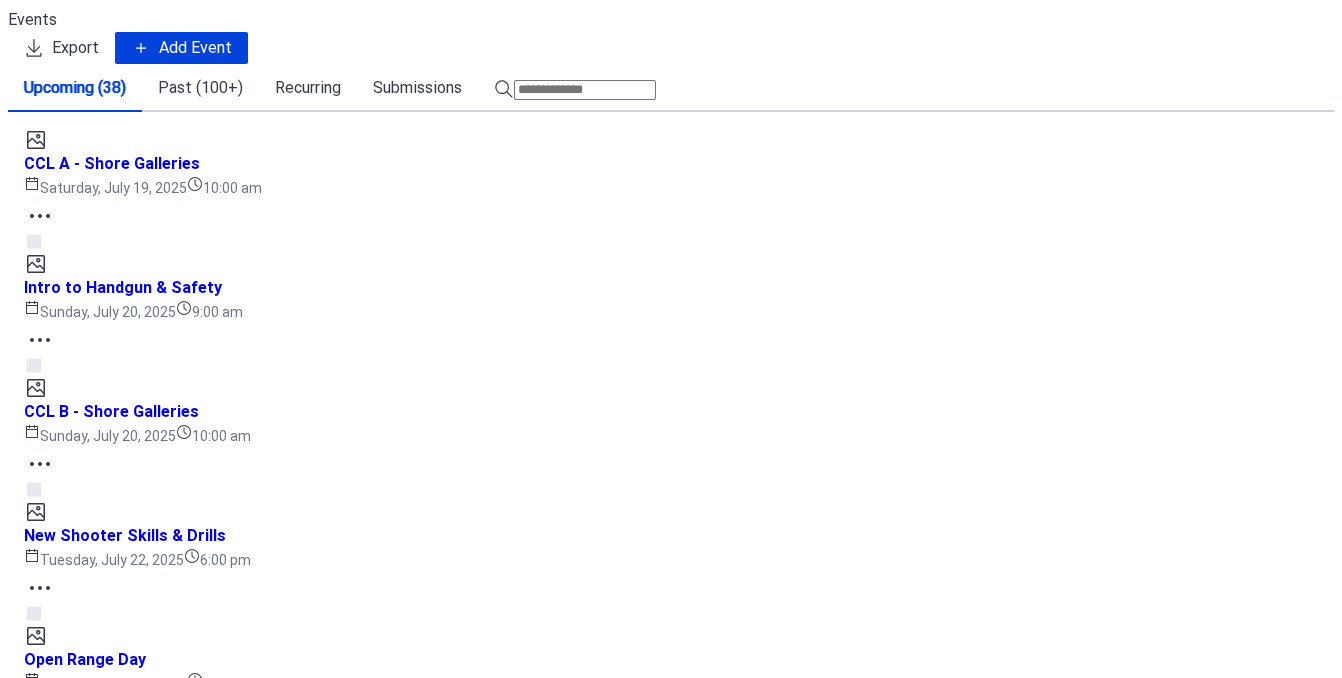 scroll, scrollTop: 0, scrollLeft: 0, axis: both 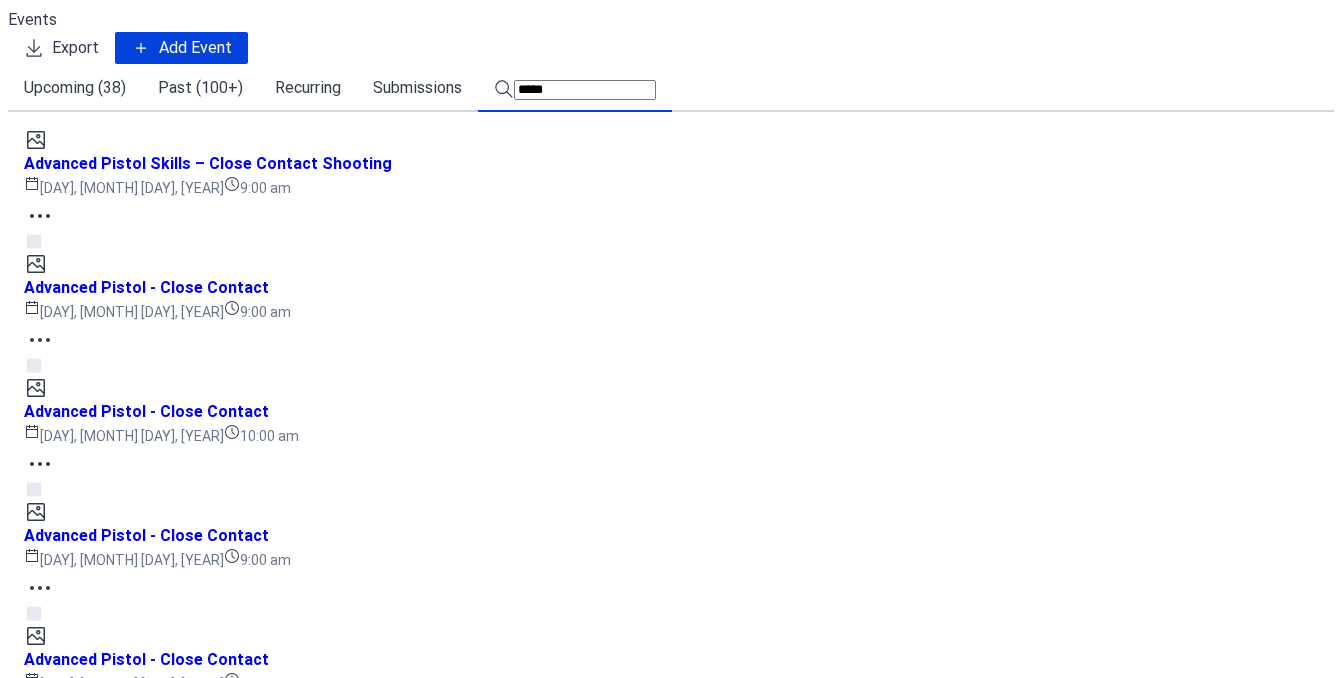 type on "*****" 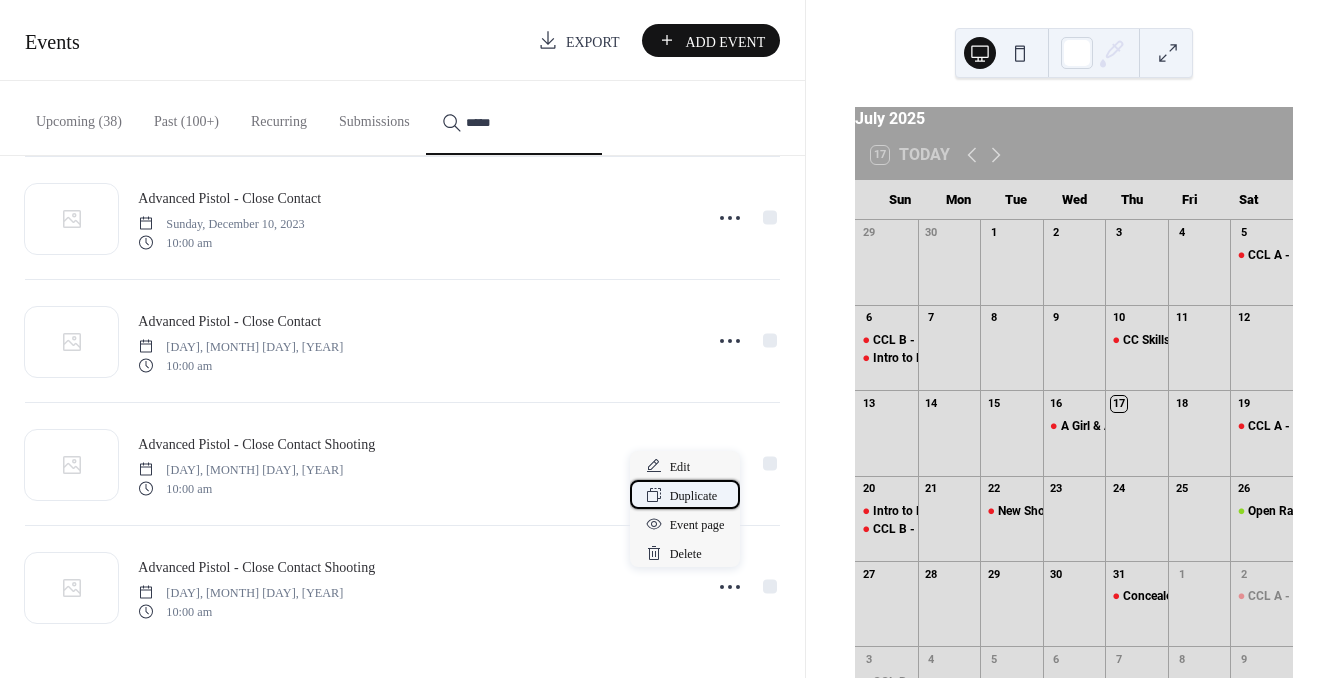 click on "Duplicate" at bounding box center [694, 496] 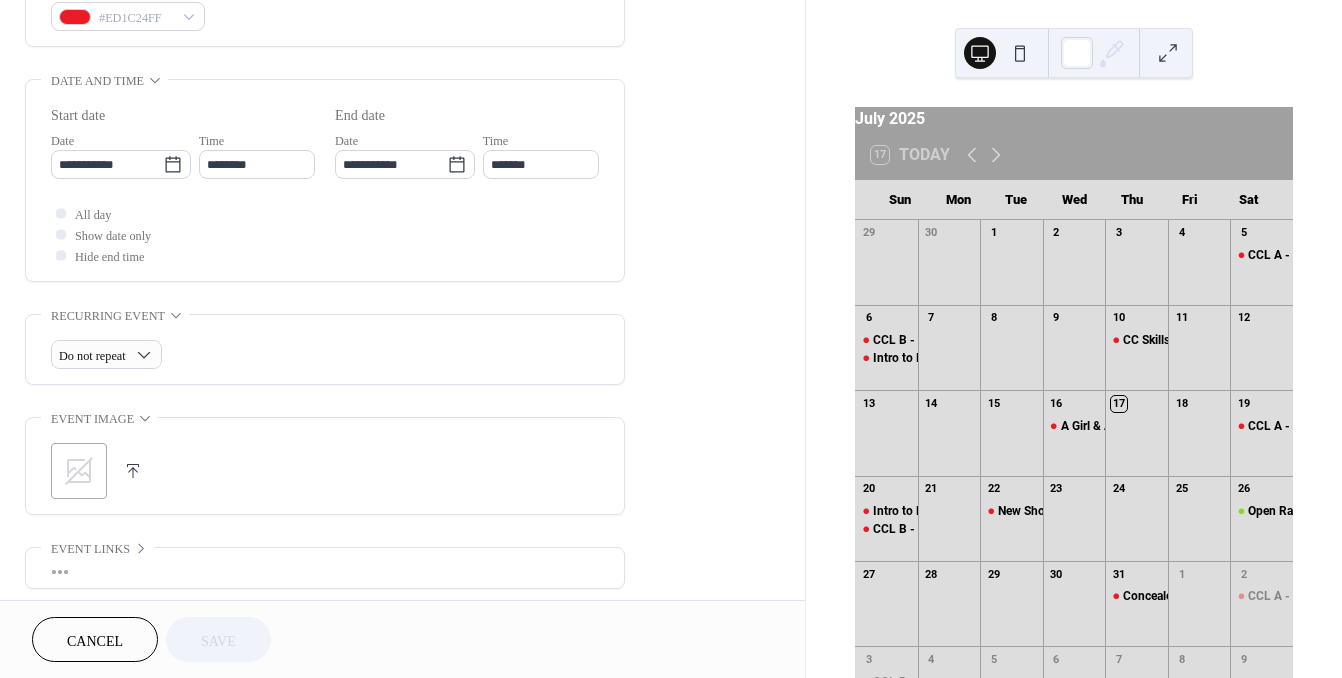 scroll, scrollTop: 560, scrollLeft: 0, axis: vertical 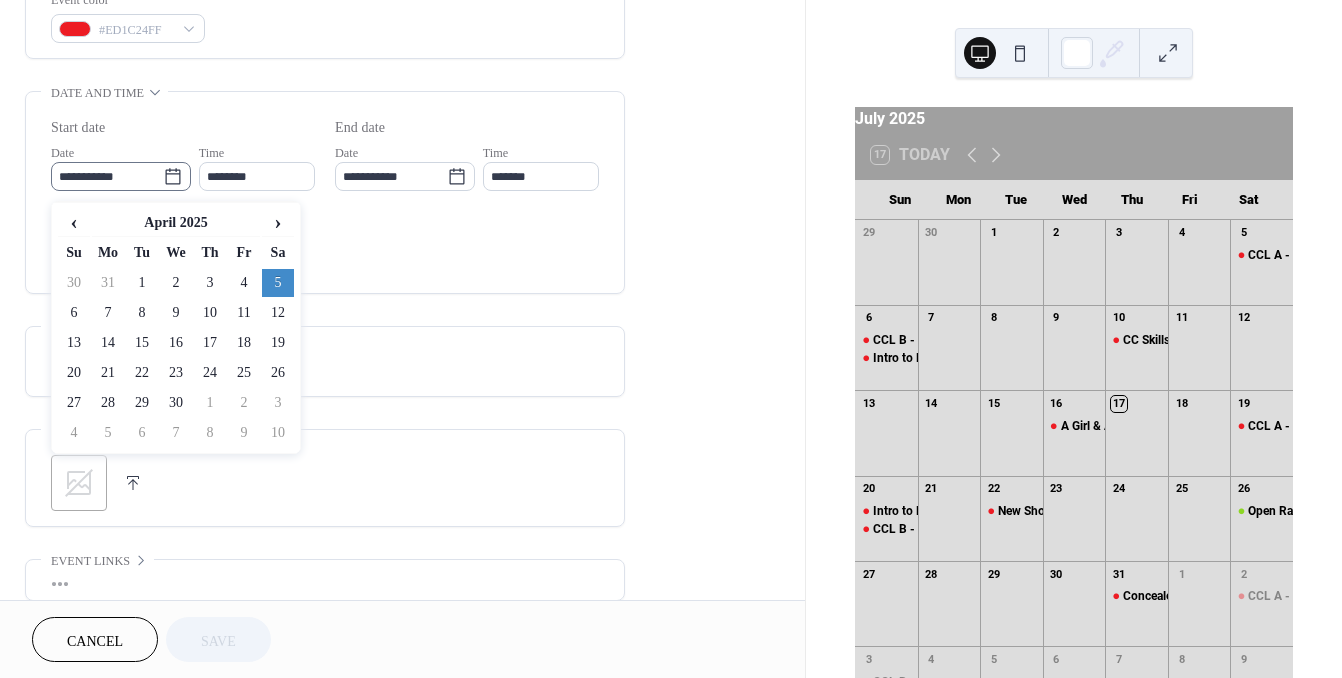 click 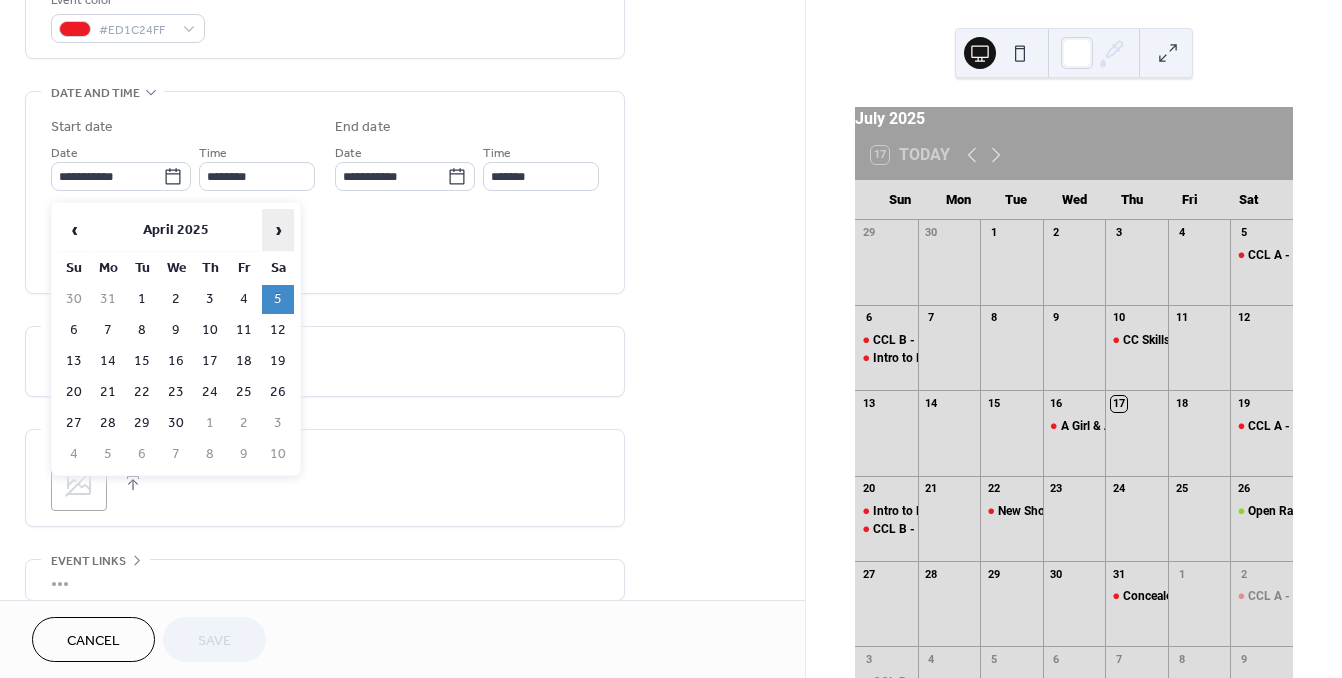 click on "›" at bounding box center [278, 230] 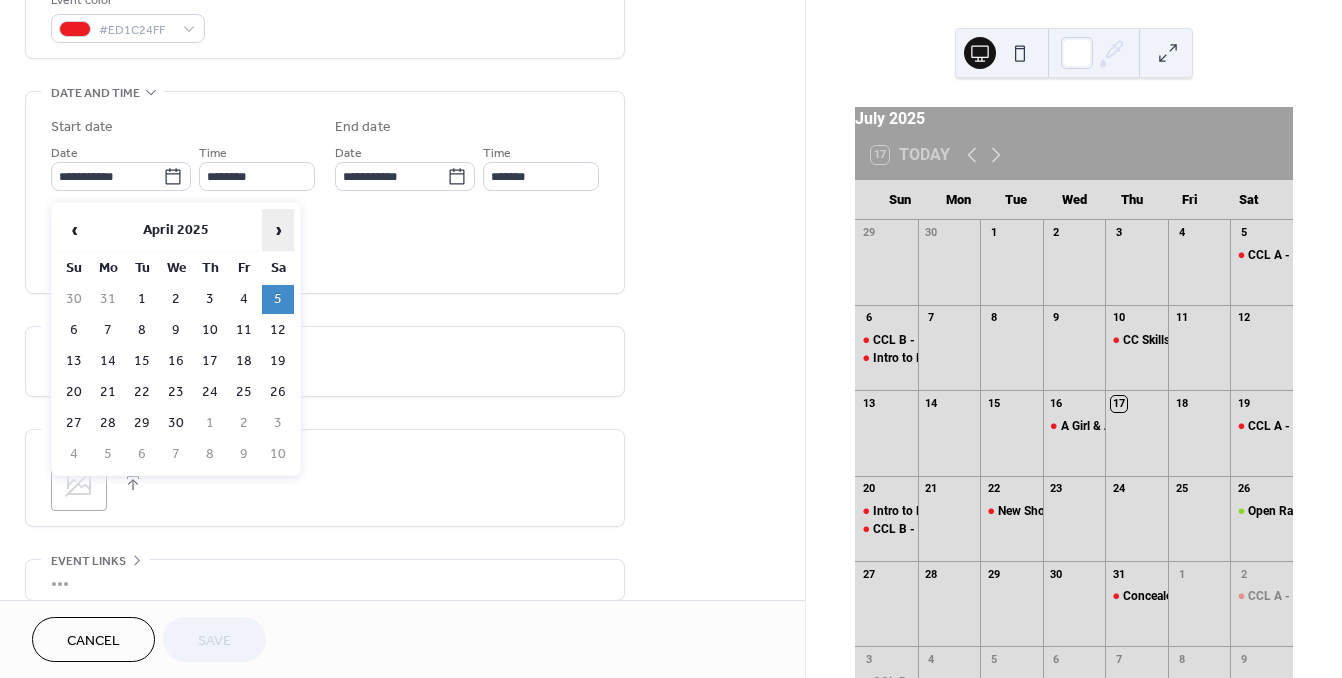 click on "›" at bounding box center [278, 230] 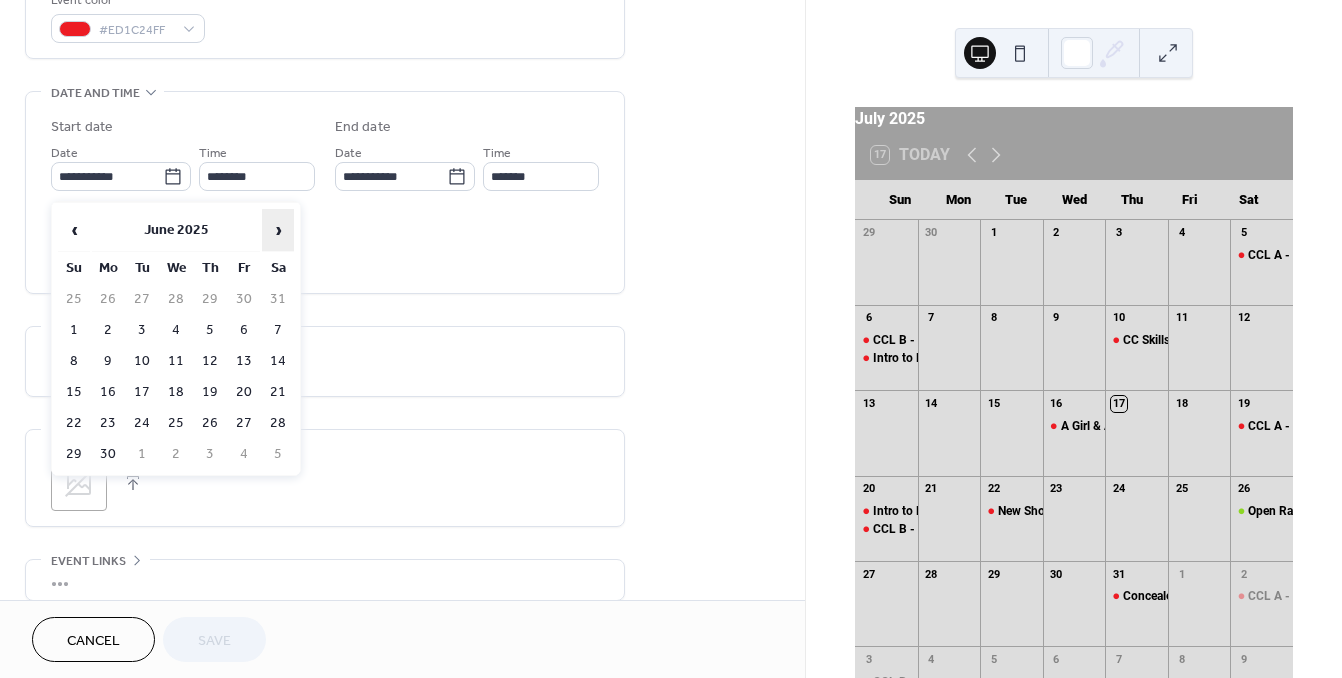 click on "›" at bounding box center [278, 230] 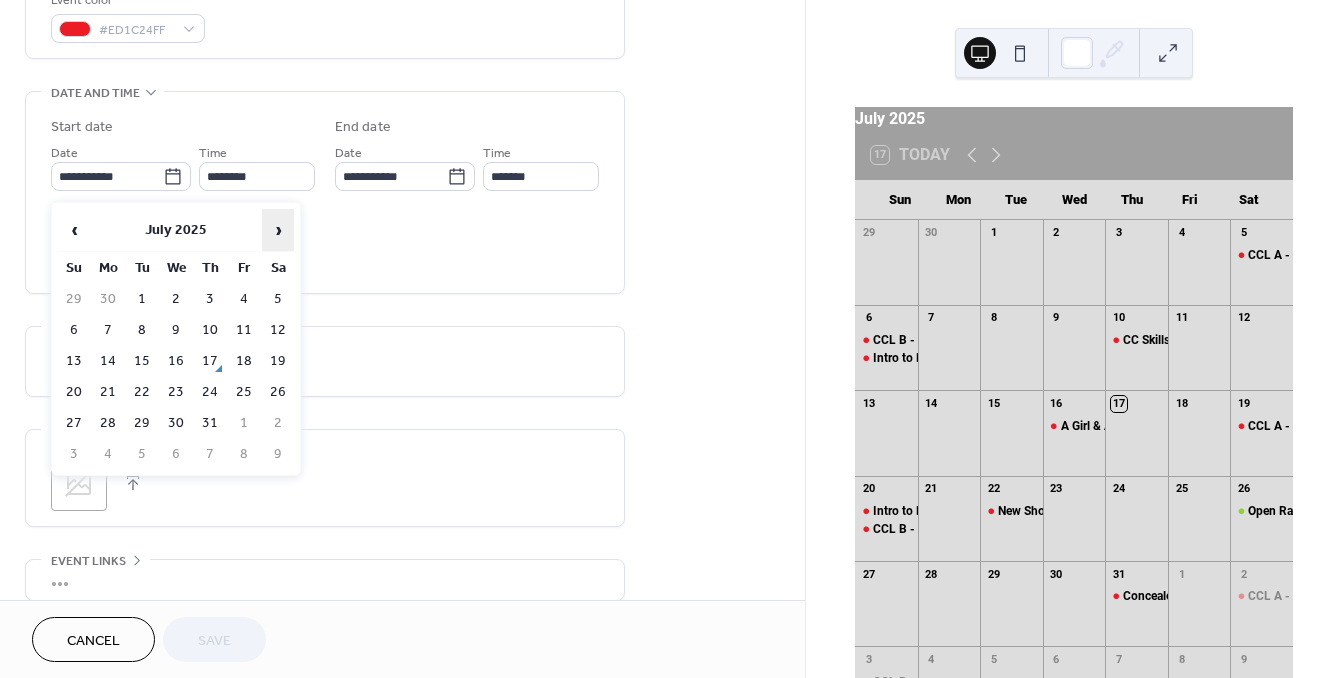 click on "›" at bounding box center (278, 230) 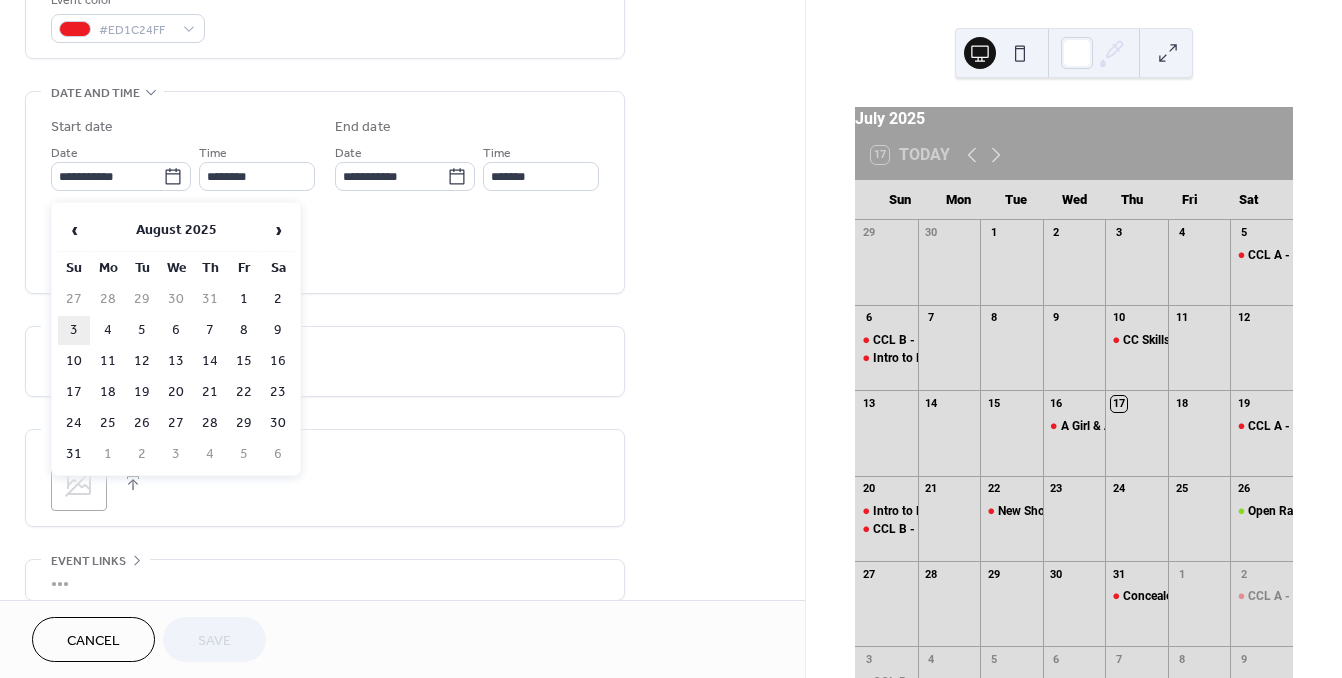 click on "3" at bounding box center [74, 330] 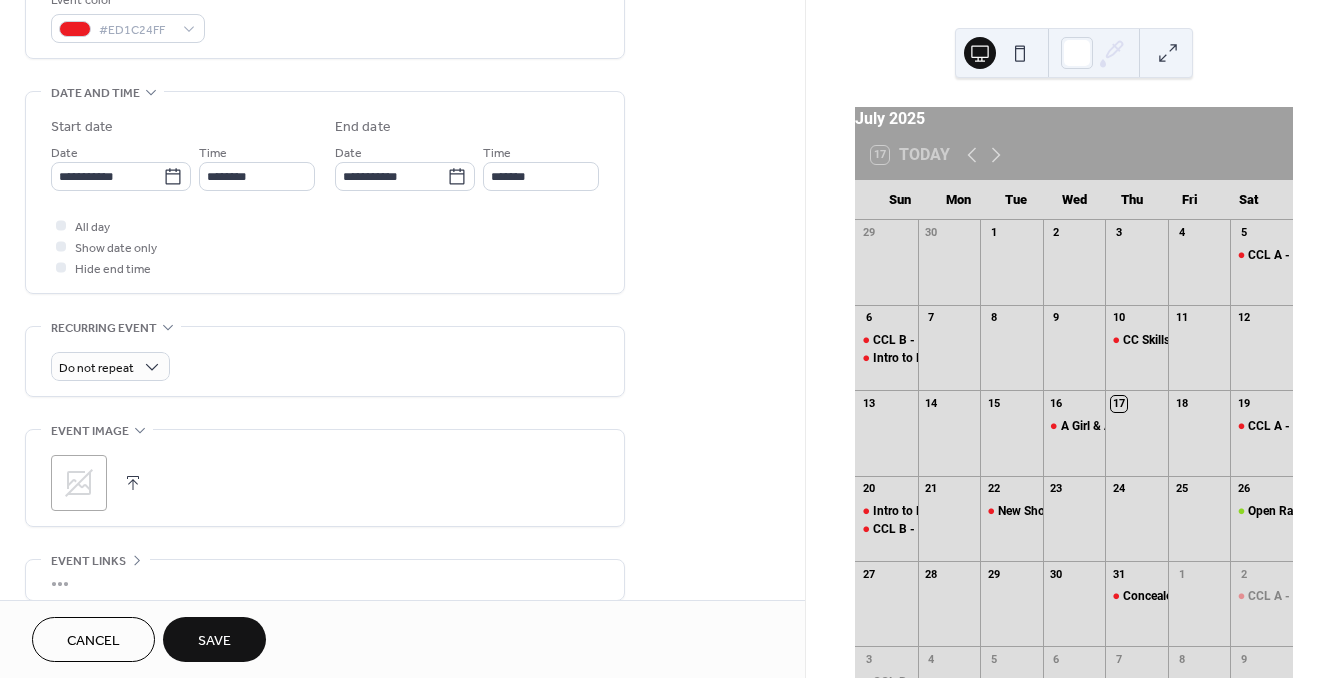 type on "**********" 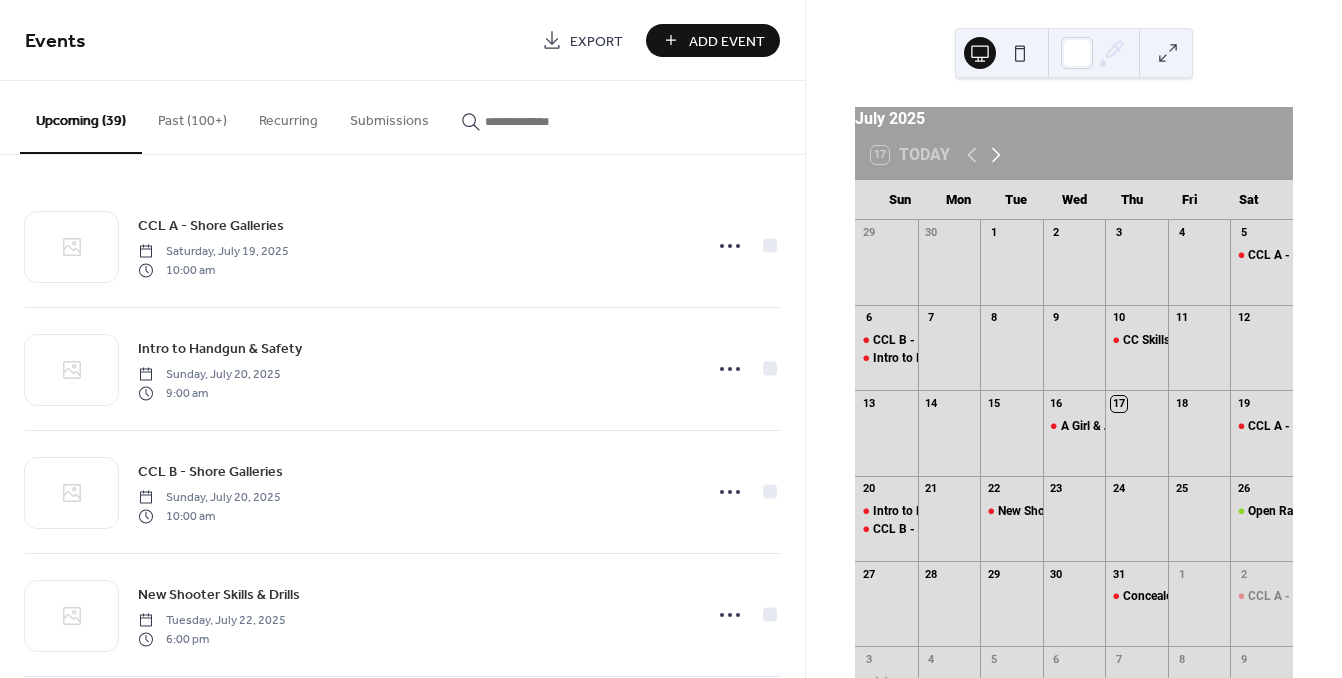 click 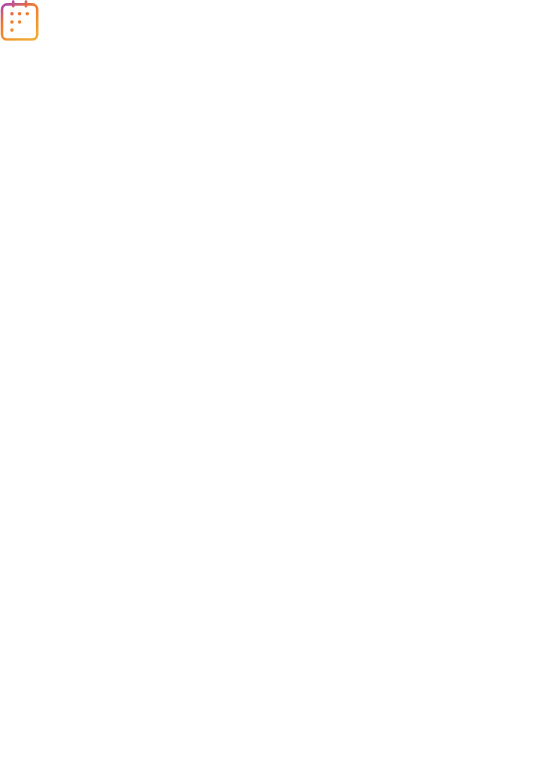 scroll, scrollTop: 0, scrollLeft: 0, axis: both 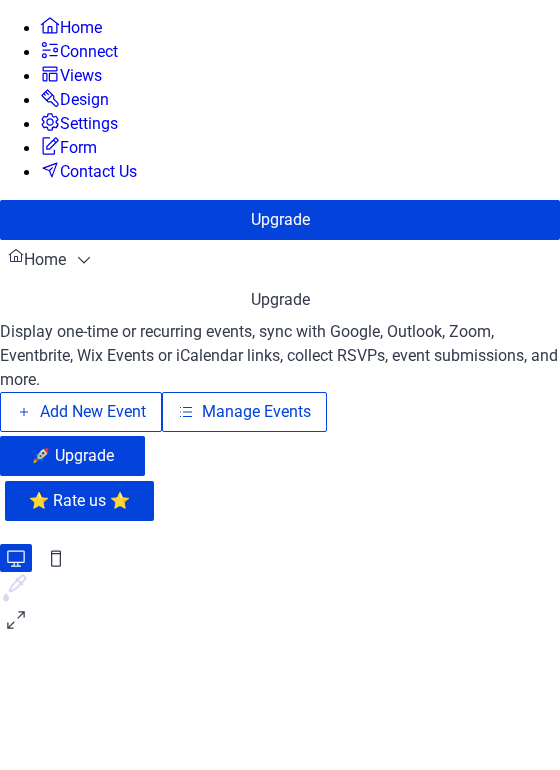 click on "Manage Events" at bounding box center (256, 412) 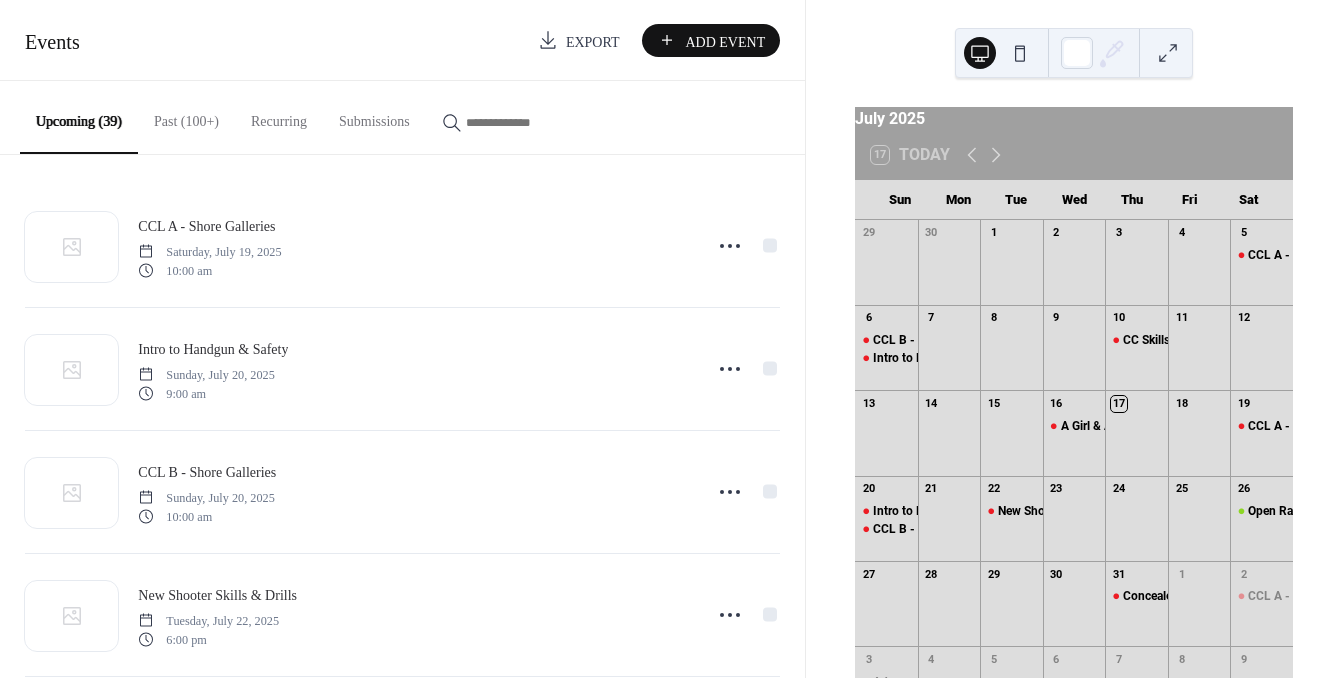 scroll, scrollTop: 0, scrollLeft: 0, axis: both 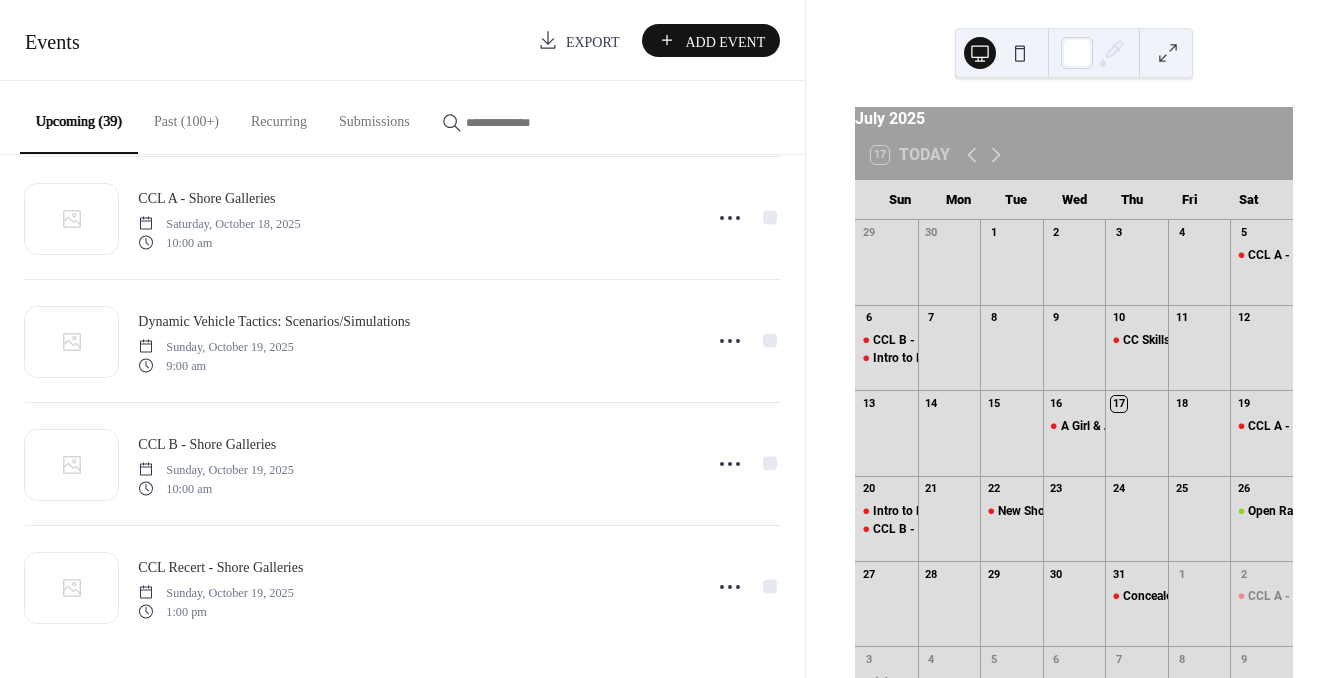 click at bounding box center (526, 122) 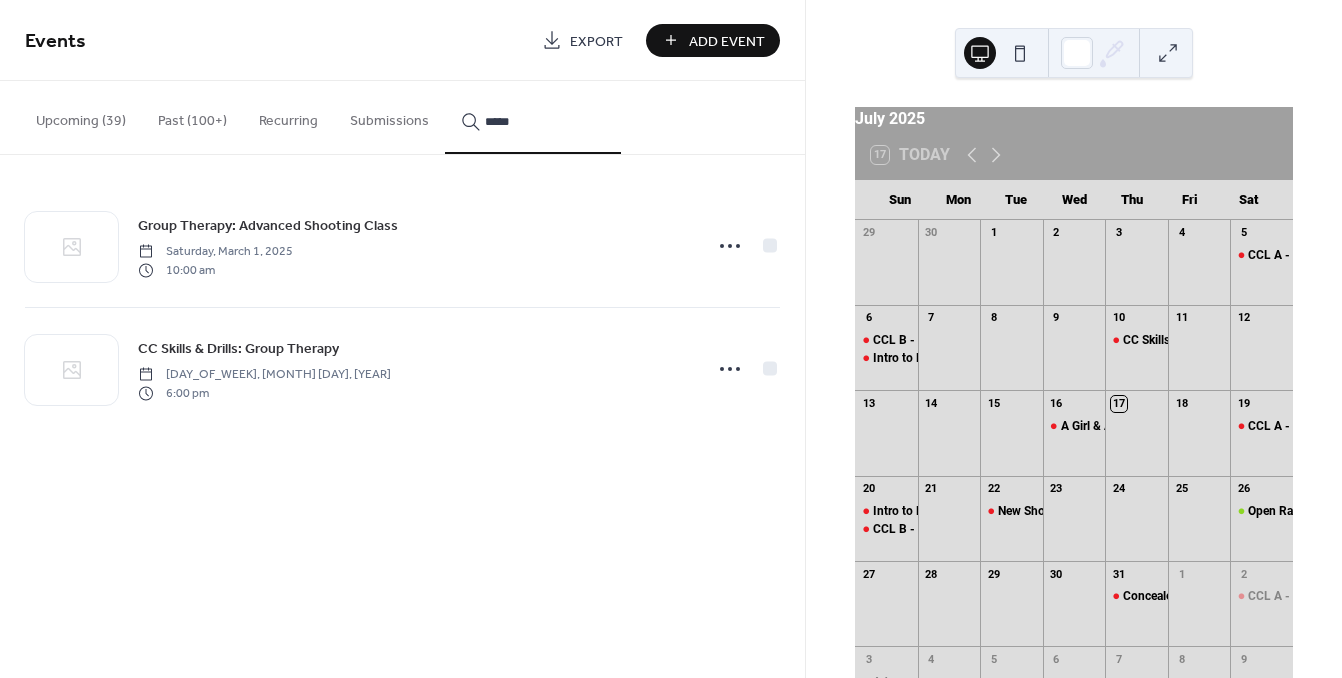 type on "*****" 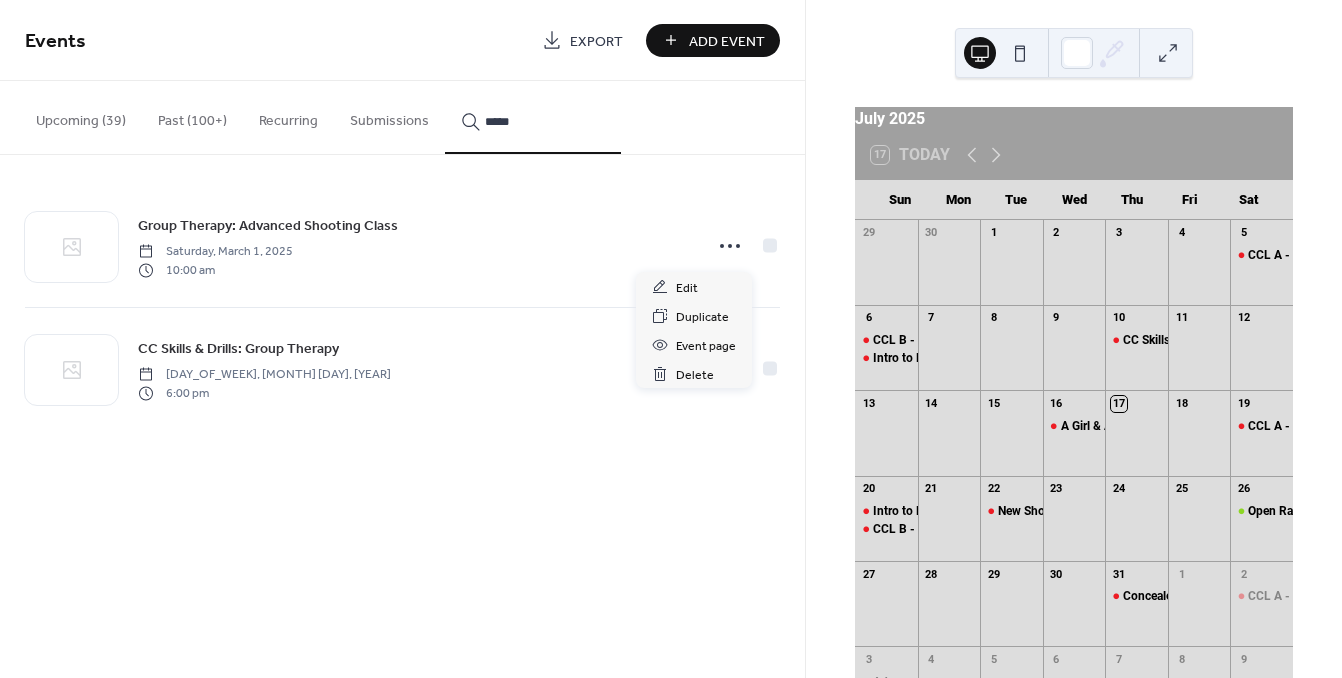 click 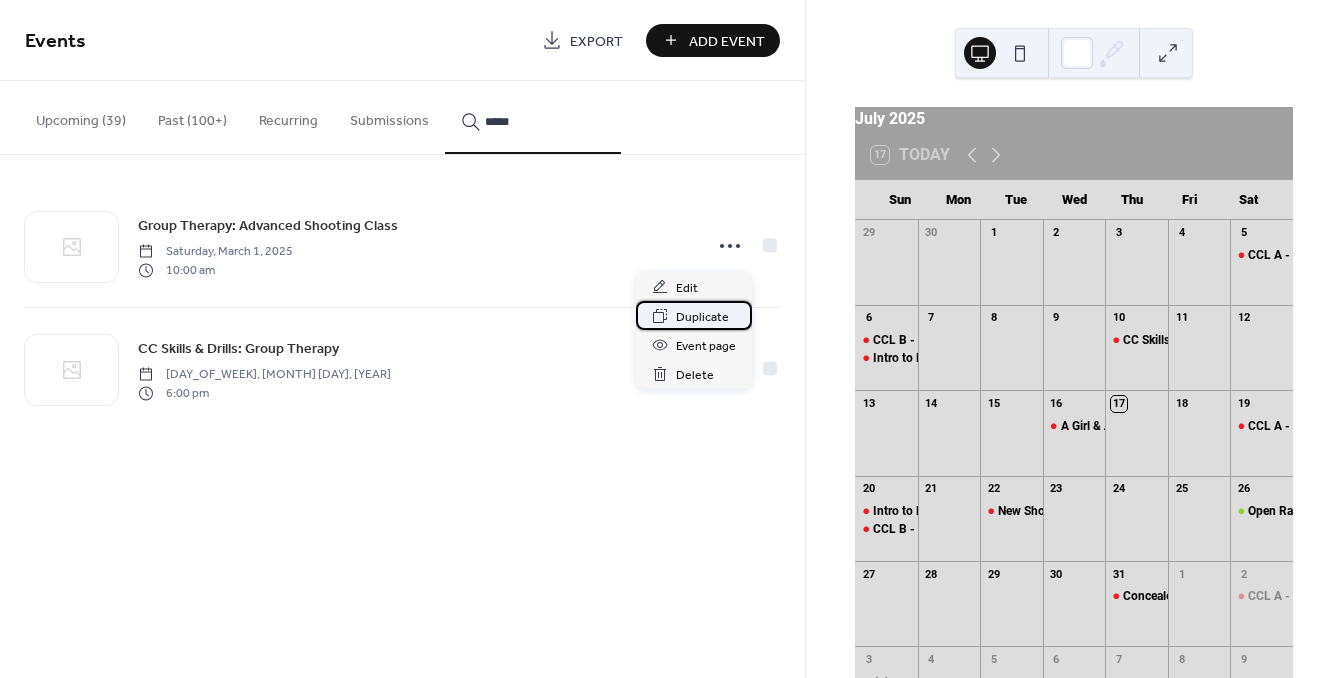 click on "Duplicate" at bounding box center (702, 317) 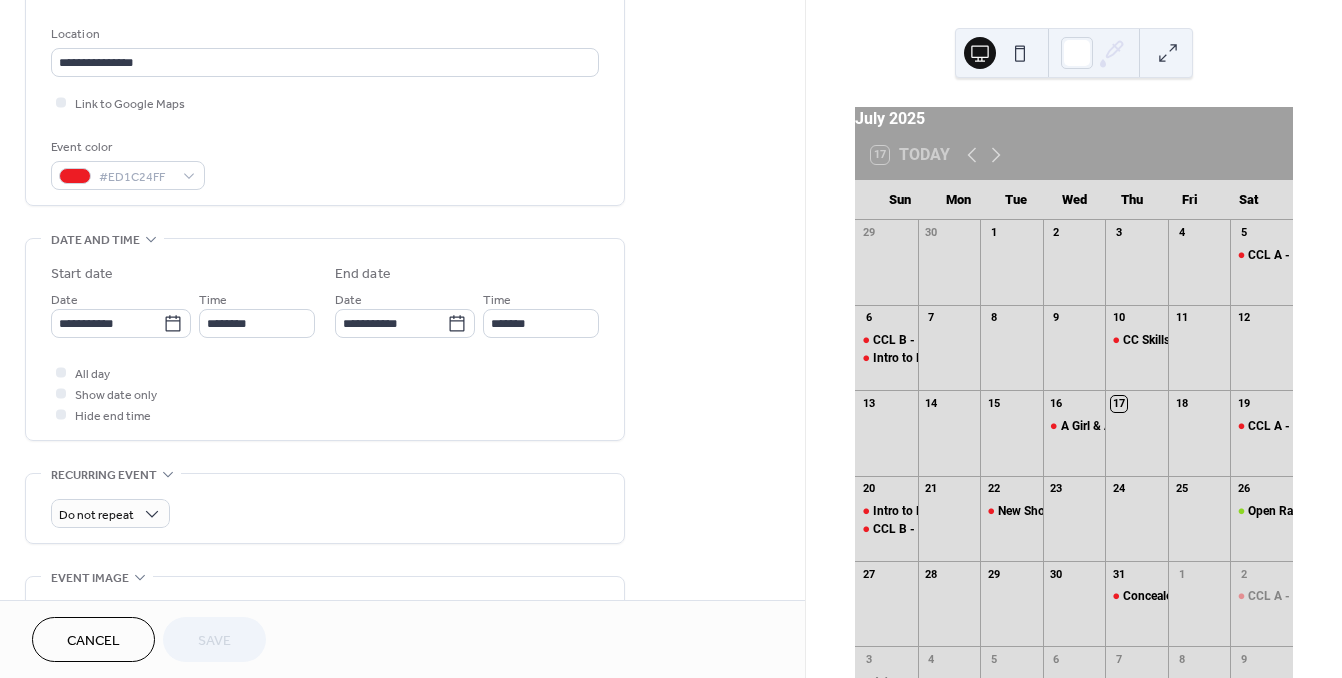 scroll, scrollTop: 377, scrollLeft: 0, axis: vertical 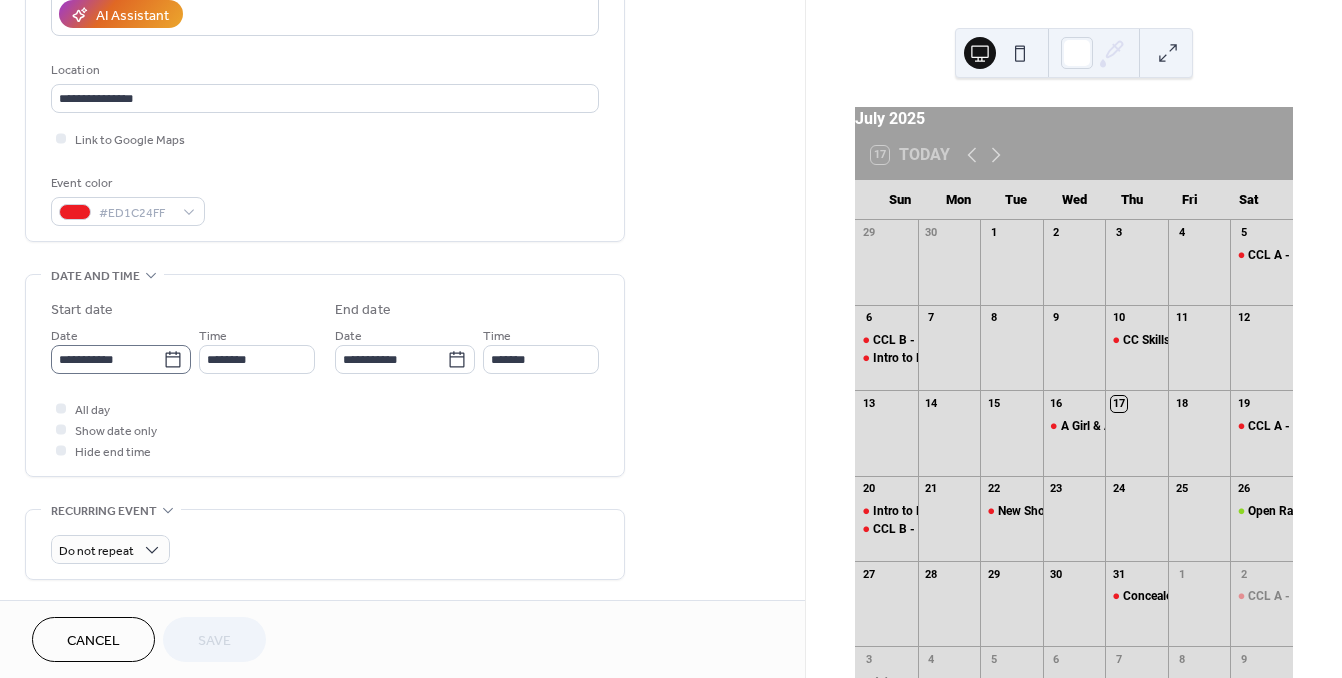 click 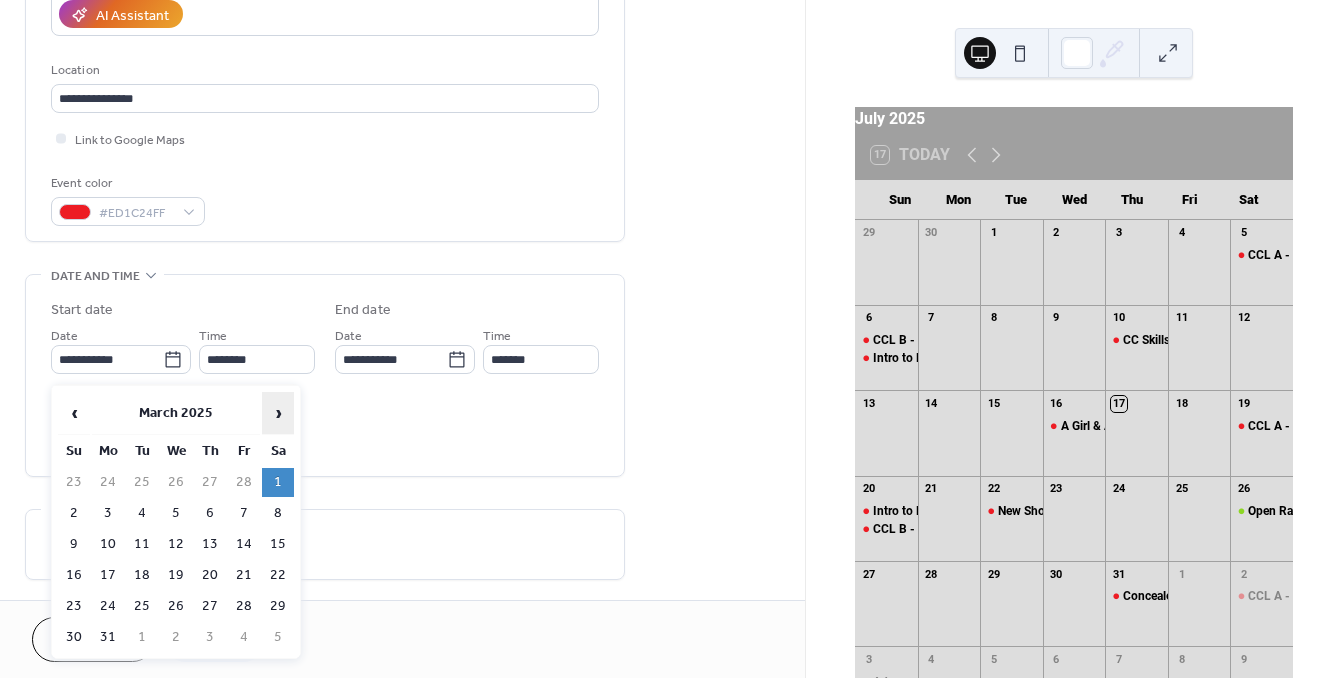 click on "›" at bounding box center [278, 413] 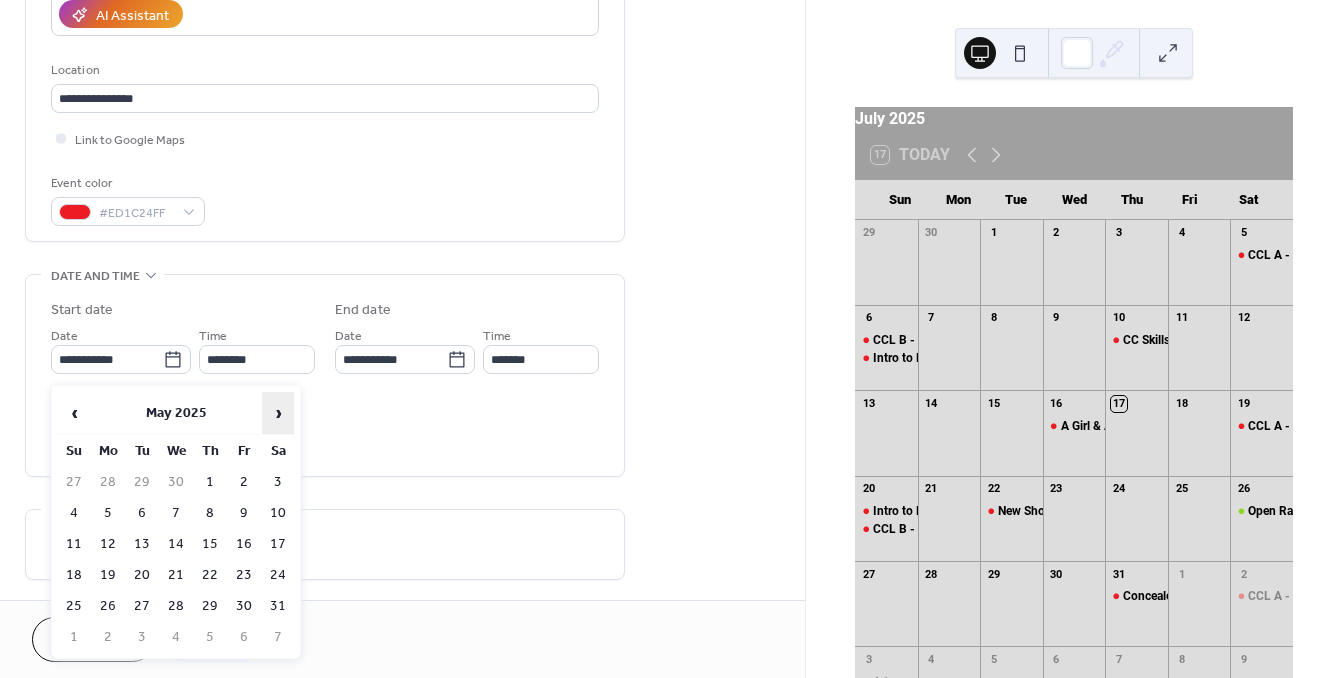 click on "›" at bounding box center [278, 413] 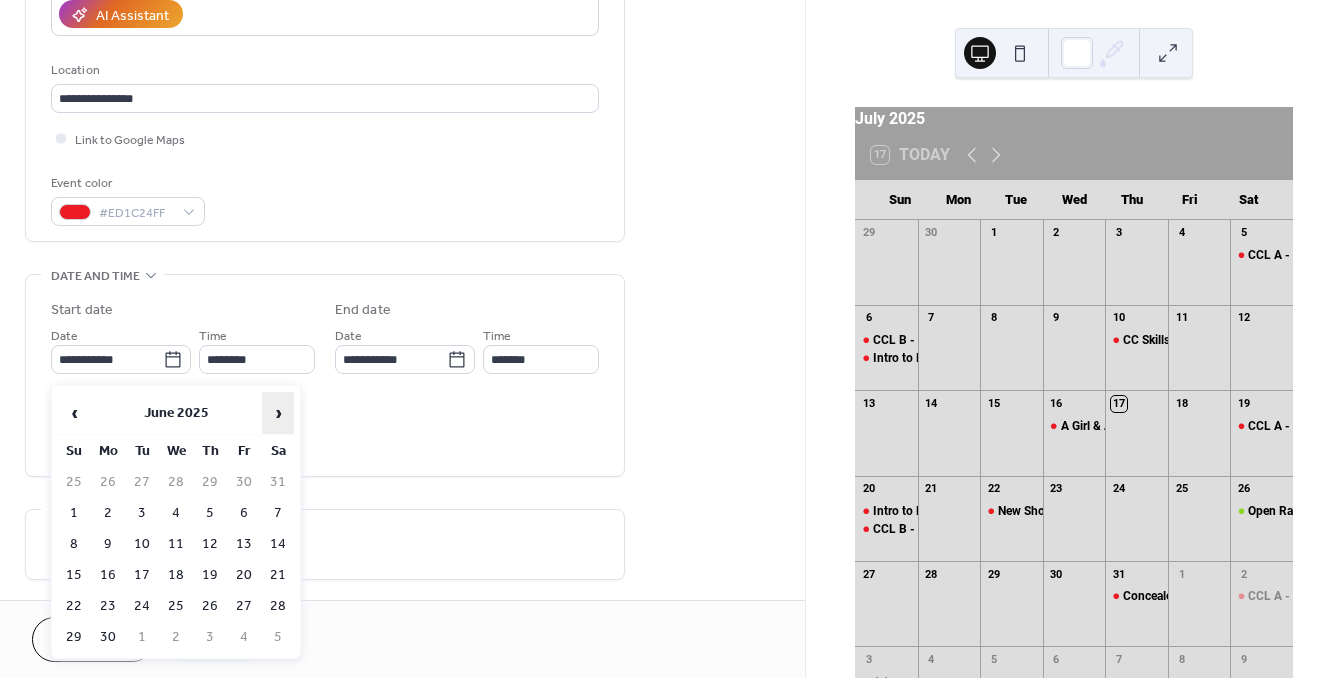 click on "›" at bounding box center (278, 413) 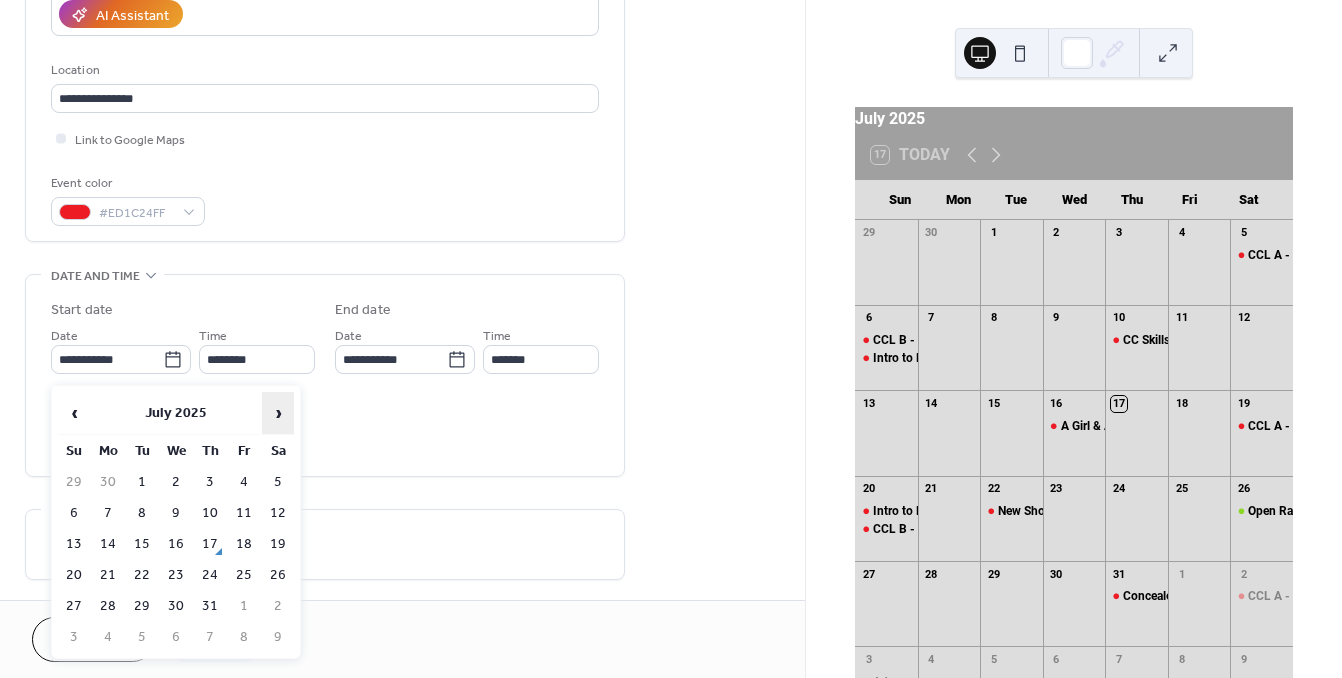 click on "›" at bounding box center [278, 413] 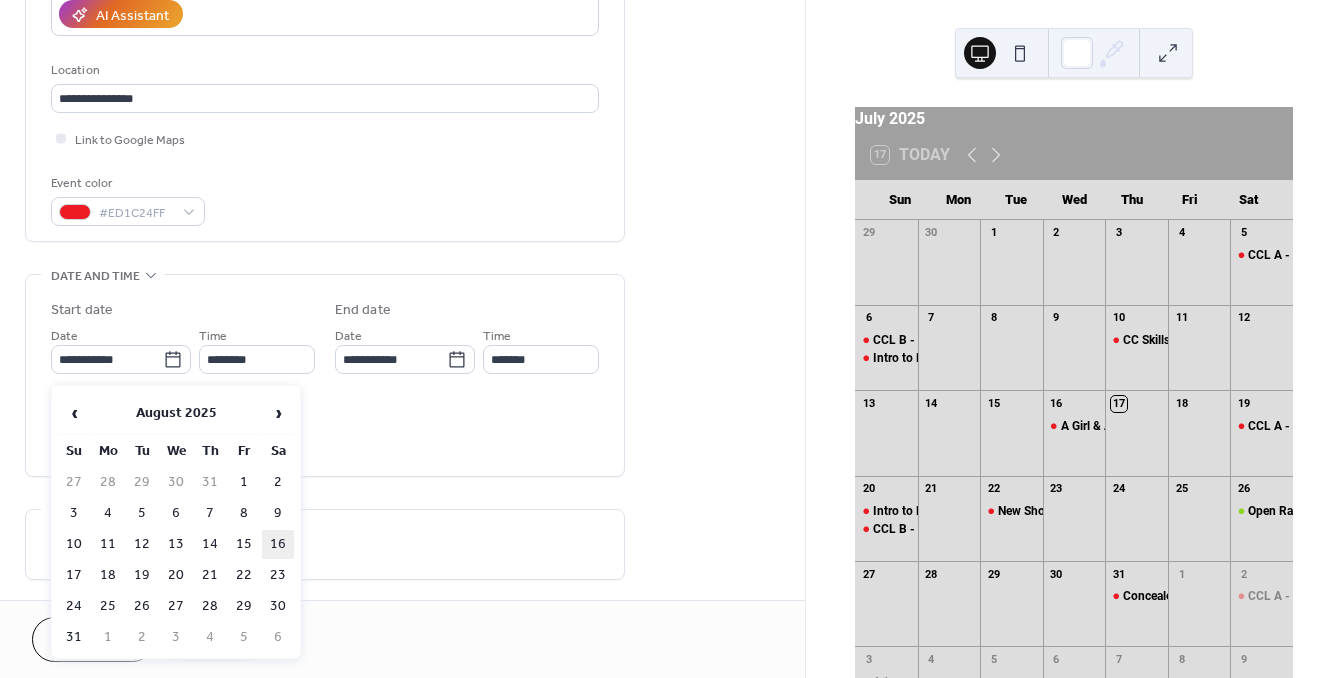 click on "16" at bounding box center [278, 544] 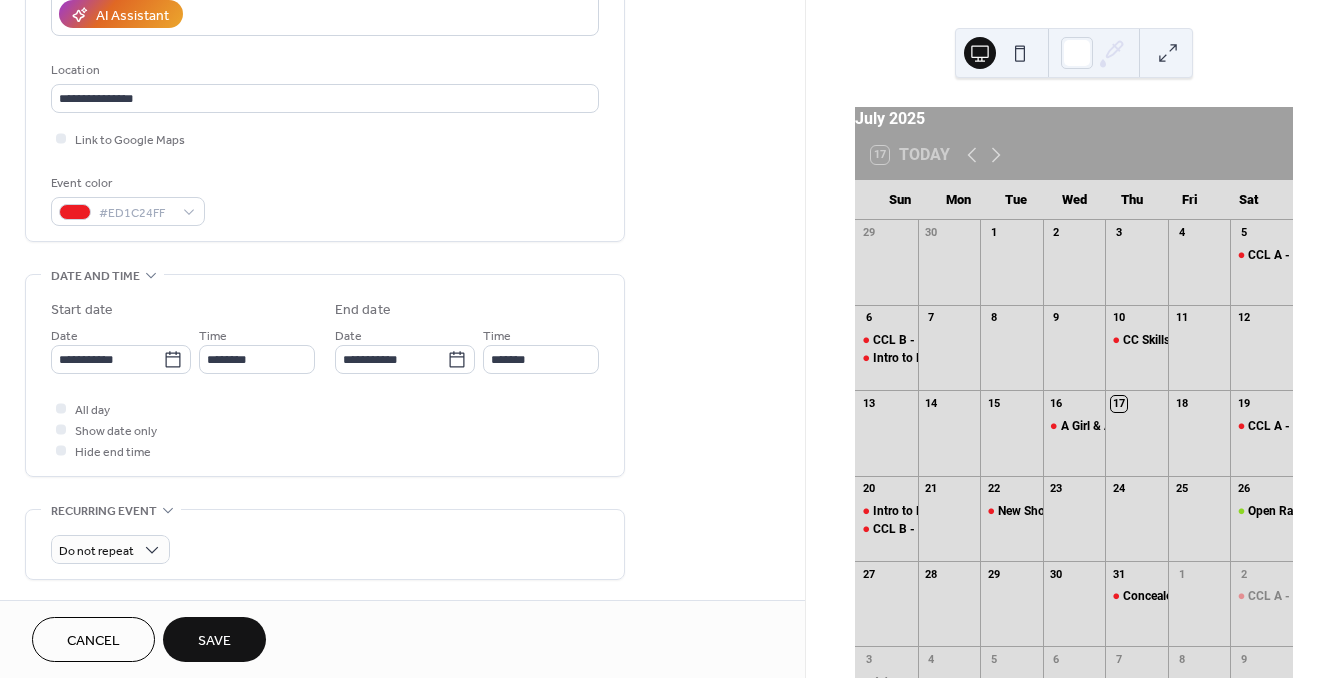 click on "Save" at bounding box center (214, 641) 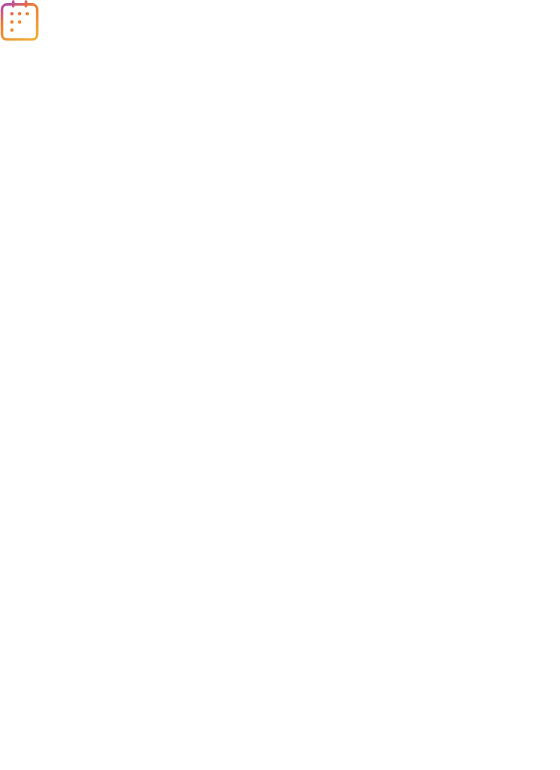 scroll, scrollTop: 0, scrollLeft: 0, axis: both 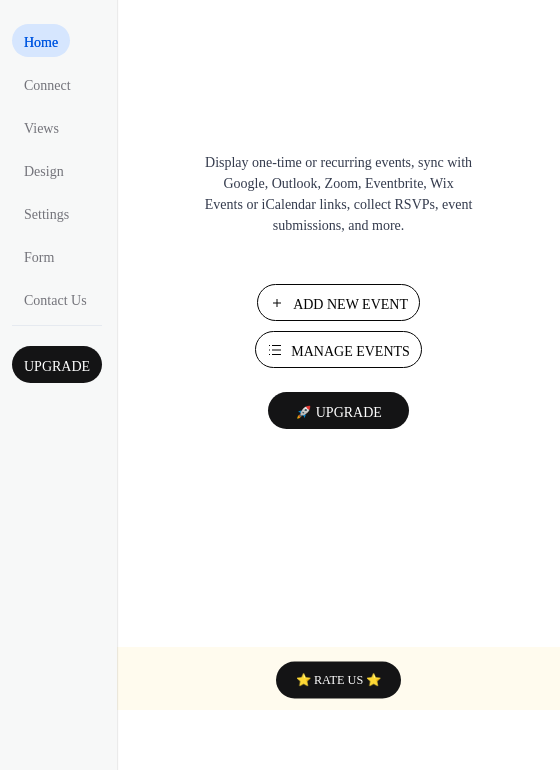 click on "Manage Events" at bounding box center [350, 351] 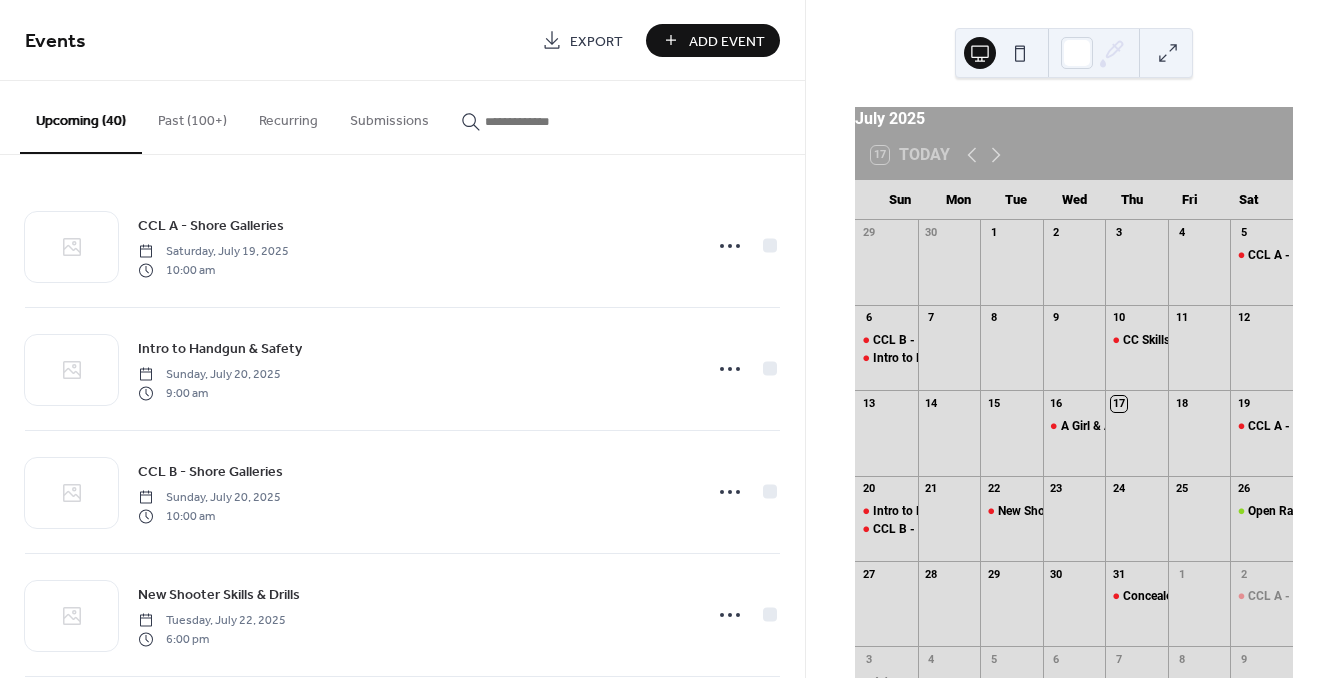 scroll, scrollTop: 0, scrollLeft: 0, axis: both 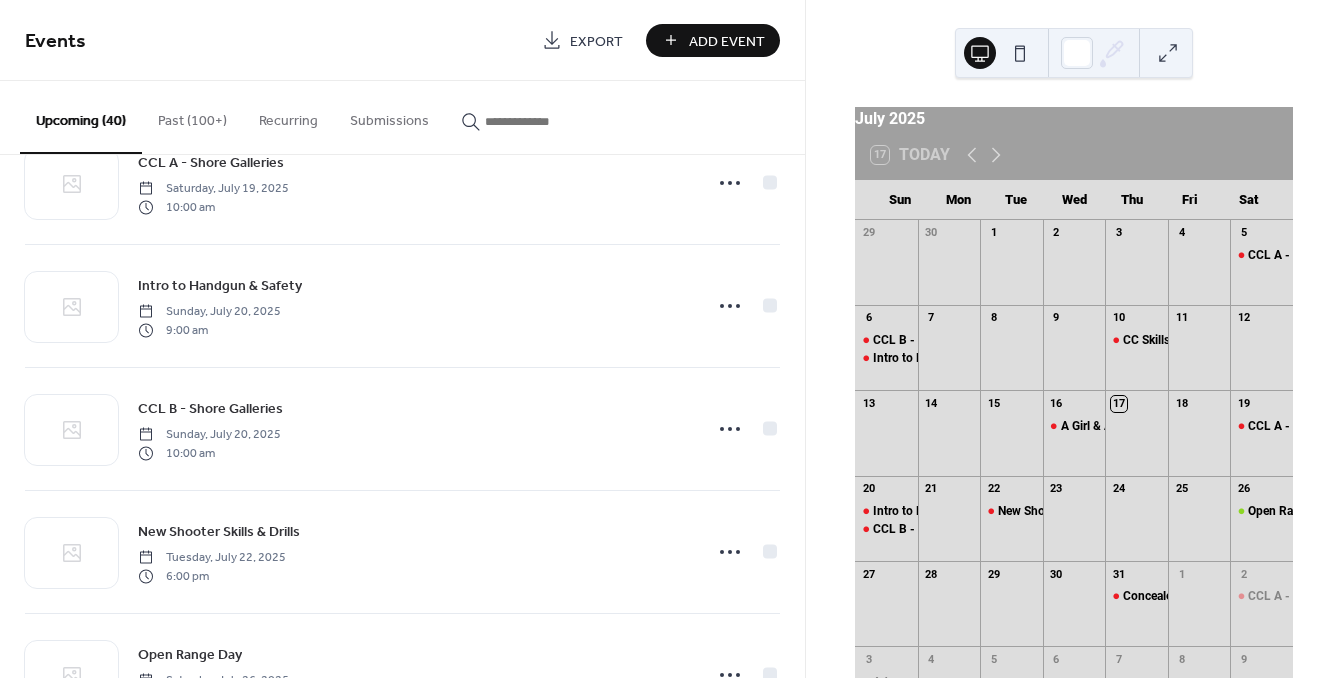 click at bounding box center (545, 121) 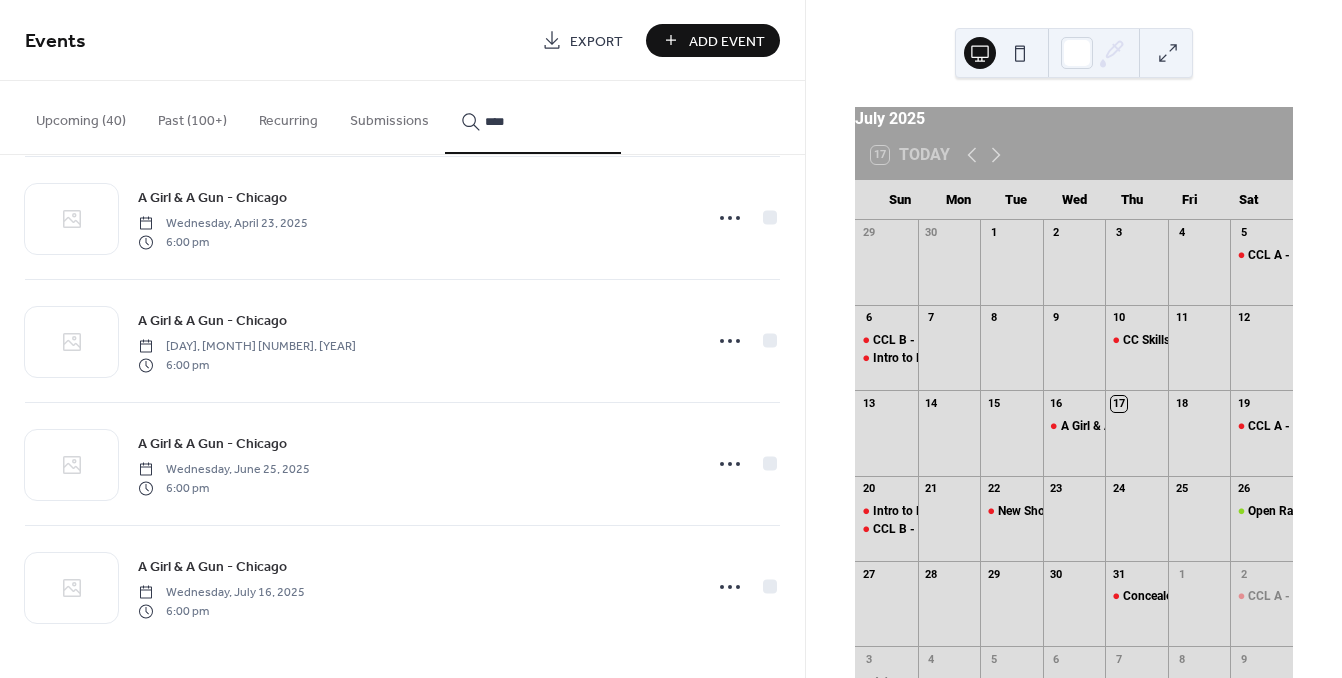 scroll, scrollTop: 6180, scrollLeft: 0, axis: vertical 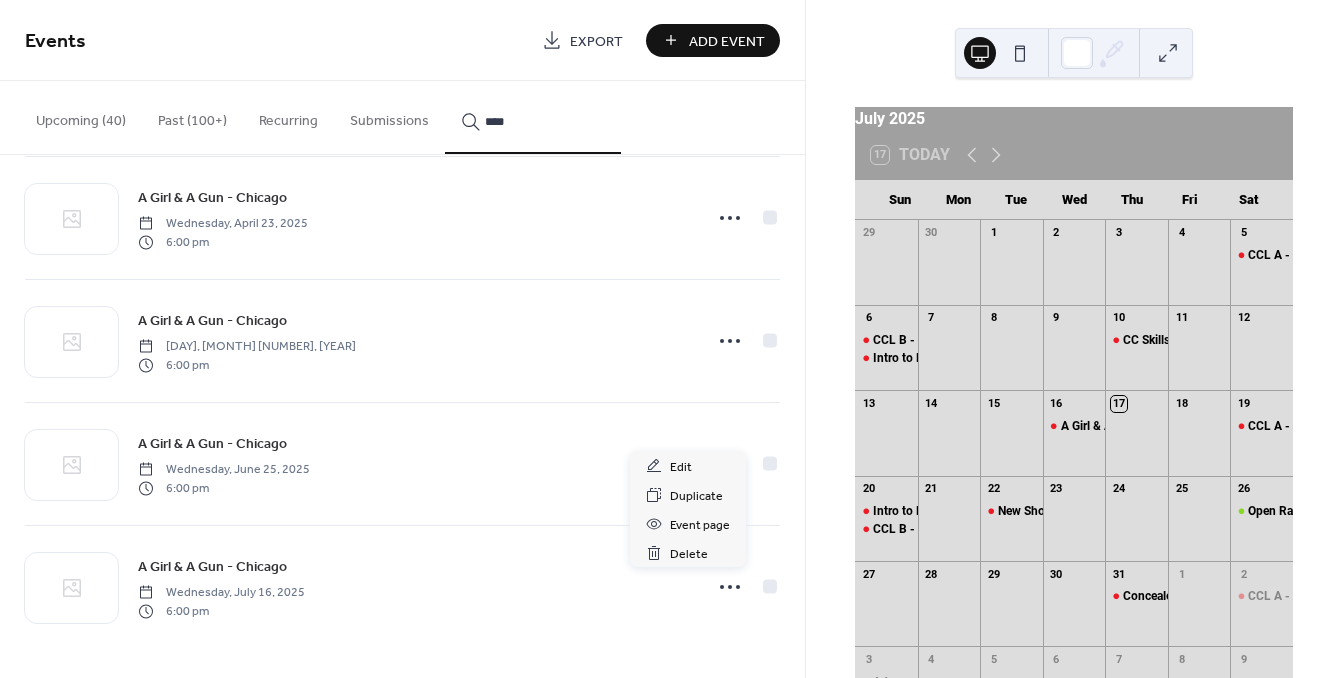 click 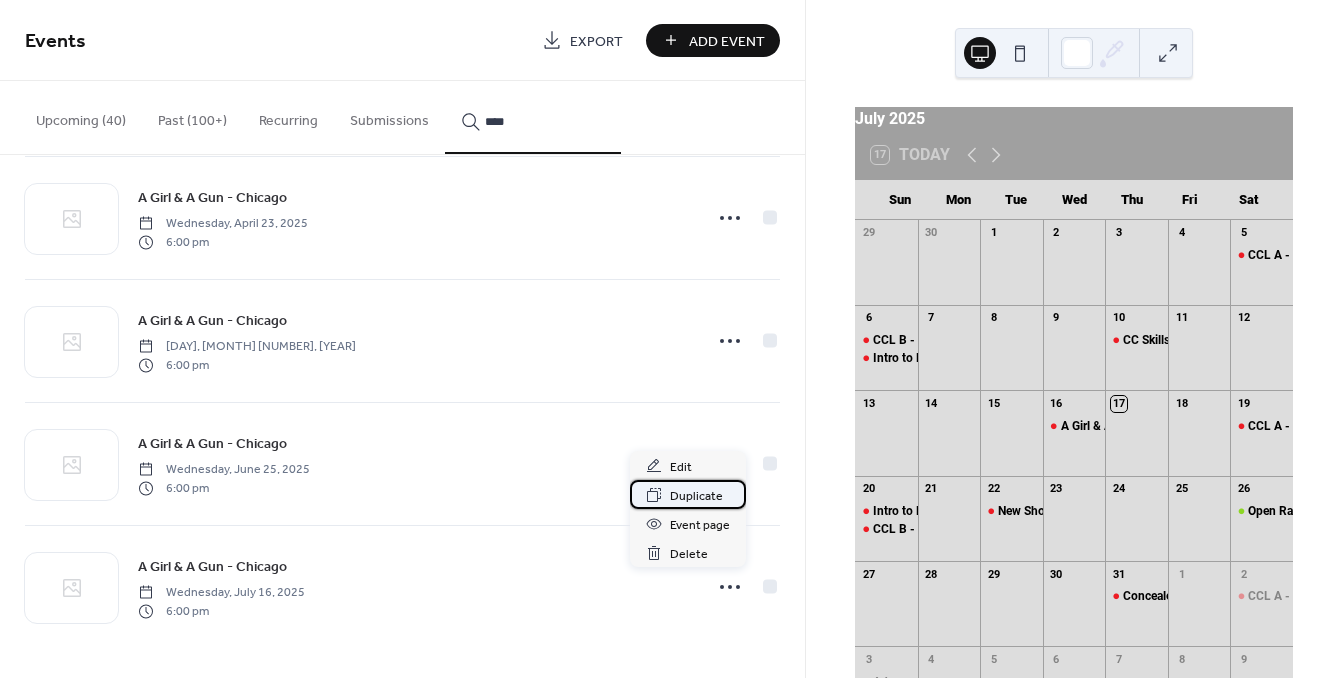 click on "Duplicate" at bounding box center (696, 496) 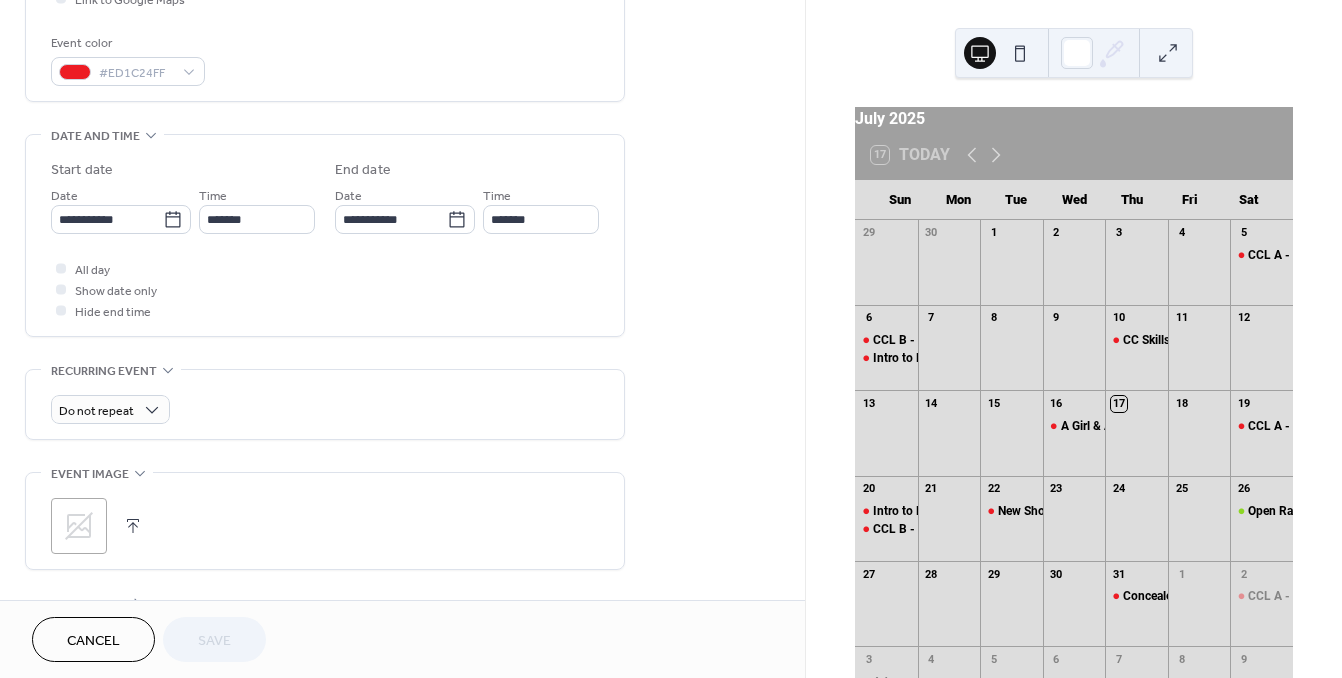 scroll, scrollTop: 514, scrollLeft: 0, axis: vertical 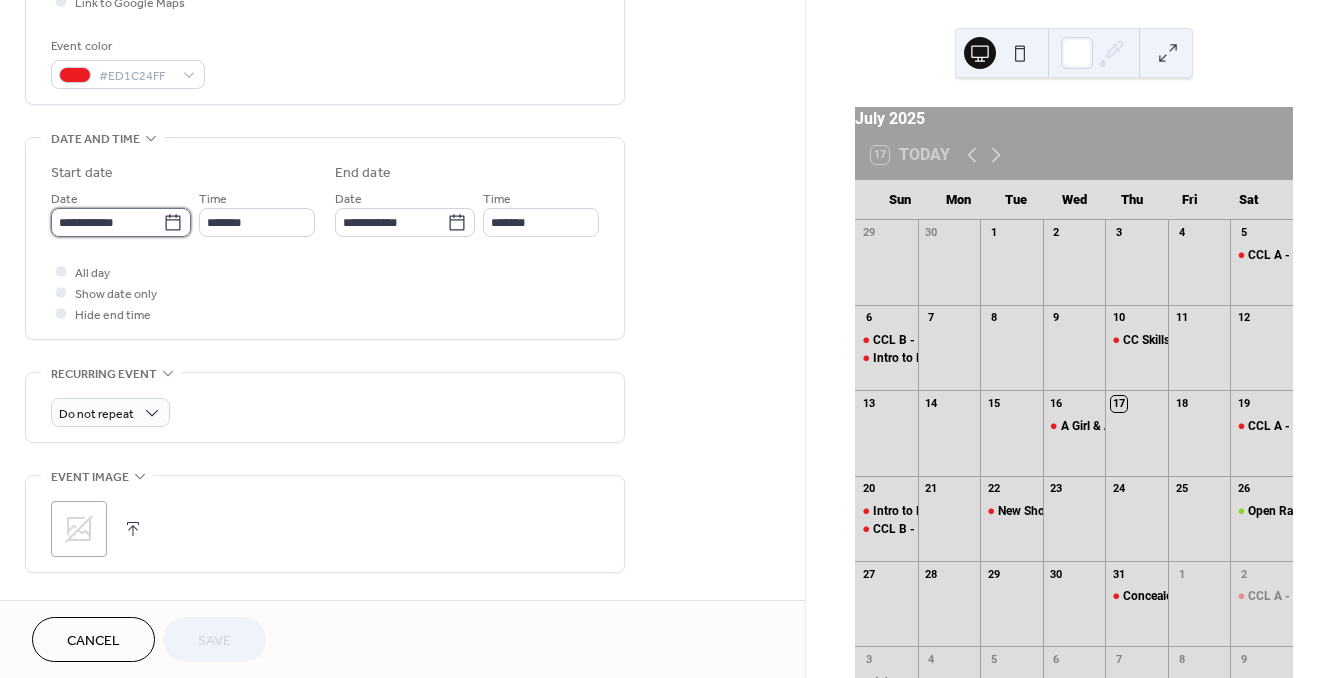 click on "**********" at bounding box center (107, 222) 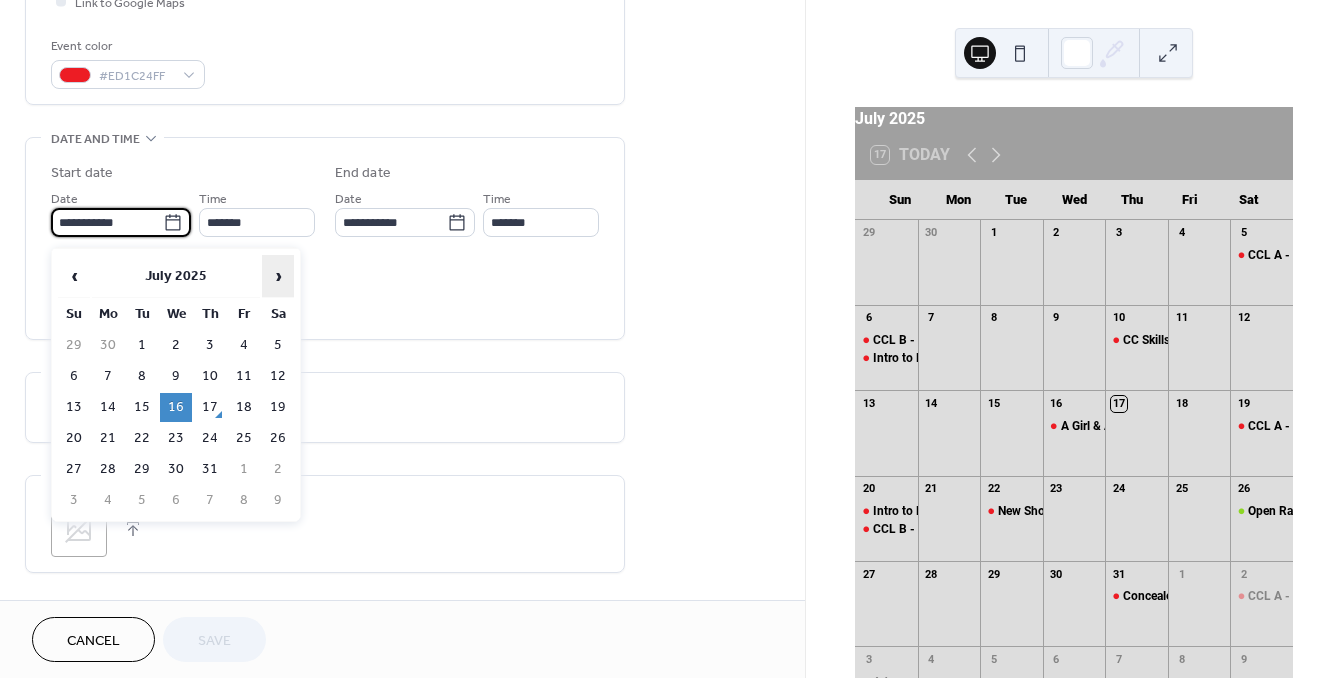 click on "›" at bounding box center [278, 276] 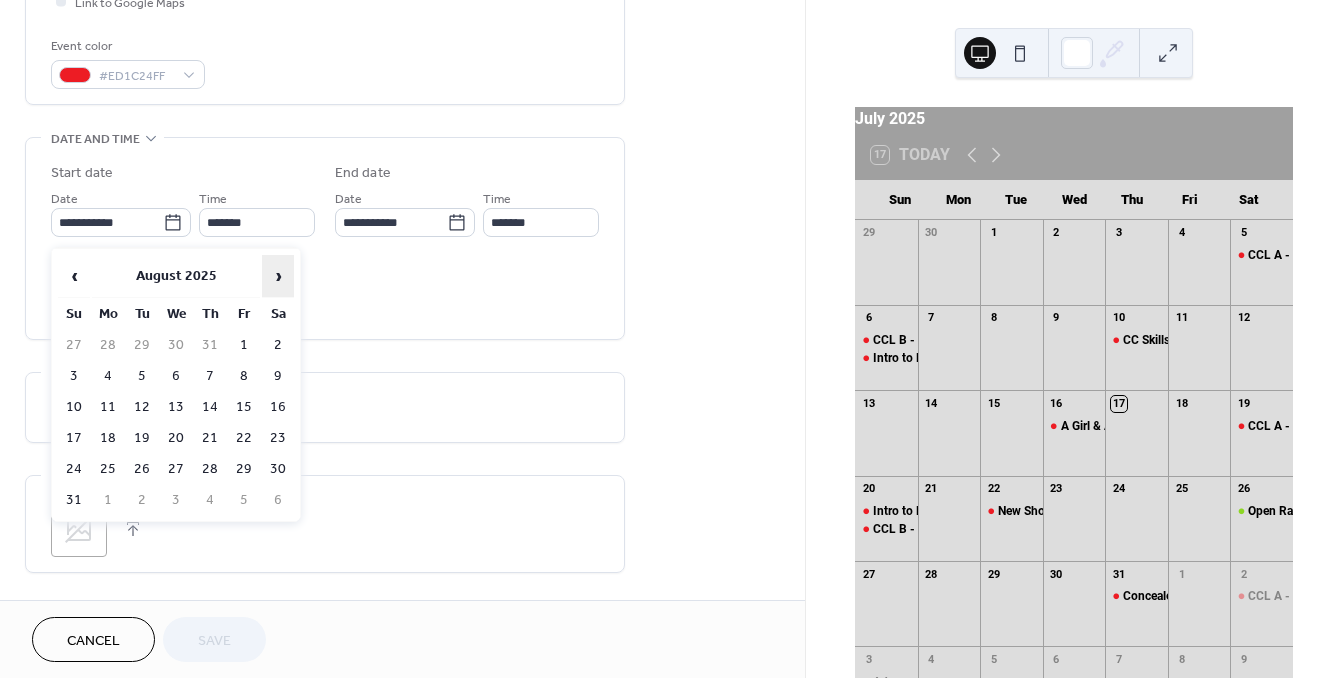 click on "›" at bounding box center [278, 276] 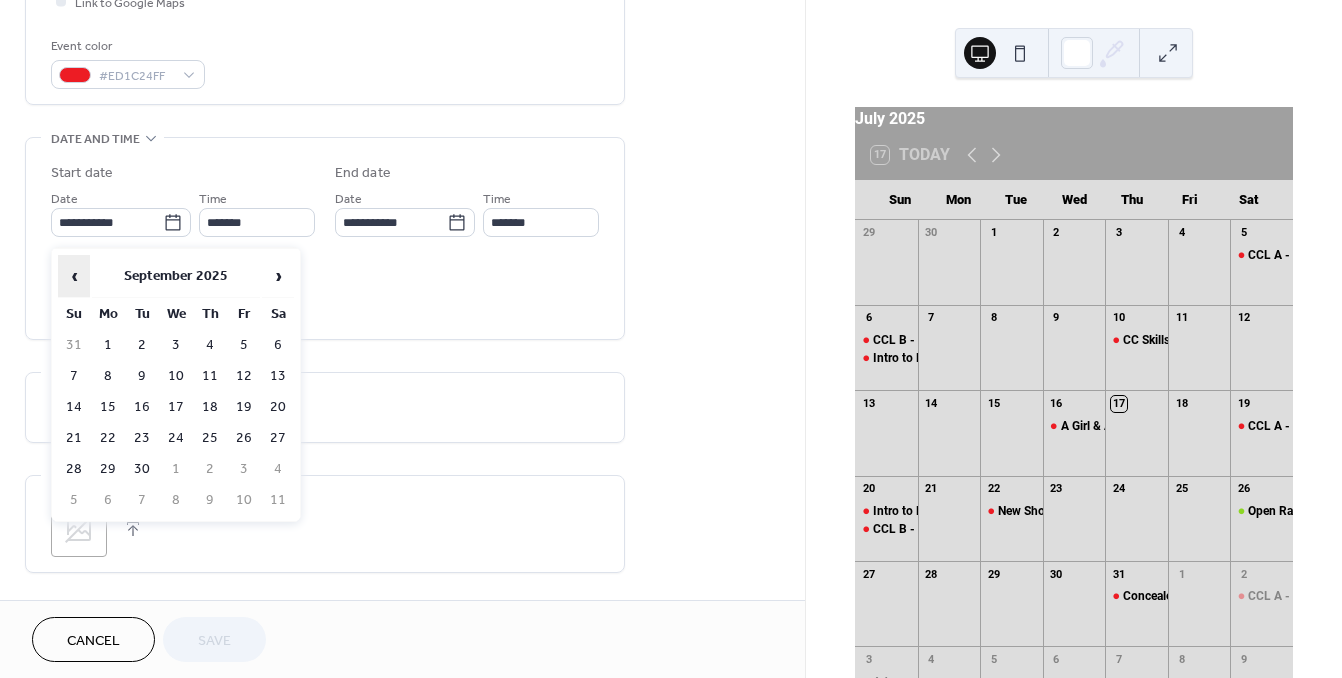 click on "‹" at bounding box center (74, 276) 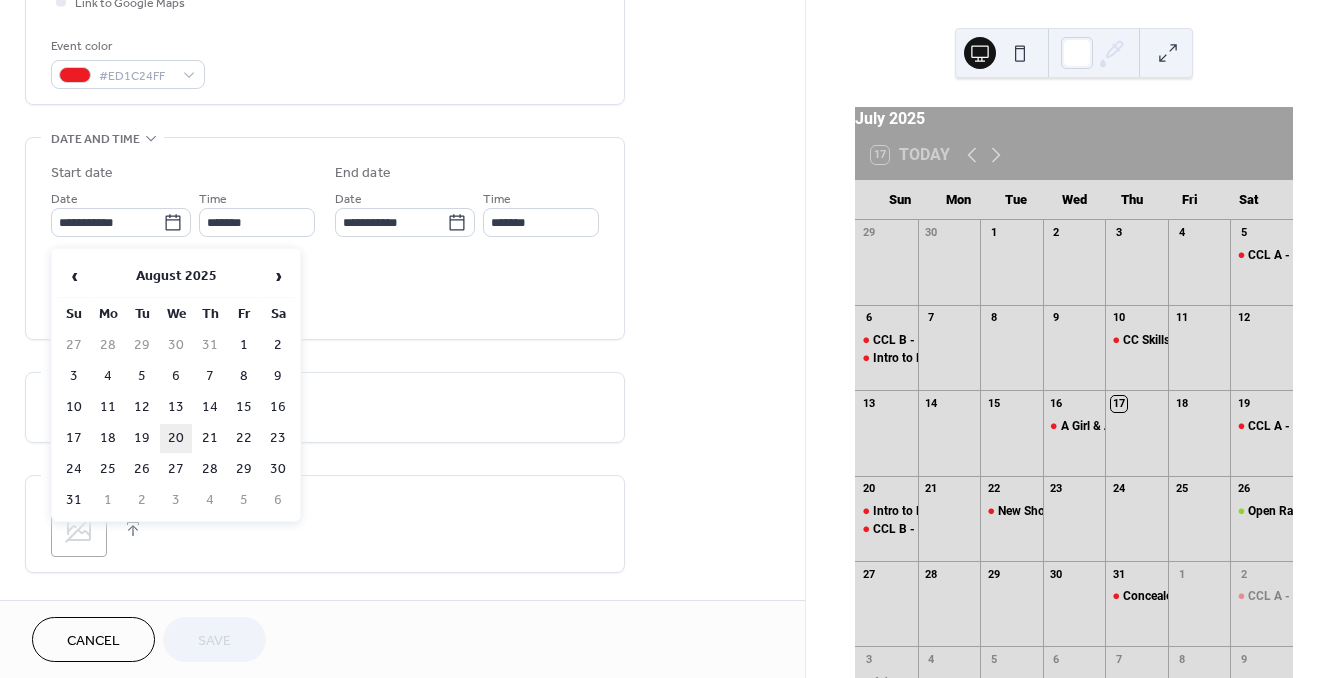 click on "20" at bounding box center (176, 438) 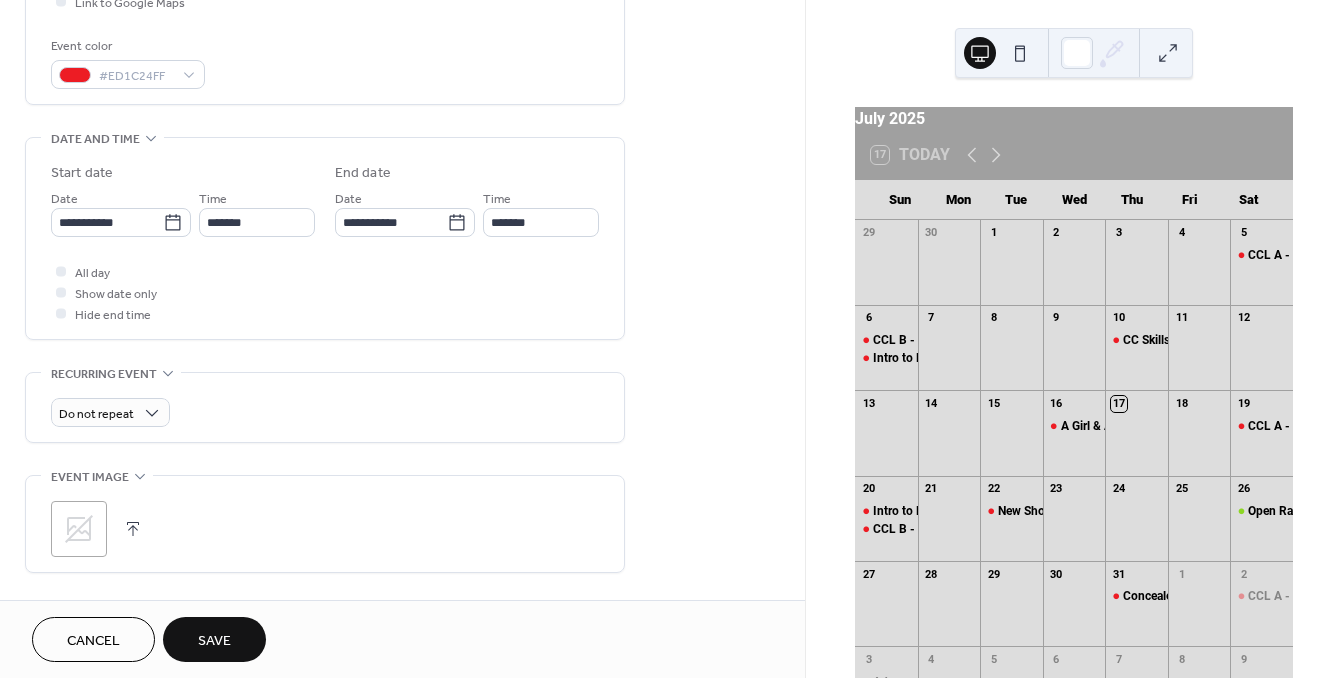click on "Save" at bounding box center [214, 639] 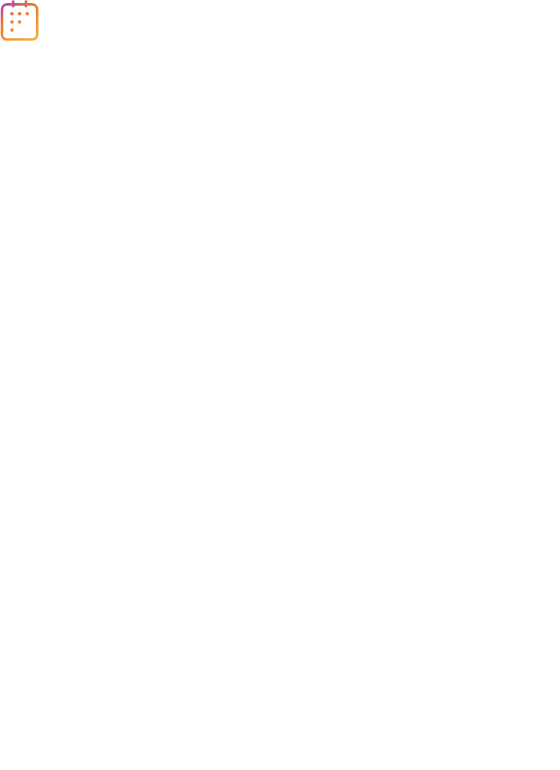 scroll, scrollTop: 0, scrollLeft: 0, axis: both 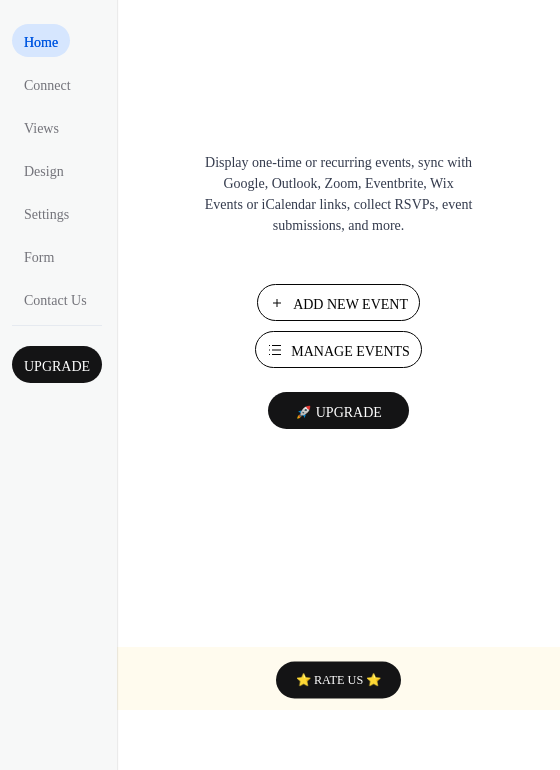 click on "Manage Events" at bounding box center (350, 351) 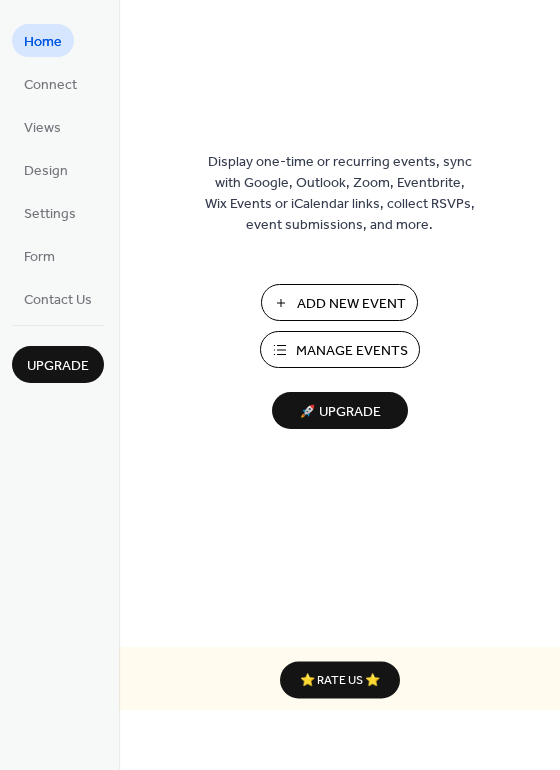 click on "Manage Events" at bounding box center (340, 349) 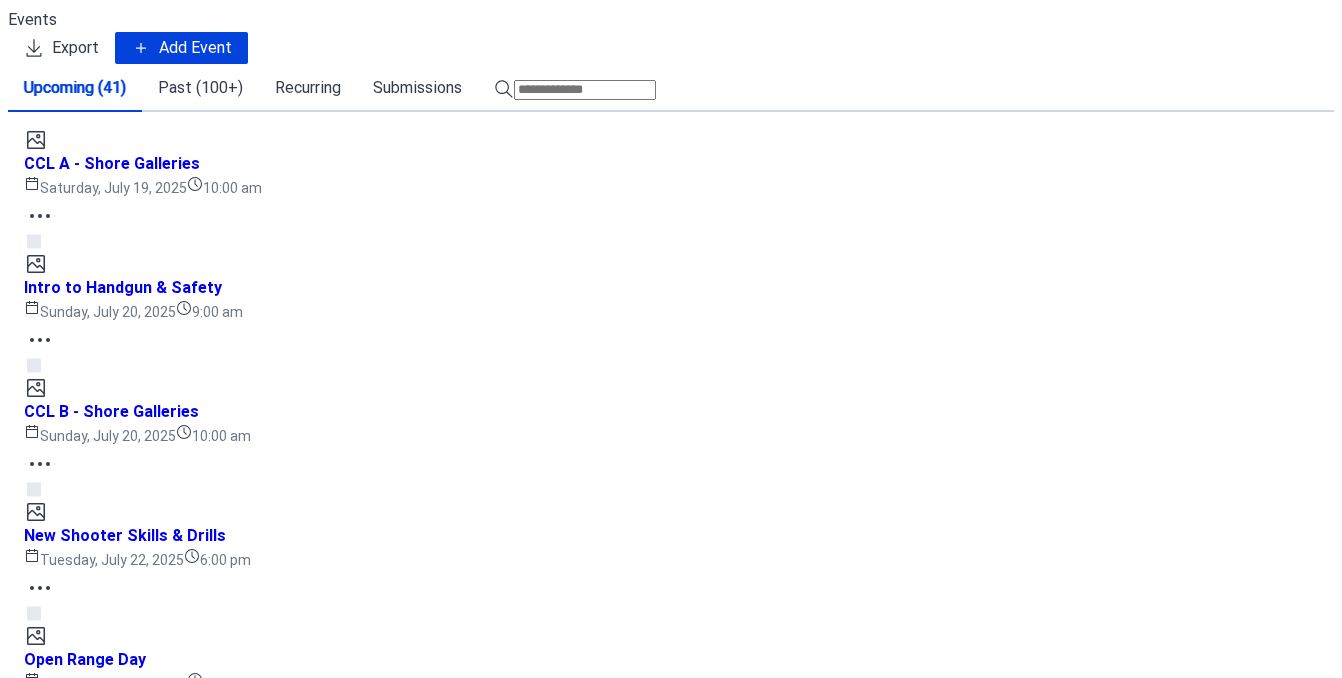 scroll, scrollTop: 0, scrollLeft: 0, axis: both 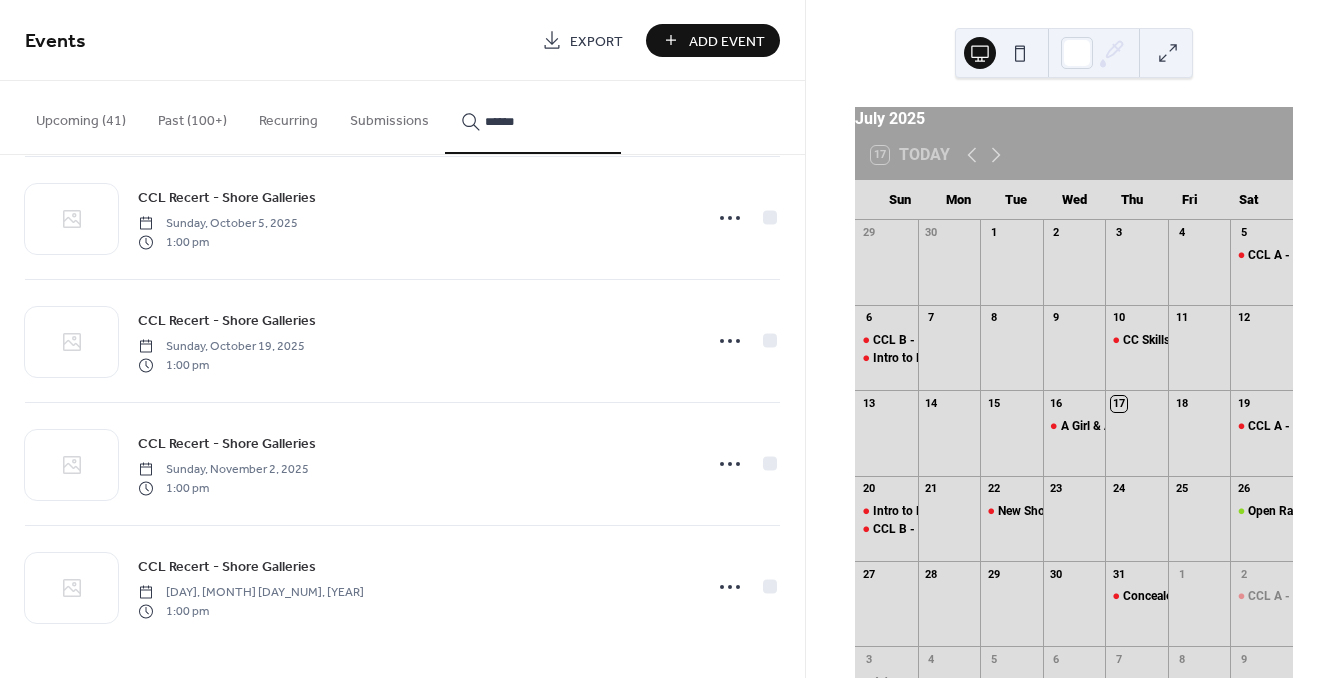 type on "******" 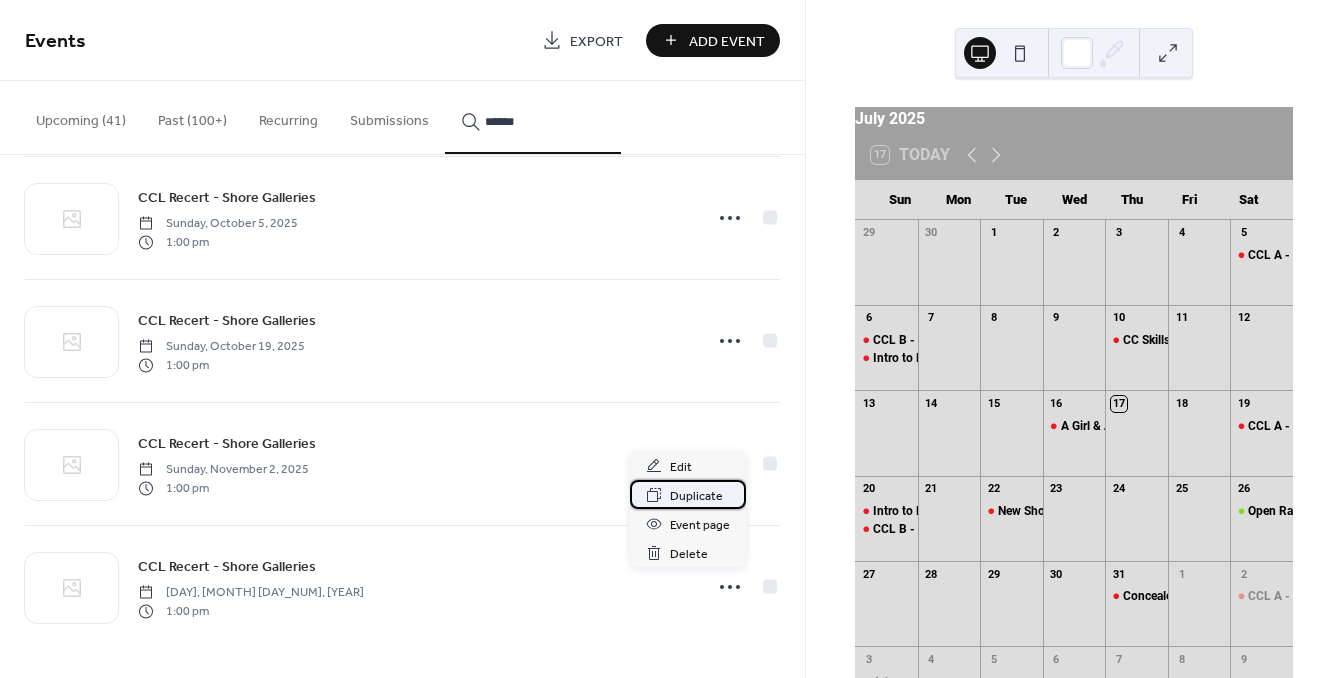 click on "Duplicate" at bounding box center [696, 496] 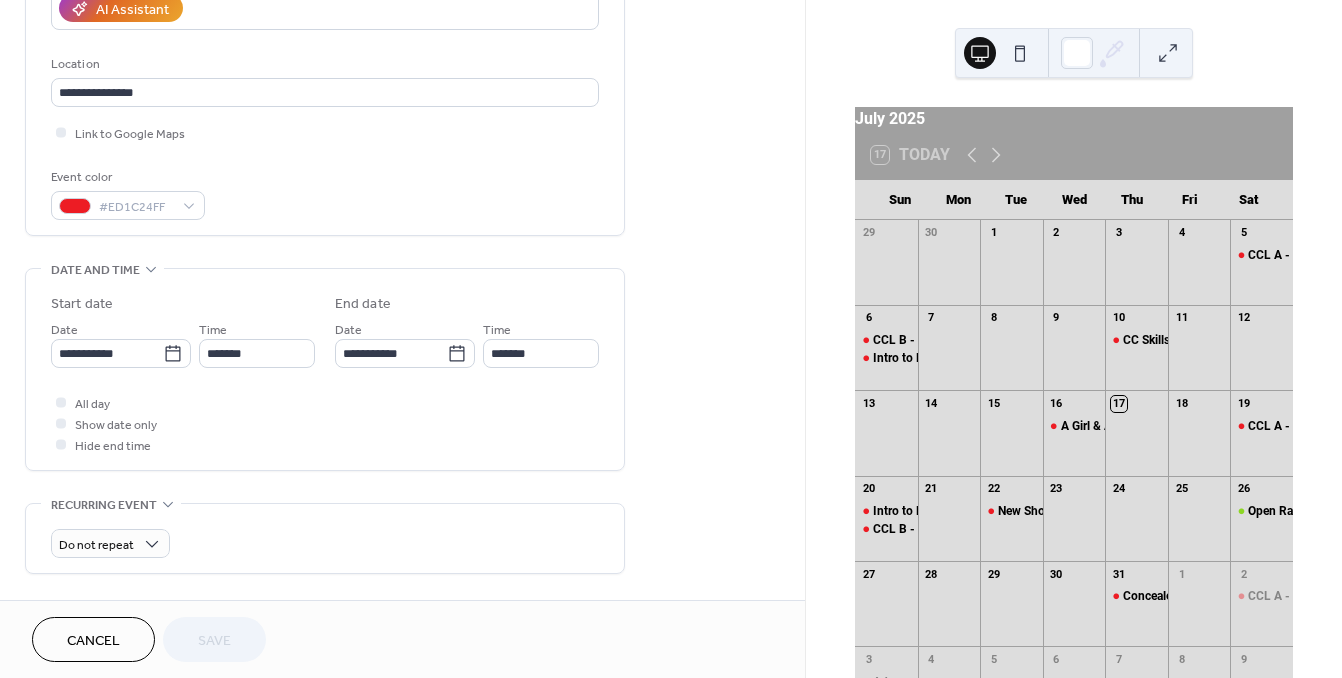 scroll, scrollTop: 386, scrollLeft: 0, axis: vertical 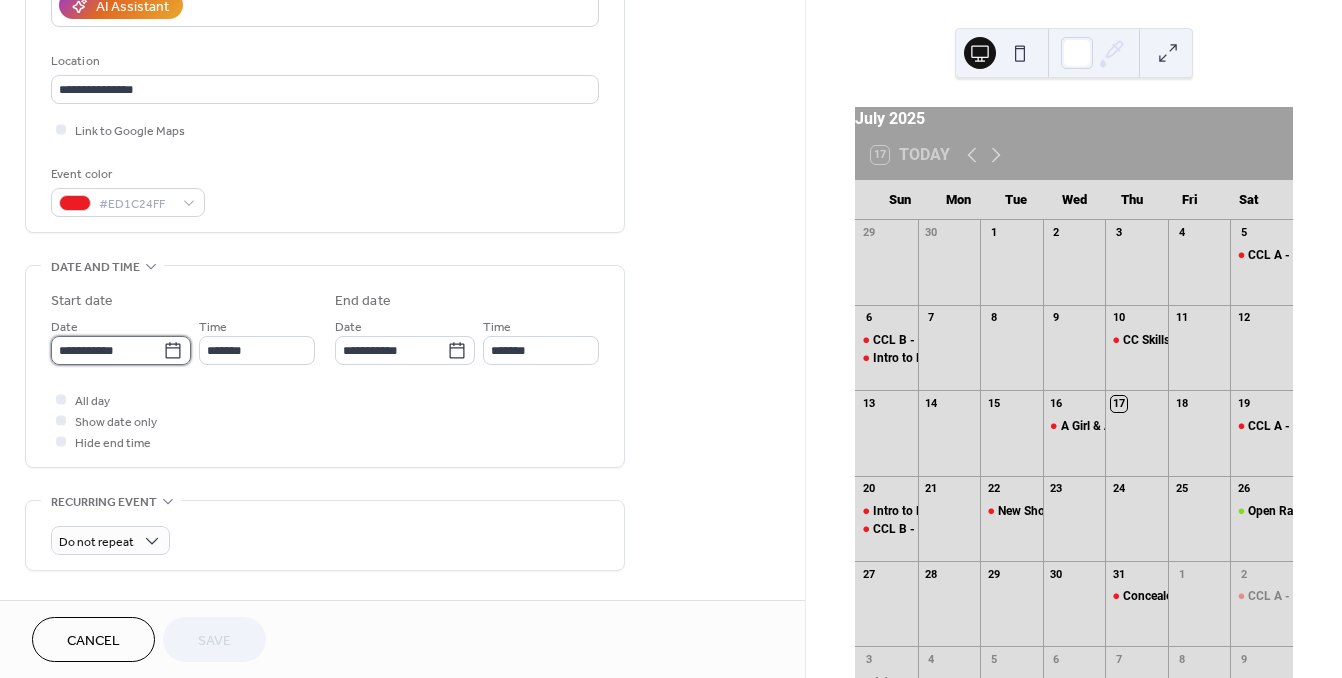click on "**********" at bounding box center [107, 350] 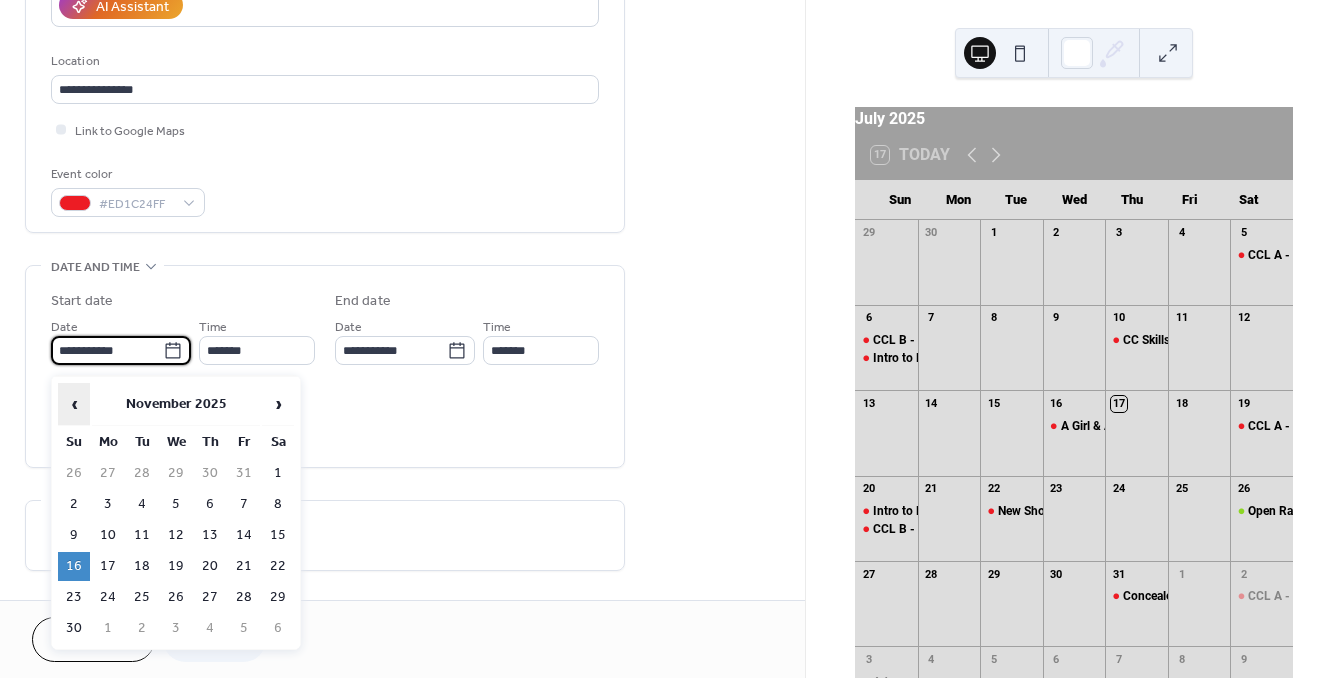 click on "‹" at bounding box center (74, 404) 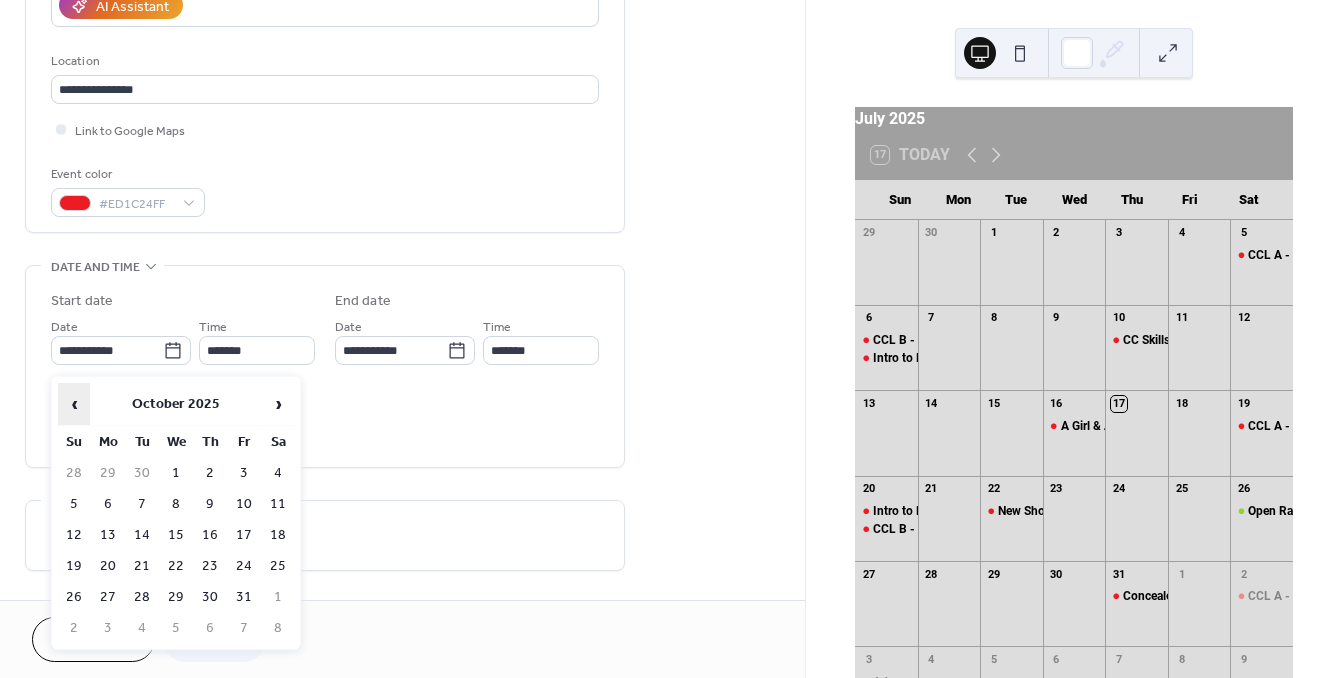 click on "‹" at bounding box center (74, 404) 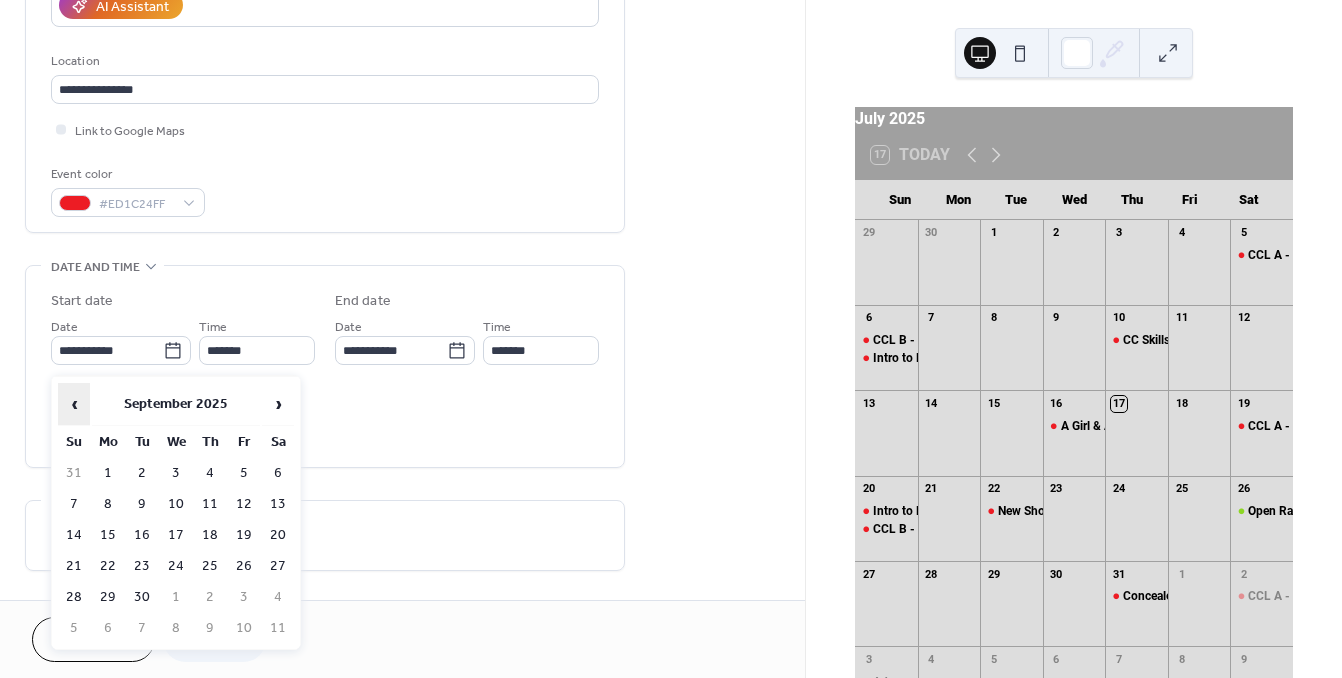 click on "‹" at bounding box center (74, 404) 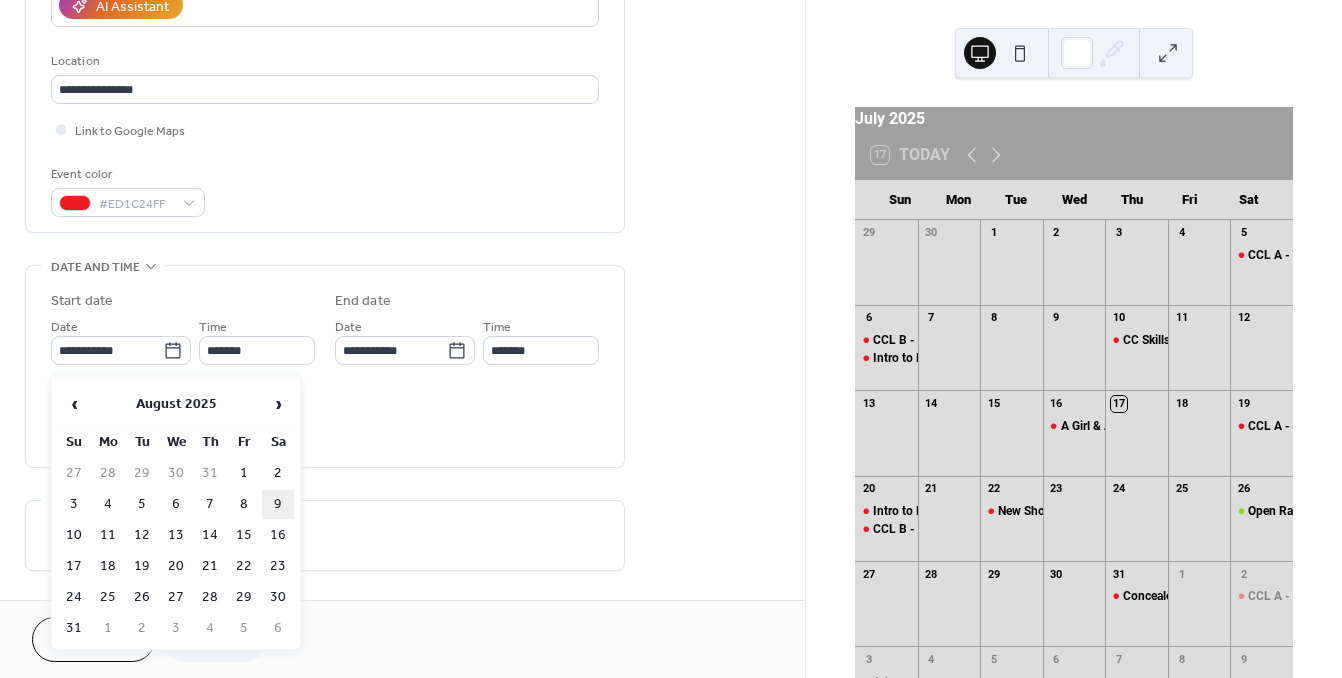click on "9" at bounding box center [278, 504] 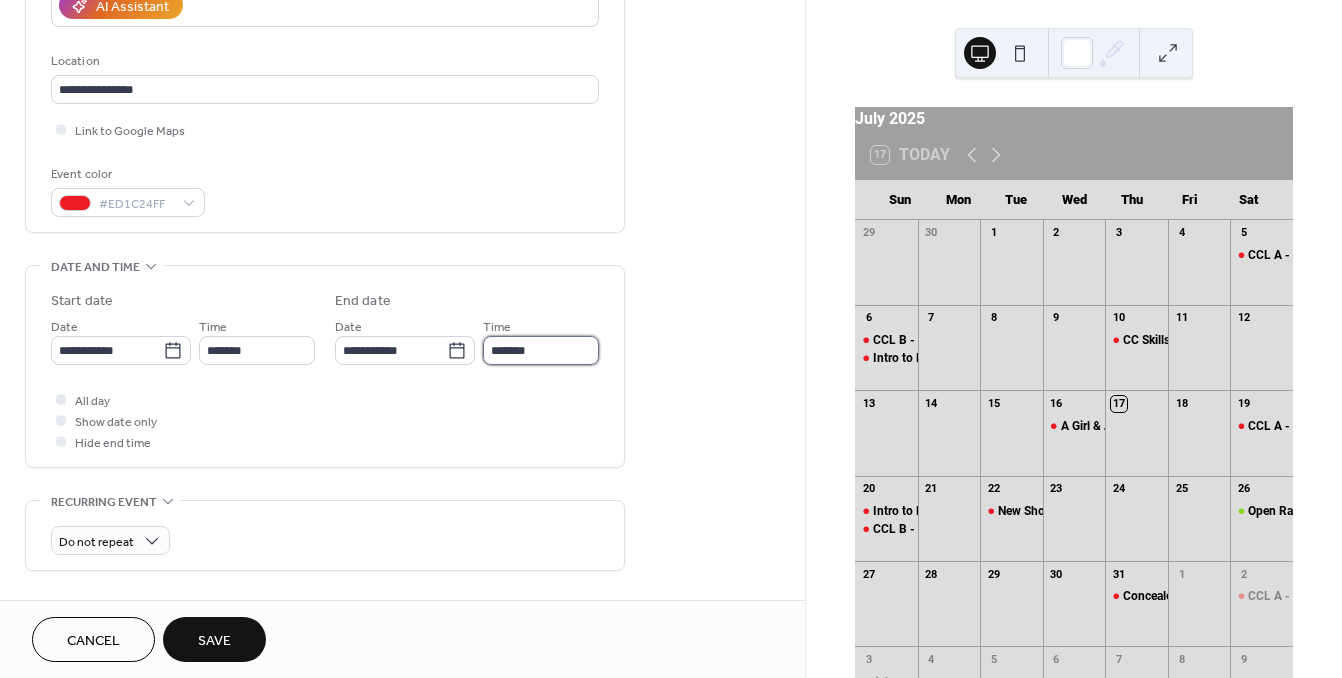 click on "*******" at bounding box center (541, 350) 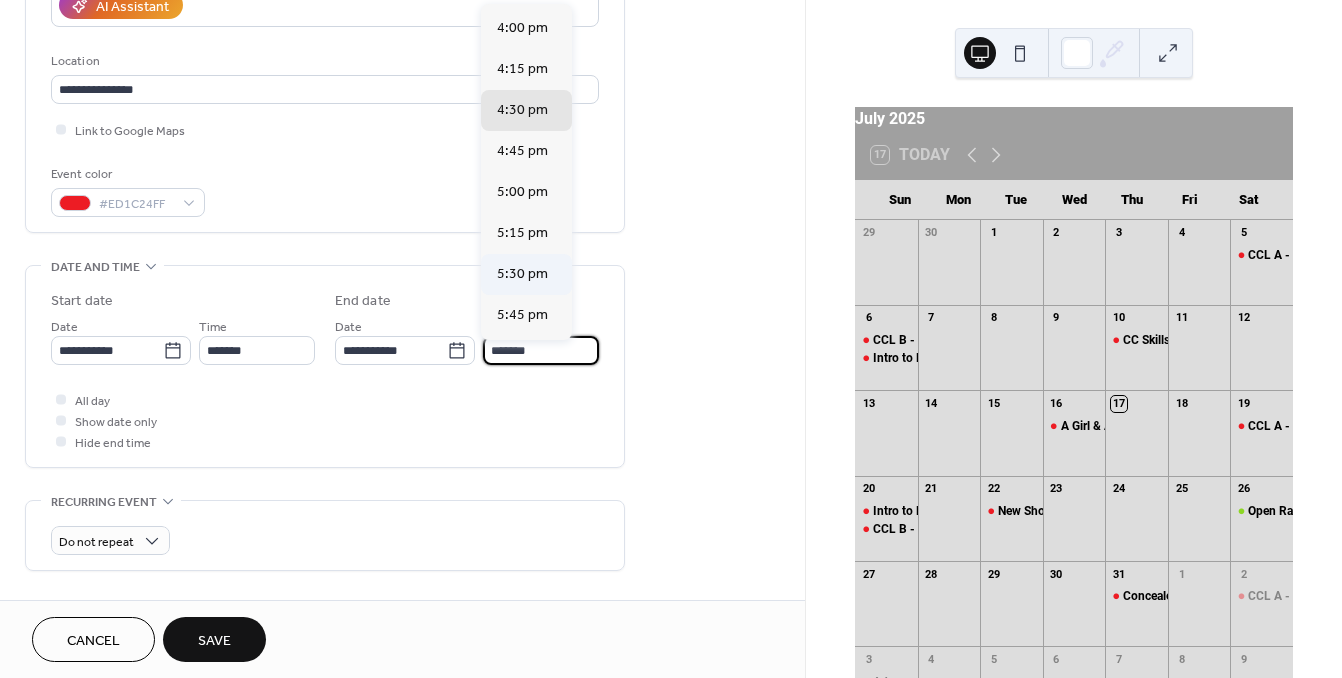 scroll, scrollTop: 429, scrollLeft: 0, axis: vertical 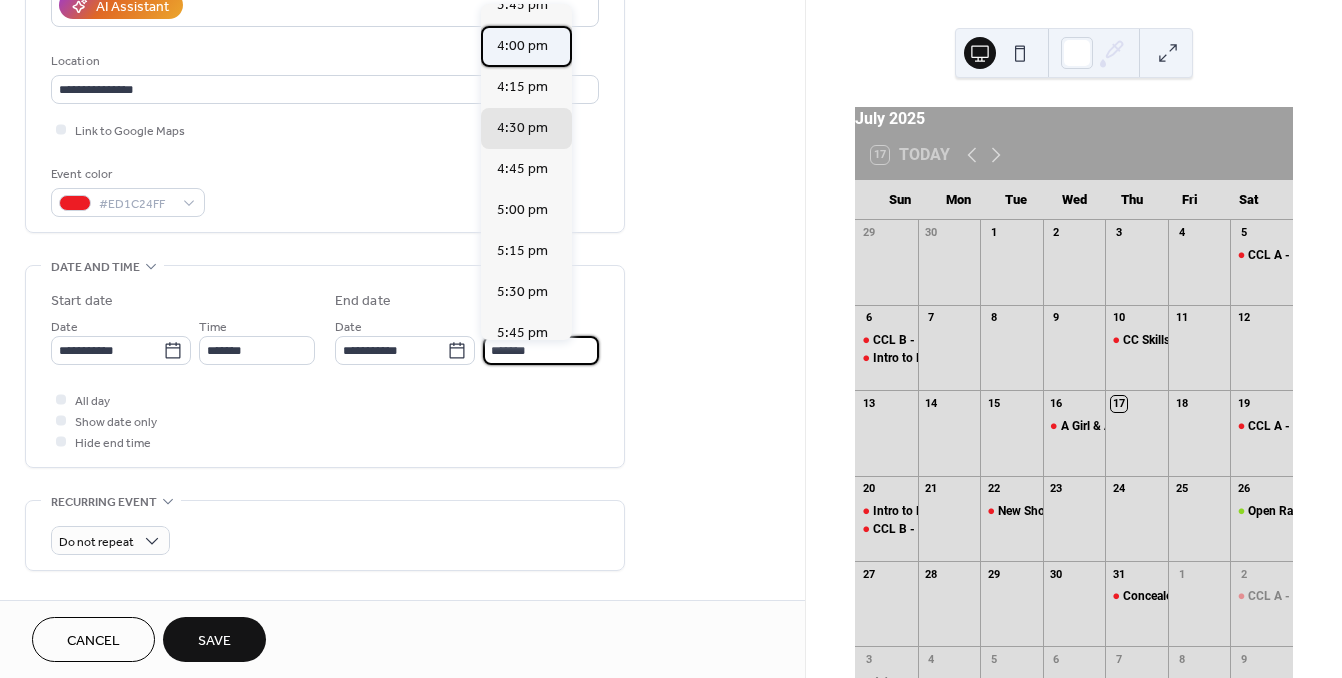 click on "4:00 pm" at bounding box center (522, 46) 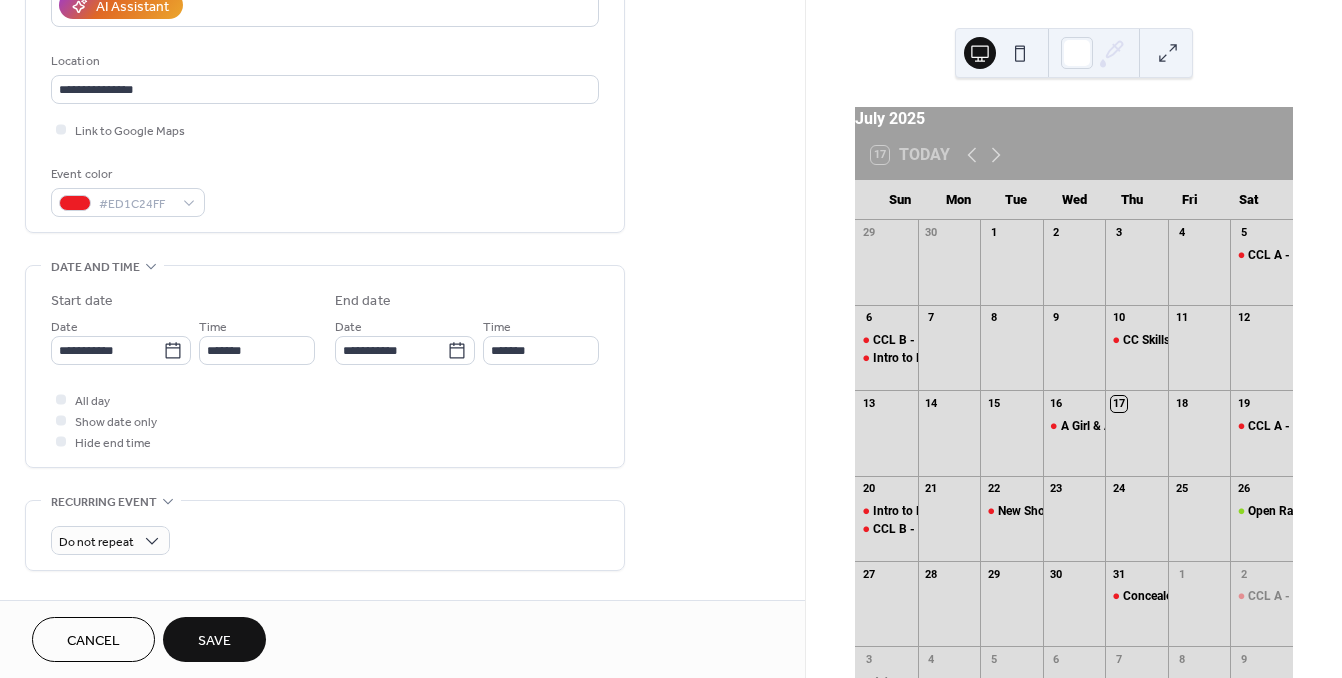 type on "*******" 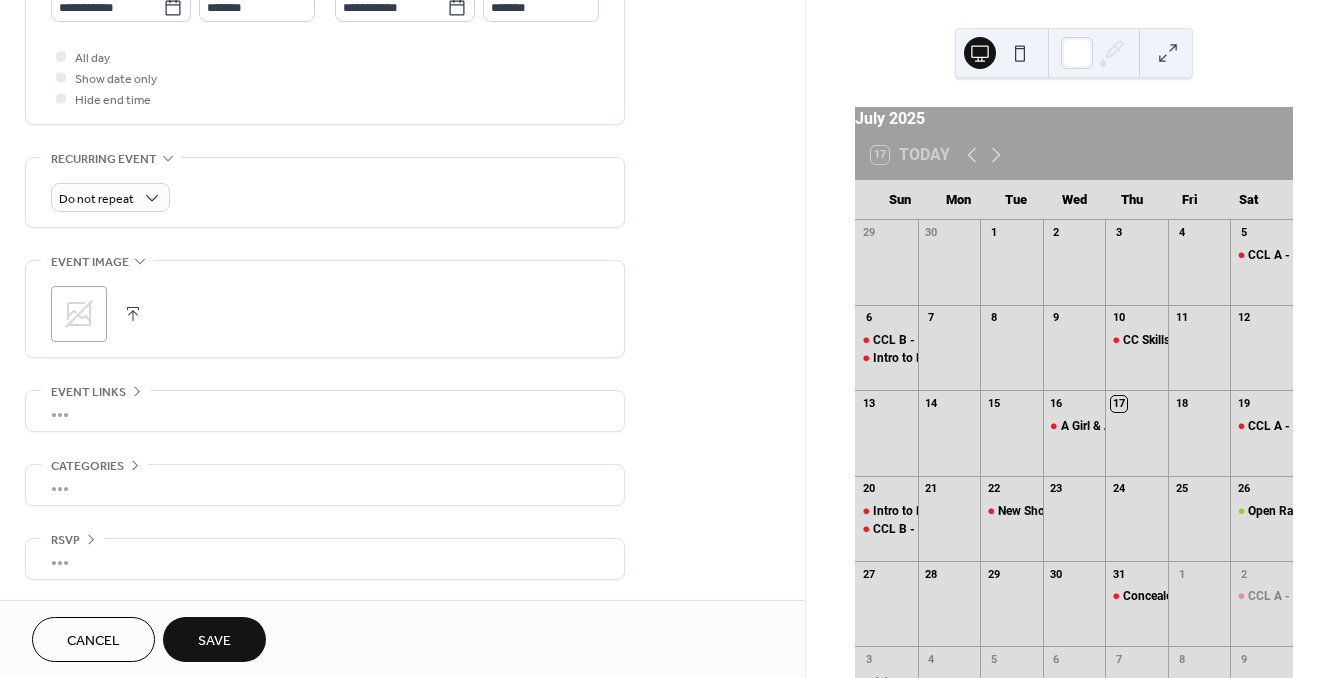 scroll, scrollTop: 735, scrollLeft: 0, axis: vertical 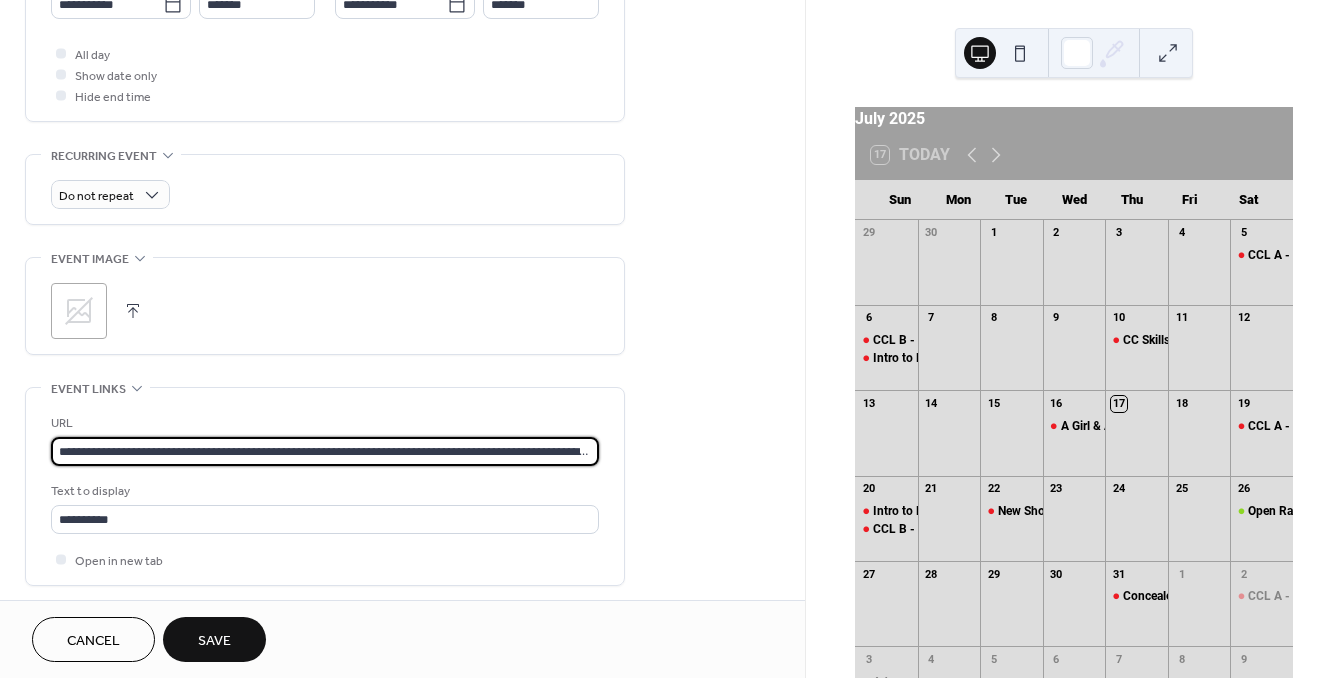 click on "**********" at bounding box center [325, 451] 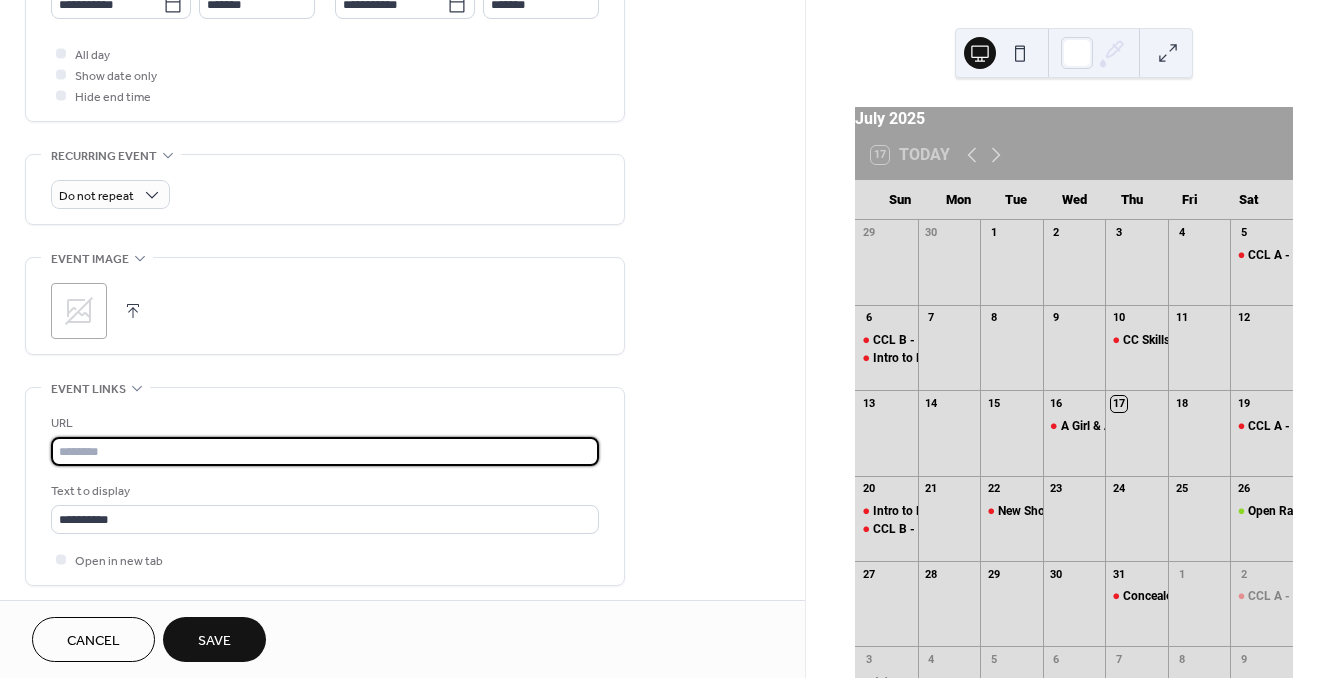 paste on "**********" 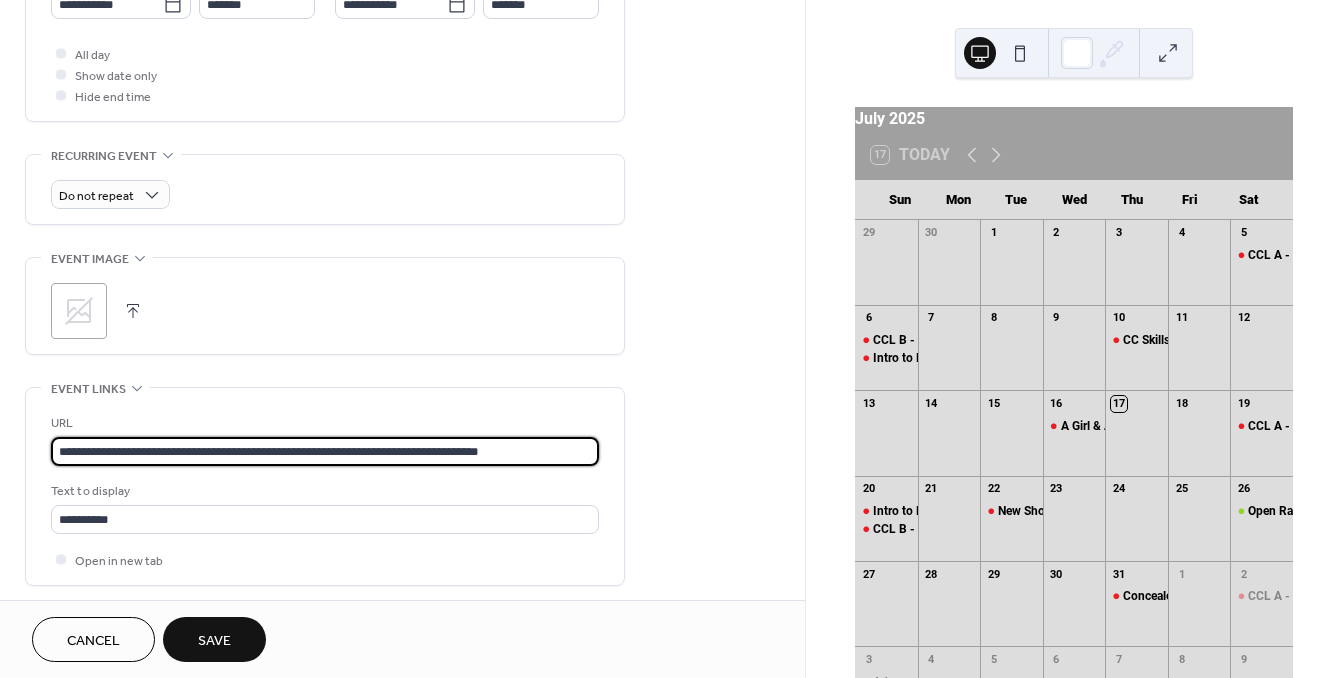 type on "**********" 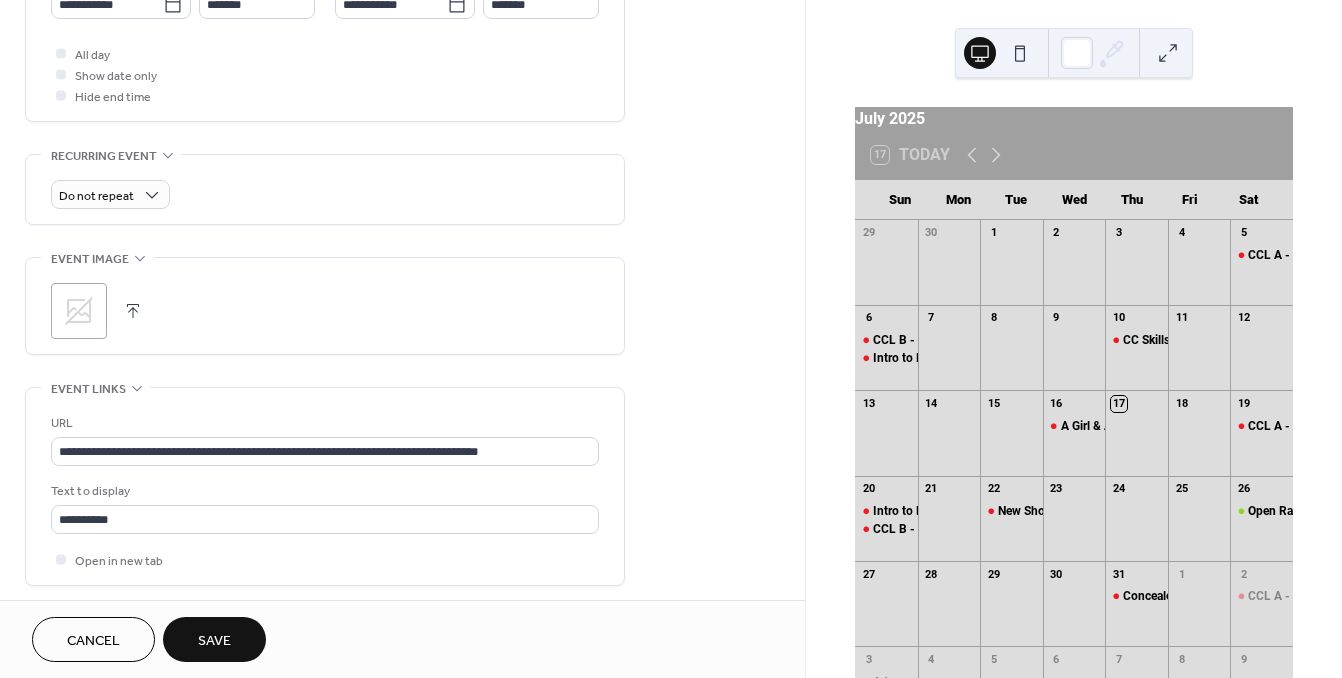 click on "Save" at bounding box center (214, 639) 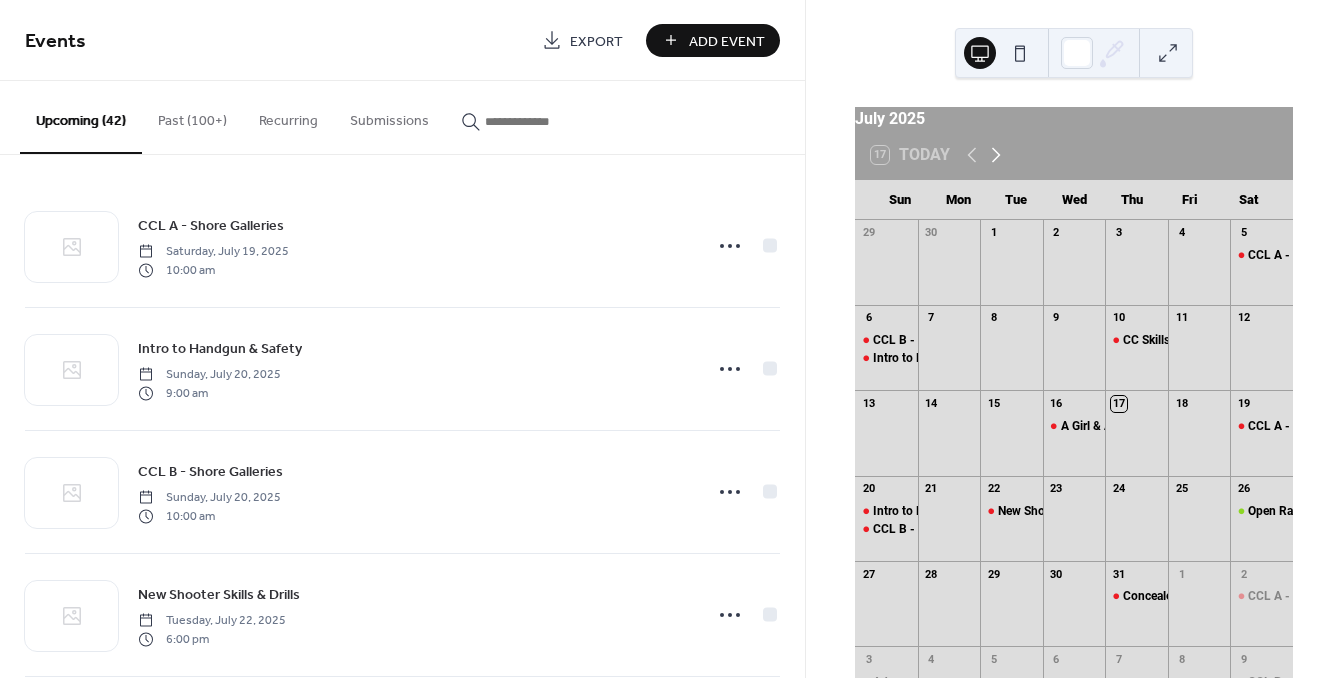 click 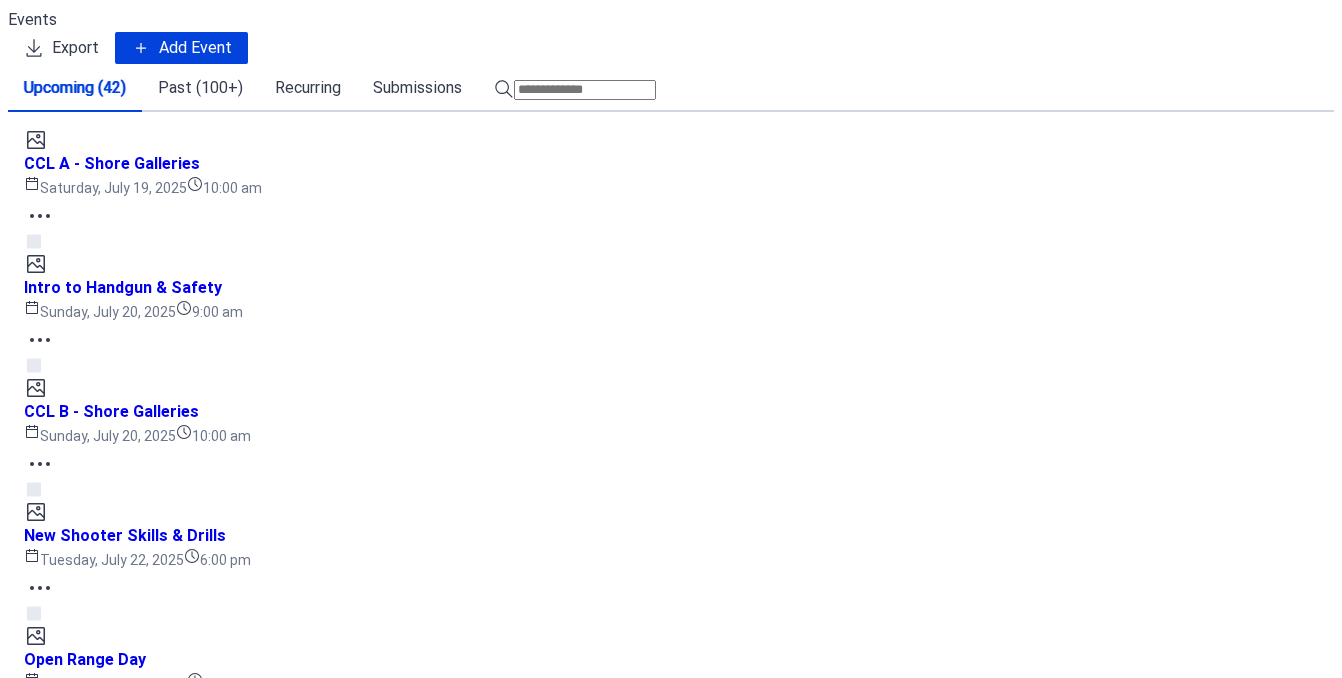 scroll, scrollTop: 0, scrollLeft: 0, axis: both 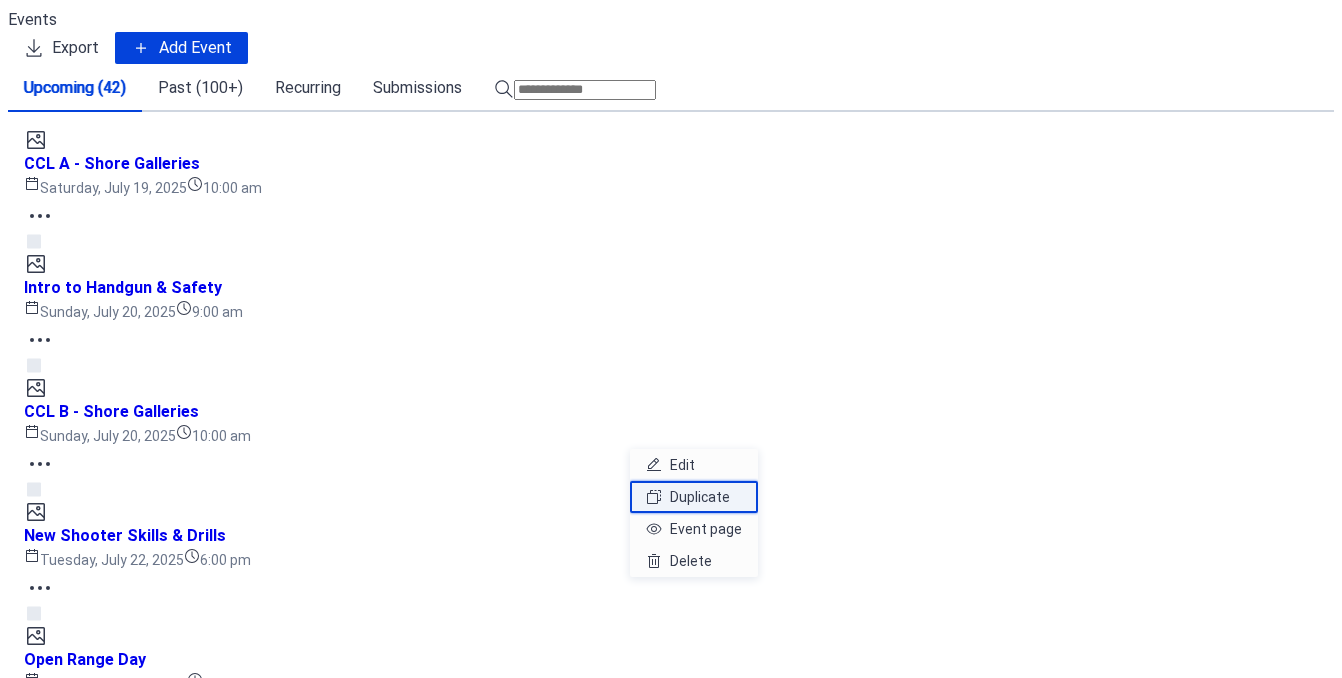 click on "Duplicate" at bounding box center [700, 497] 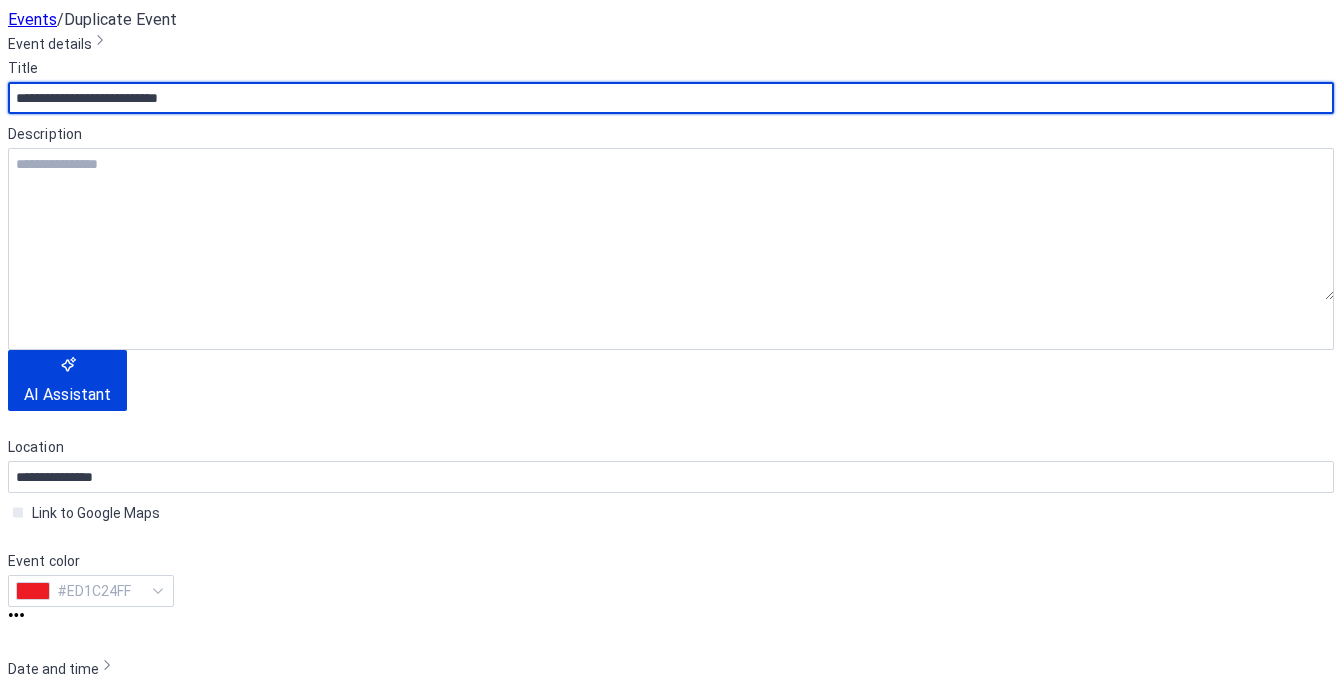 scroll, scrollTop: 429, scrollLeft: 0, axis: vertical 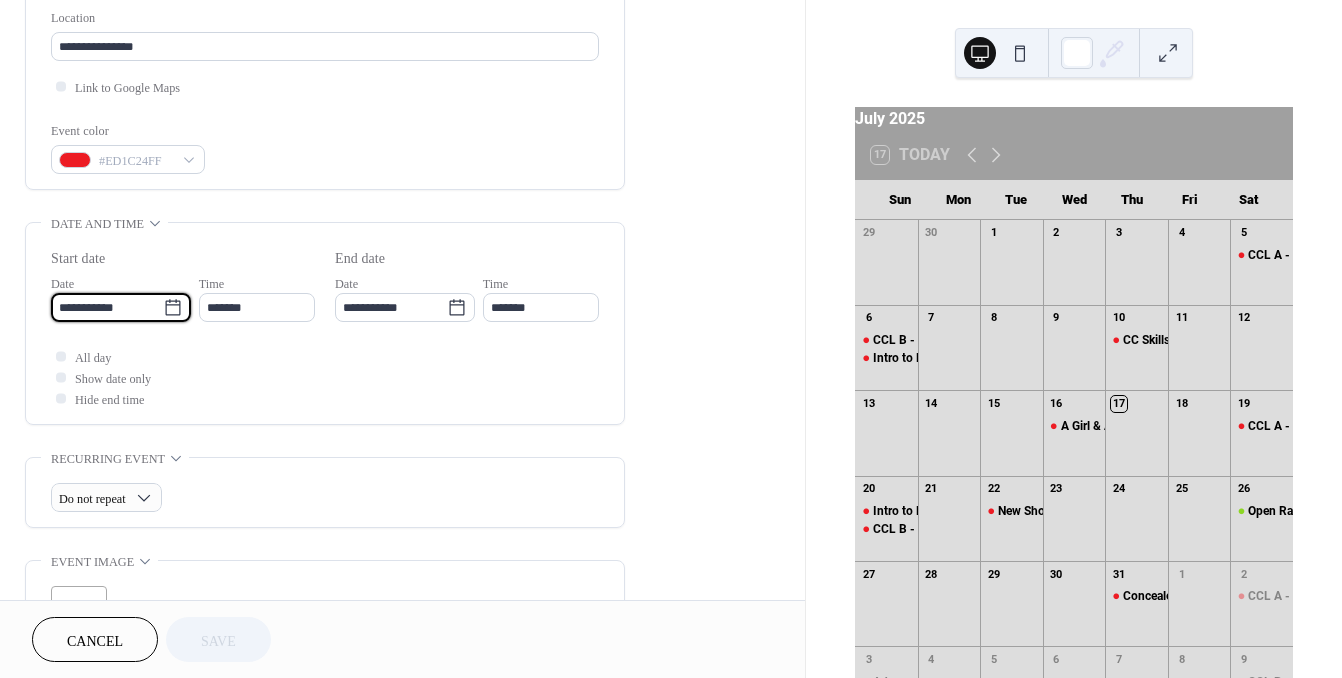 click on "**********" at bounding box center [107, 307] 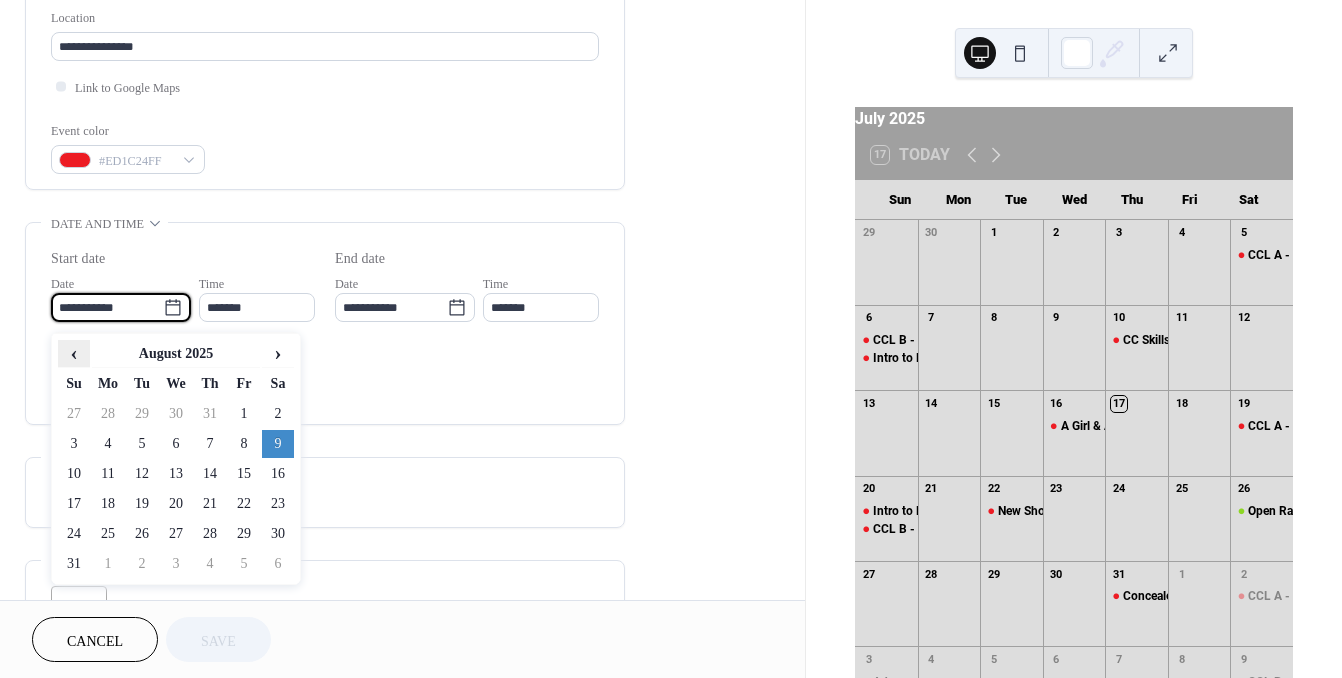 click on "‹" at bounding box center (74, 353) 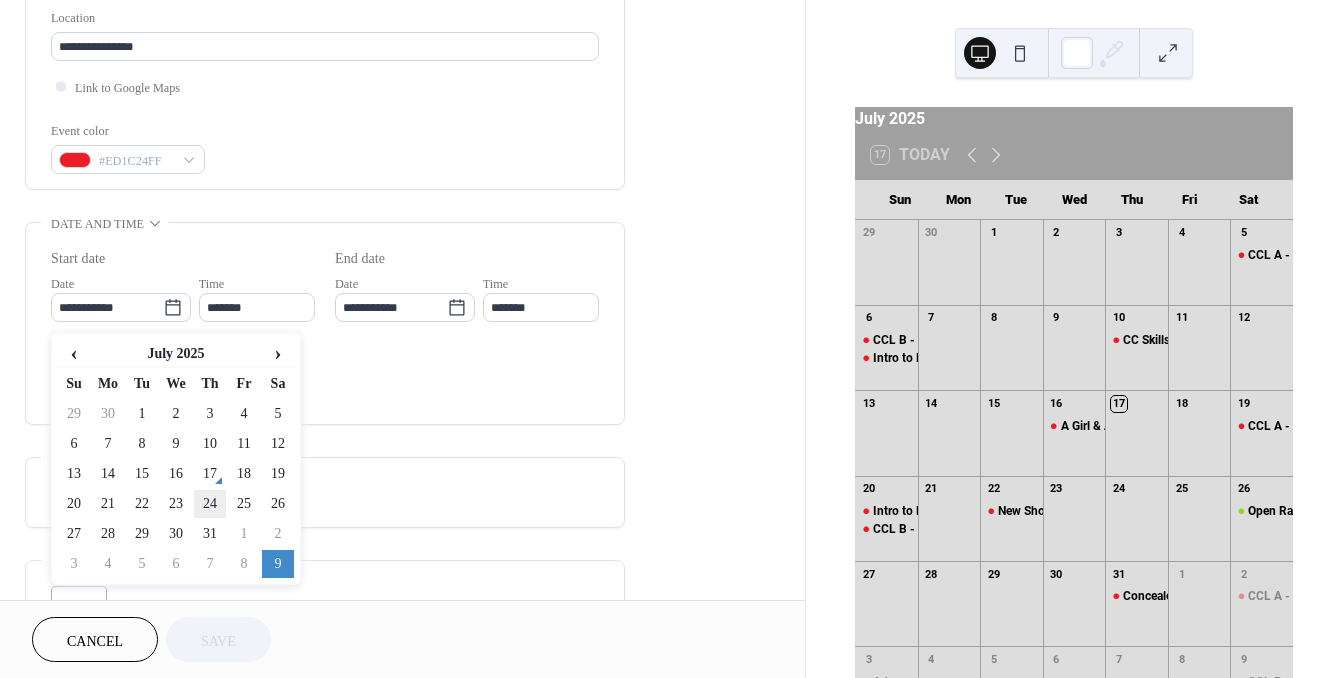click on "24" at bounding box center [210, 504] 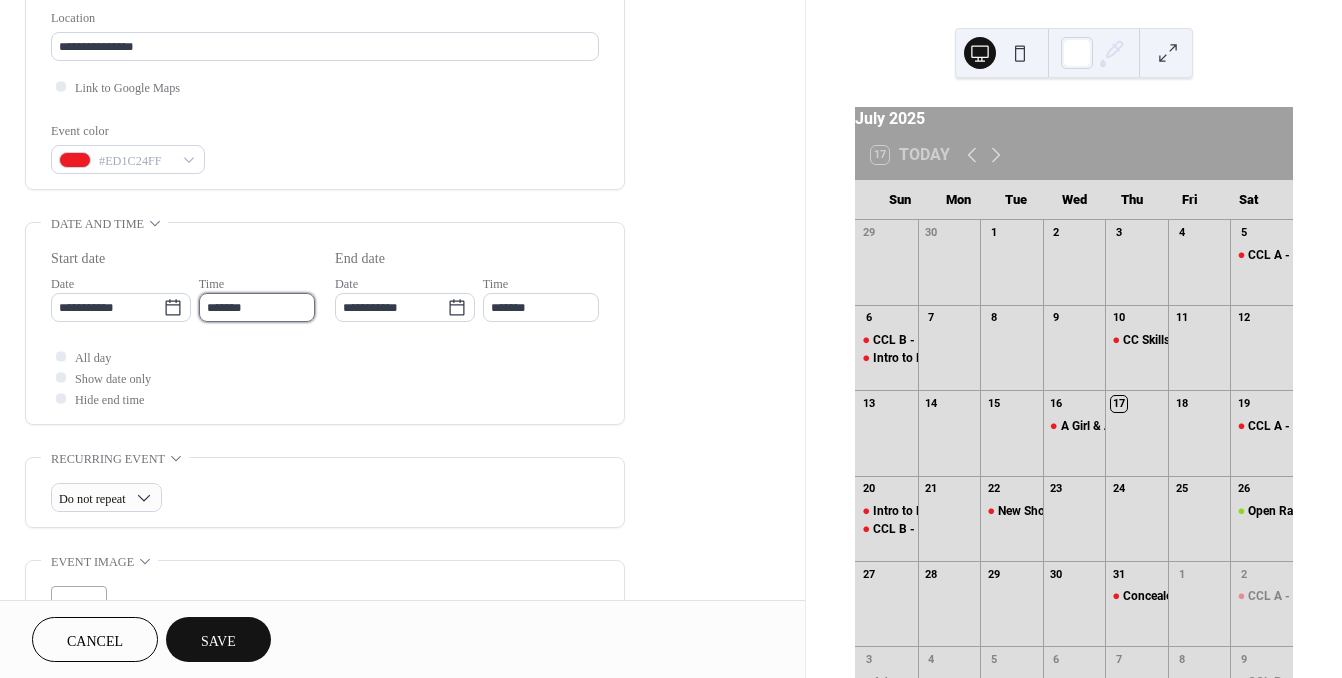 click on "*******" at bounding box center [257, 307] 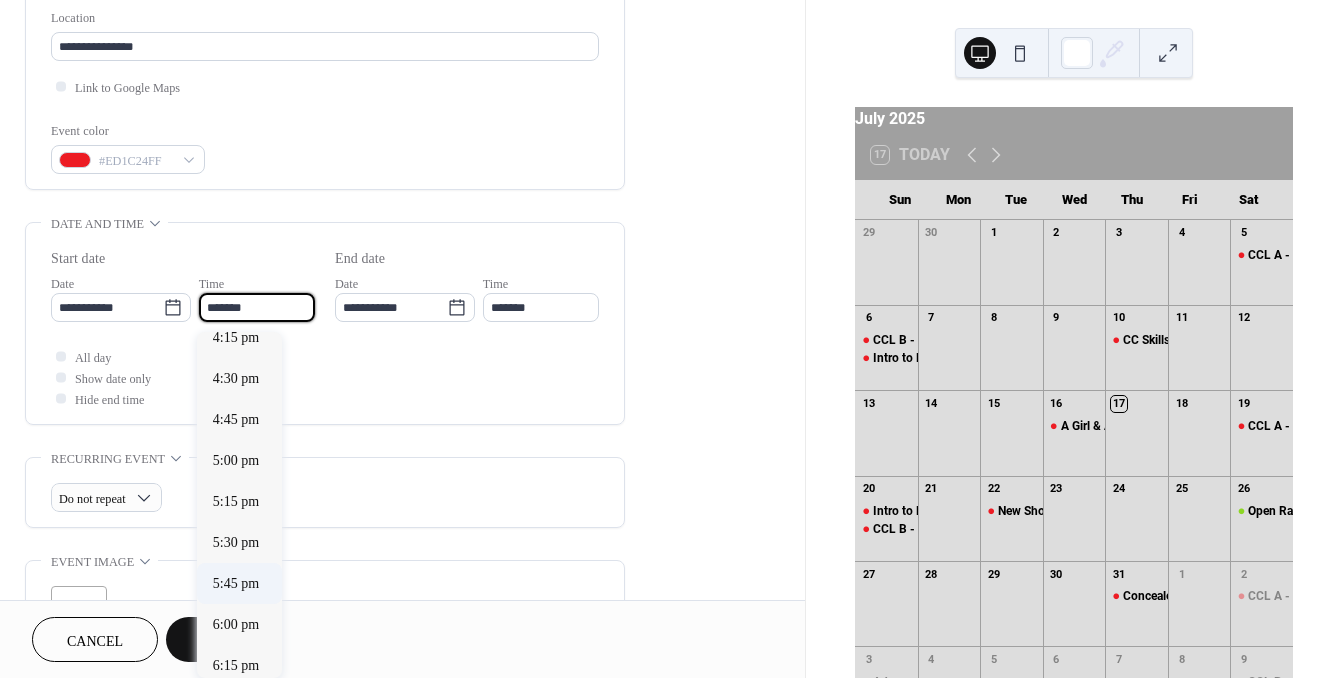 scroll, scrollTop: 2722, scrollLeft: 0, axis: vertical 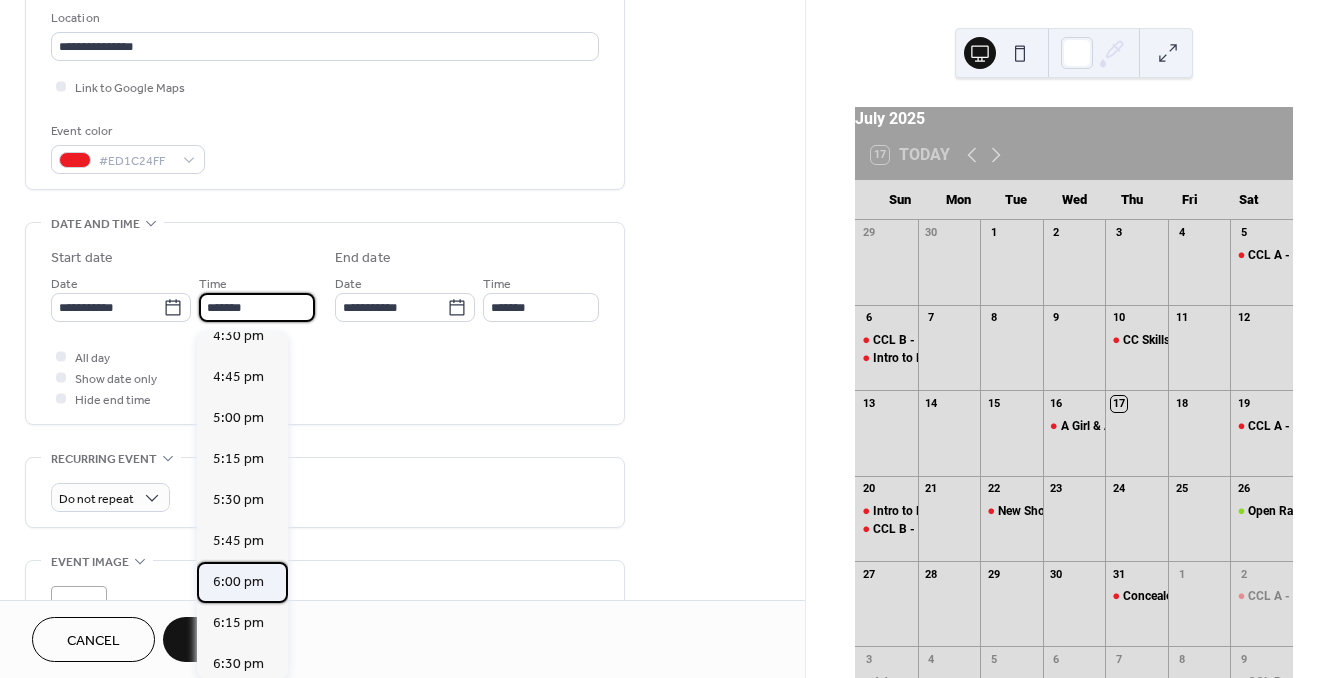 click on "6:00 pm" at bounding box center (238, 582) 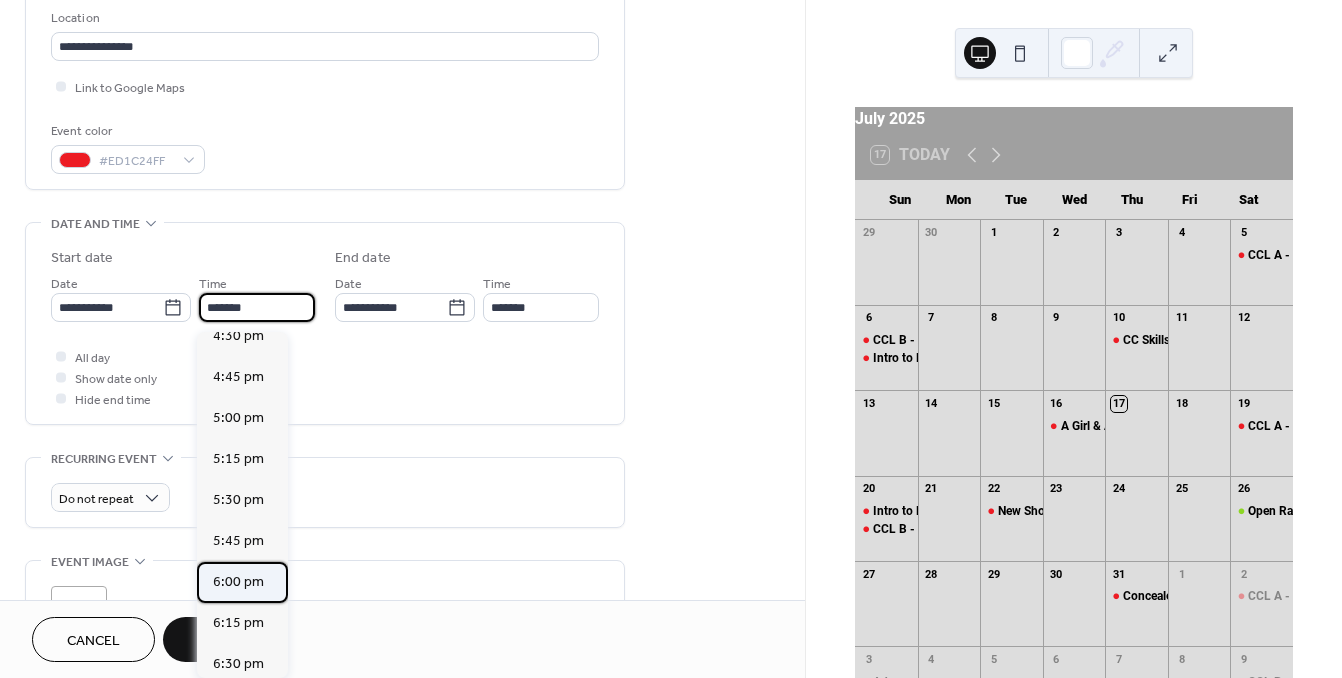 type on "*******" 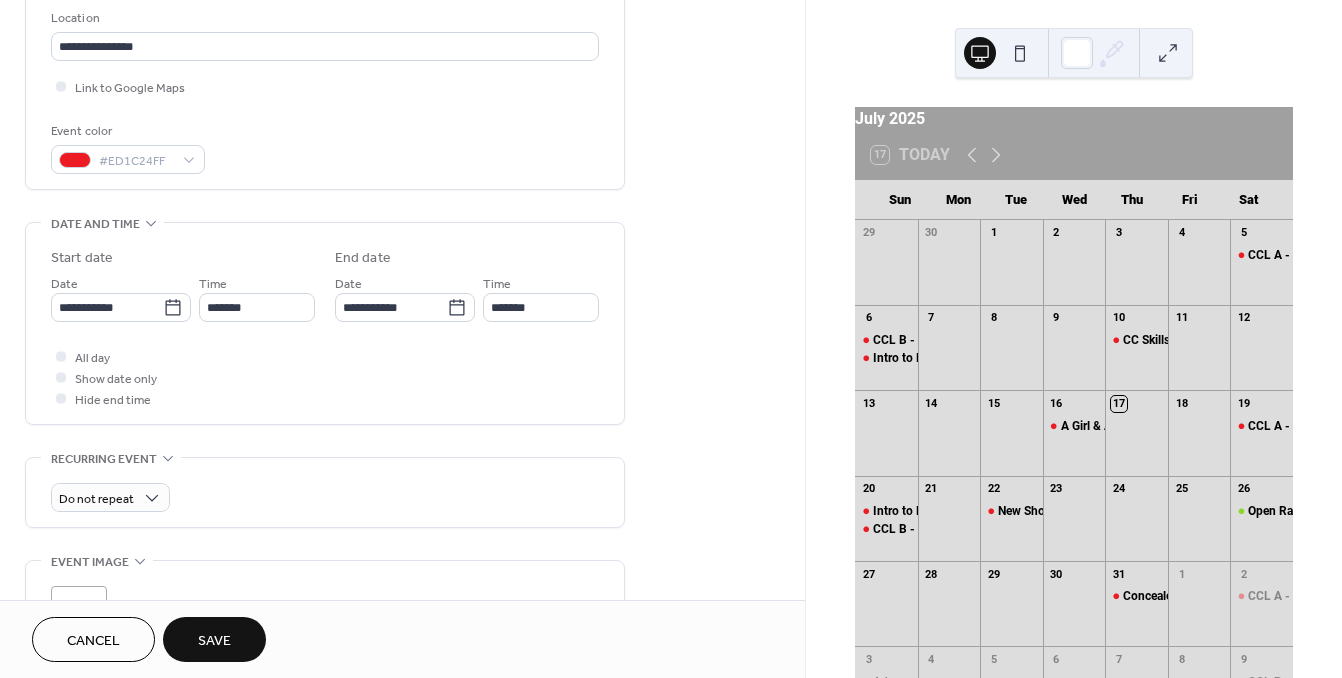 type on "*******" 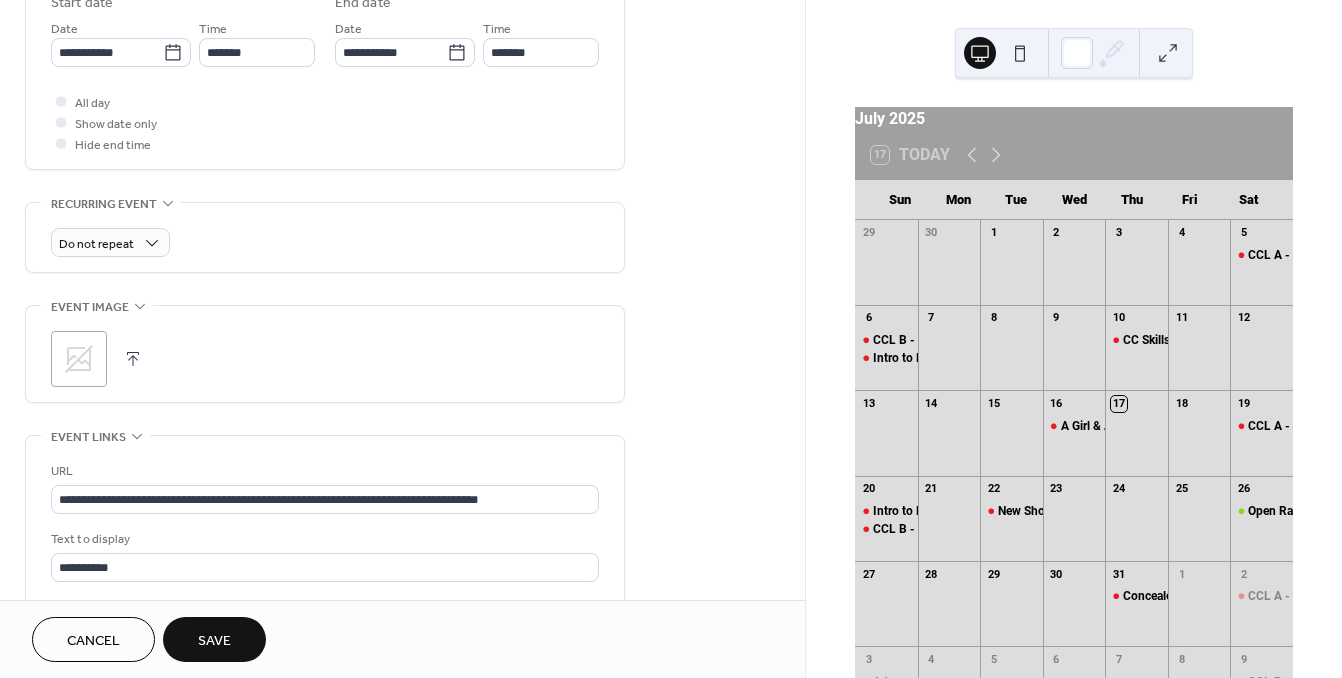 scroll, scrollTop: 690, scrollLeft: 0, axis: vertical 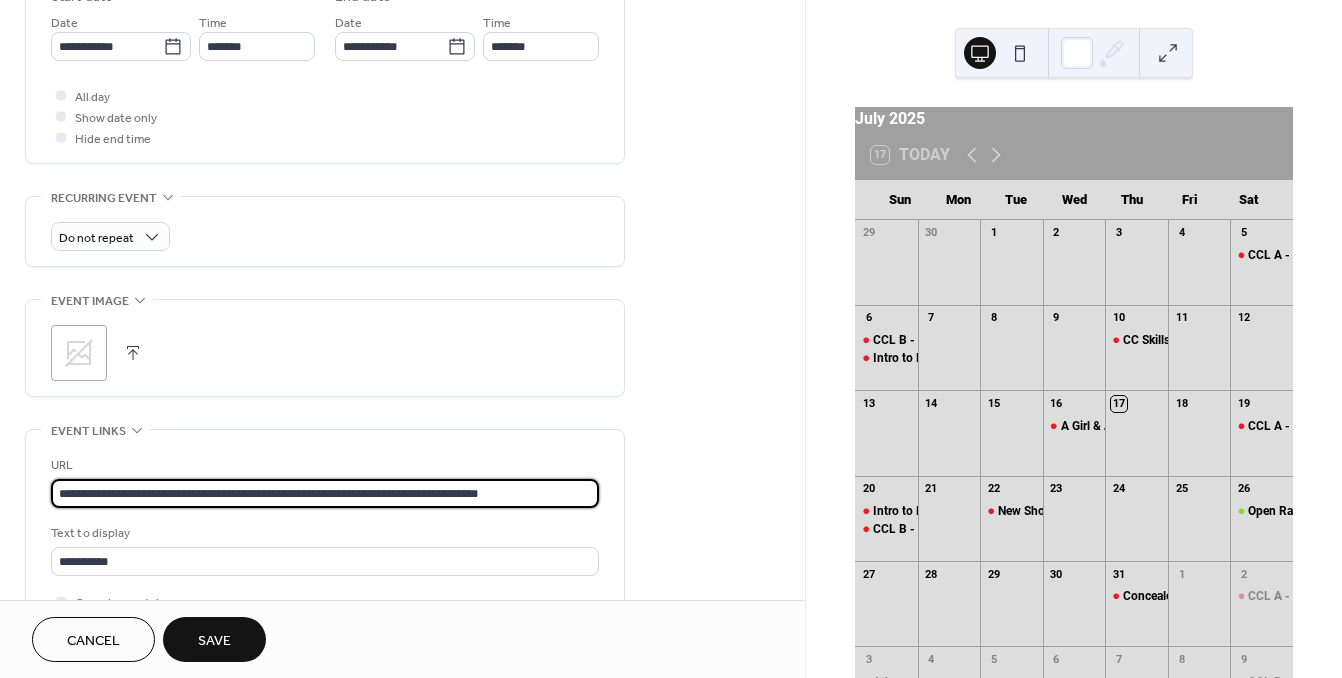 click on "**********" at bounding box center (325, 493) 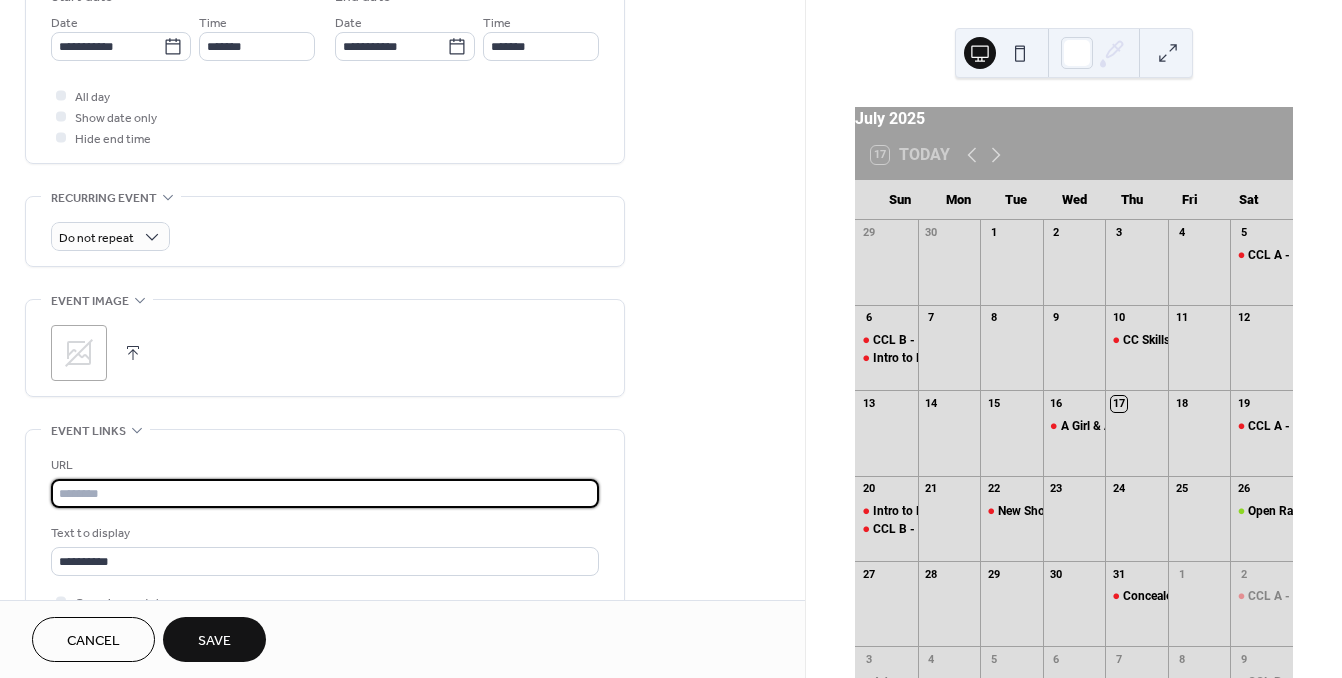 paste on "**********" 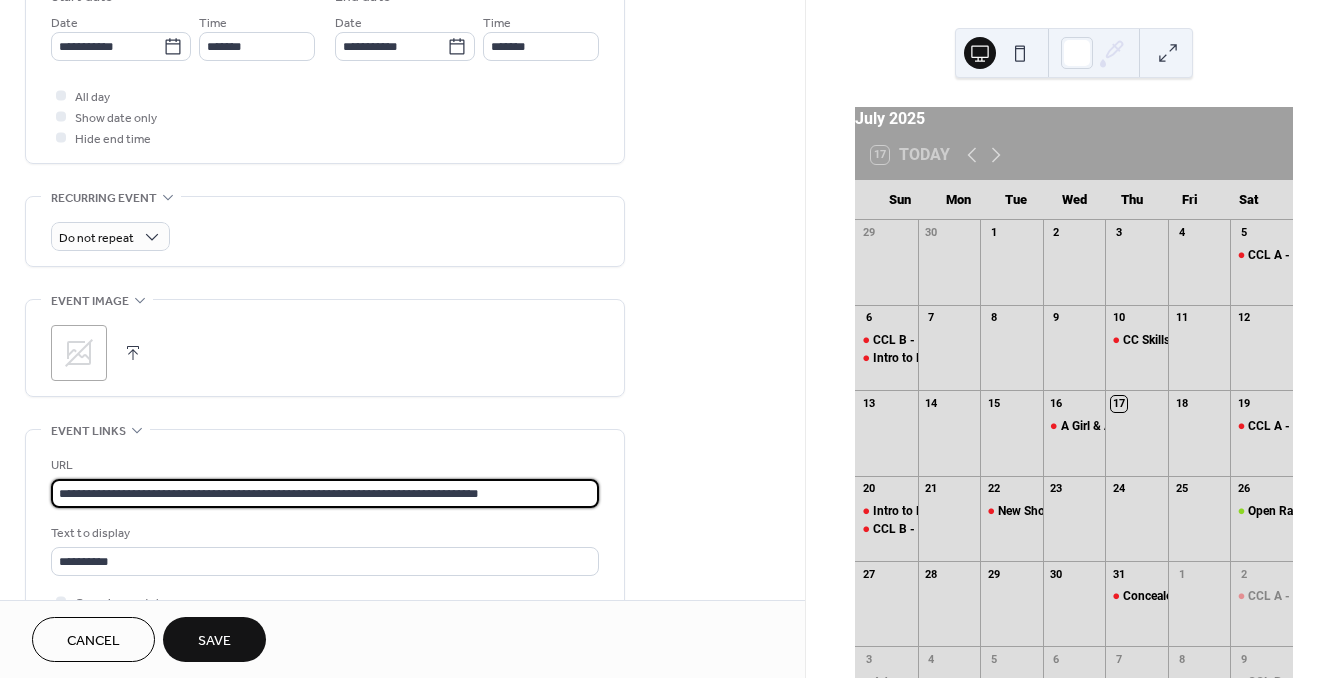 type on "**********" 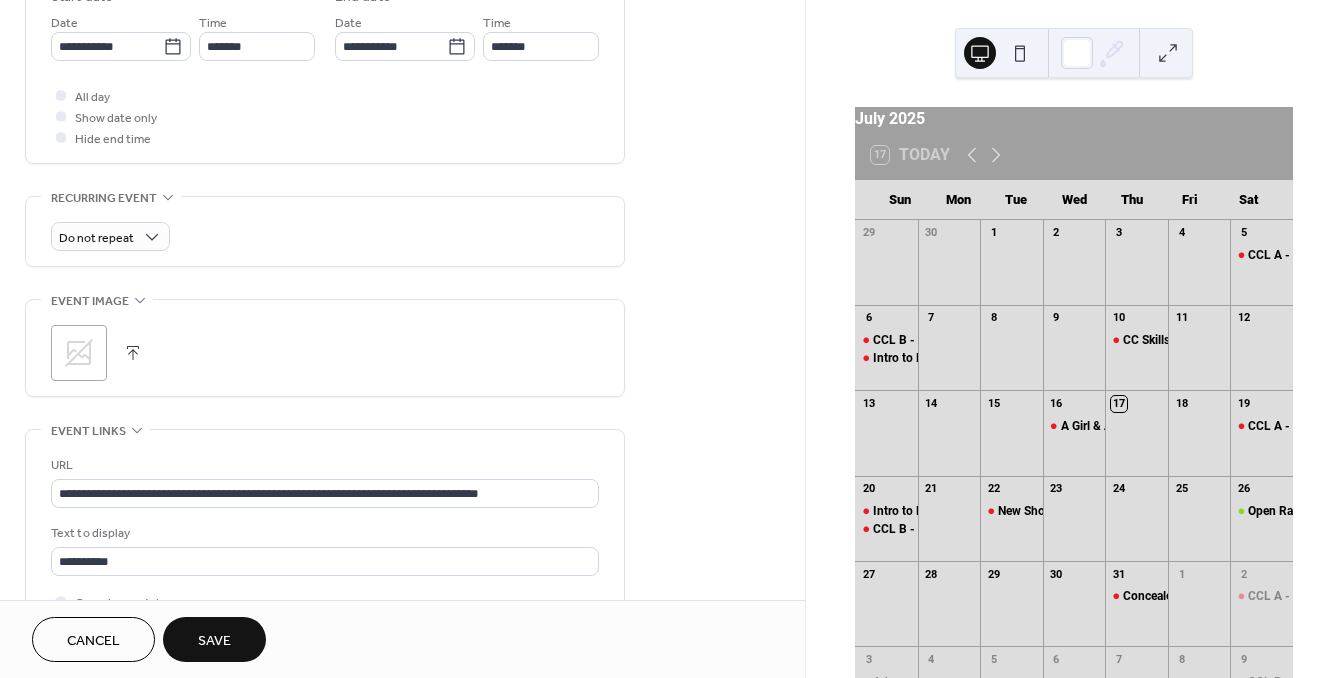 click on "Save" at bounding box center (214, 639) 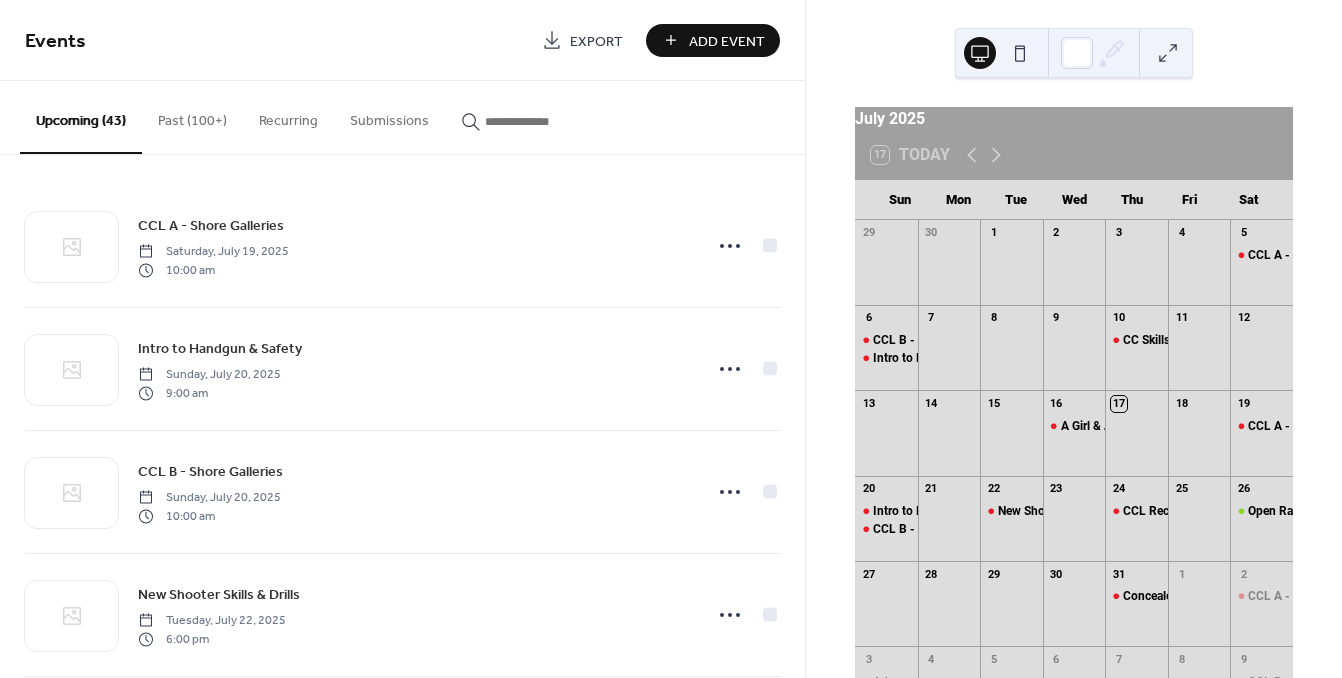 scroll, scrollTop: 0, scrollLeft: 0, axis: both 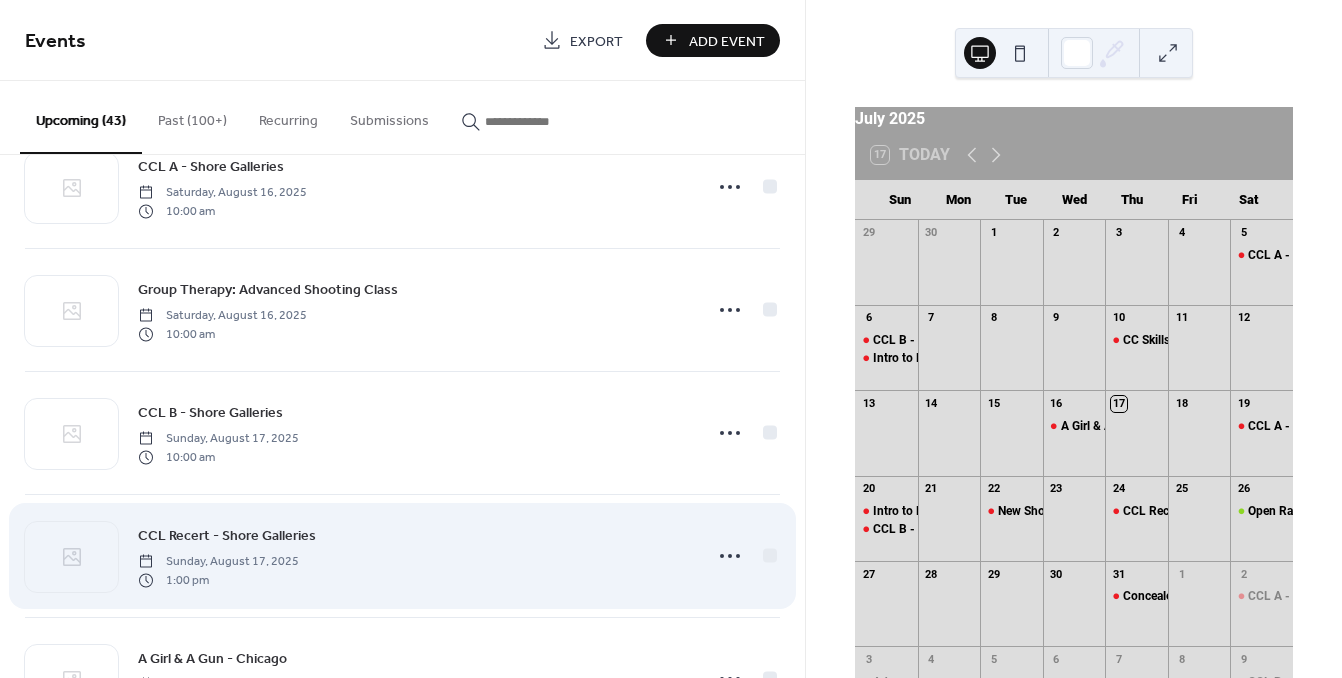 click on "CCL Recert - Shore Galleries" at bounding box center [227, 536] 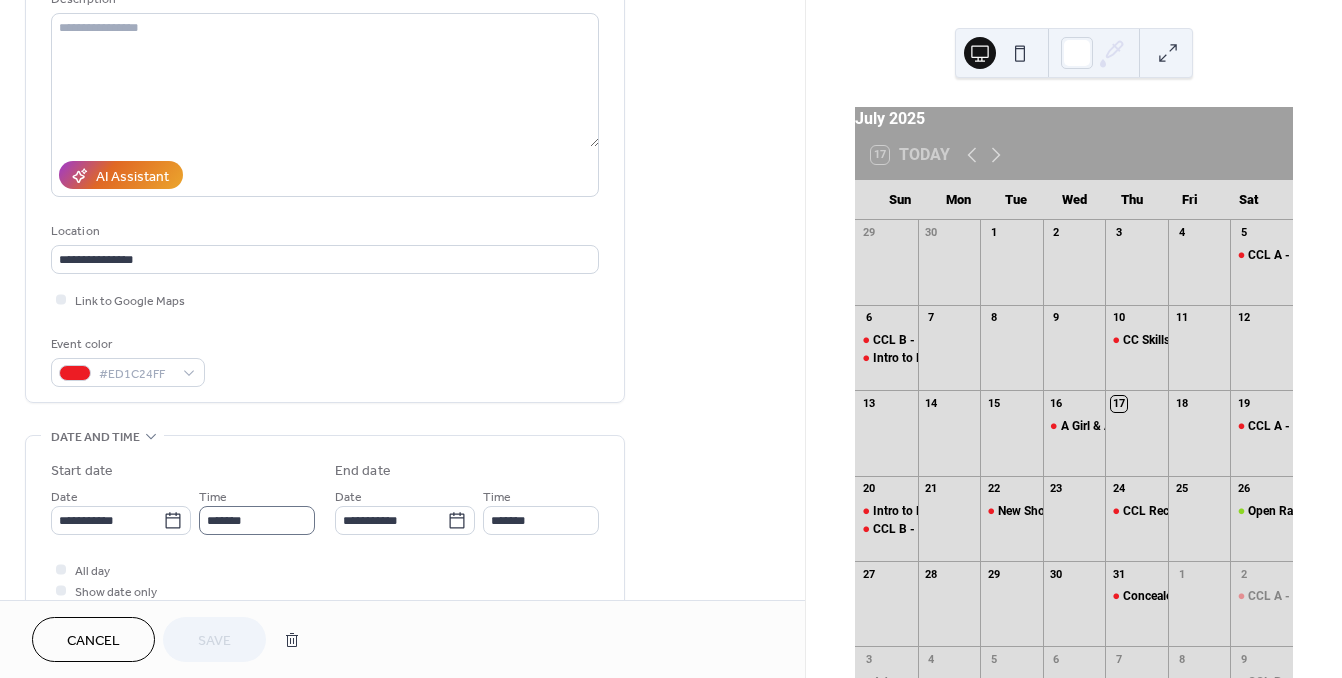 scroll, scrollTop: 241, scrollLeft: 0, axis: vertical 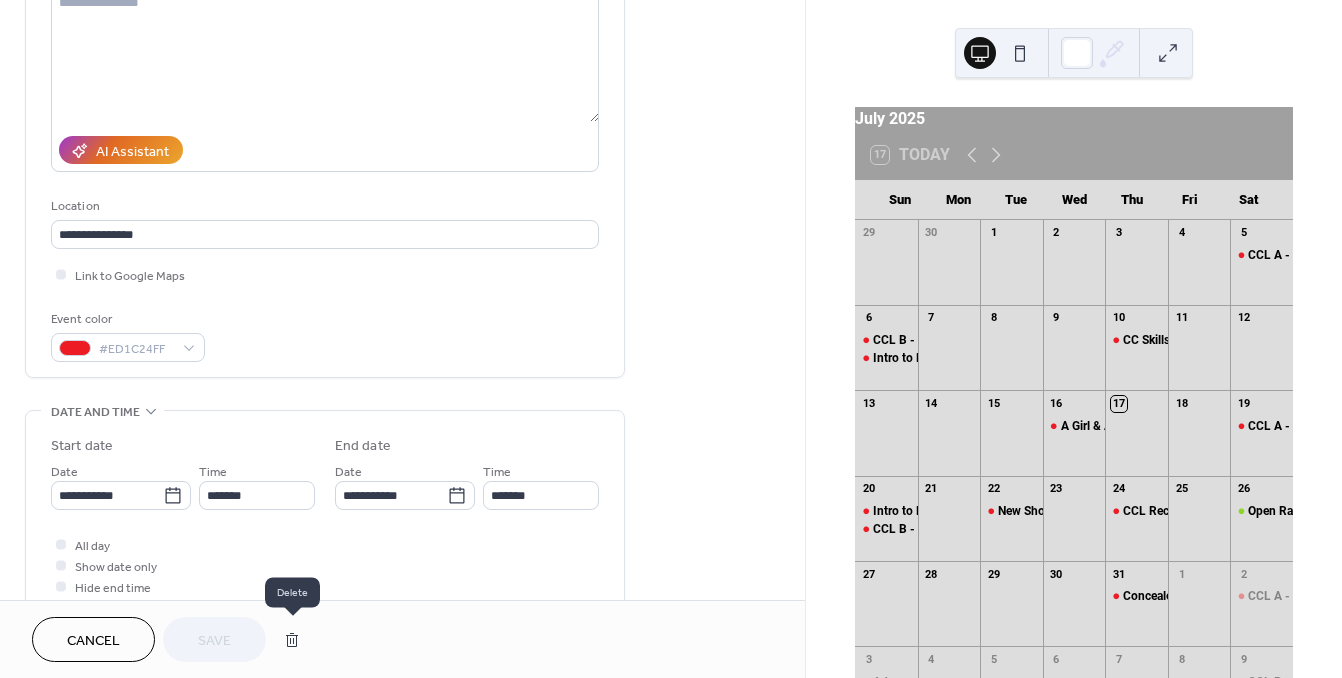 click at bounding box center [292, 640] 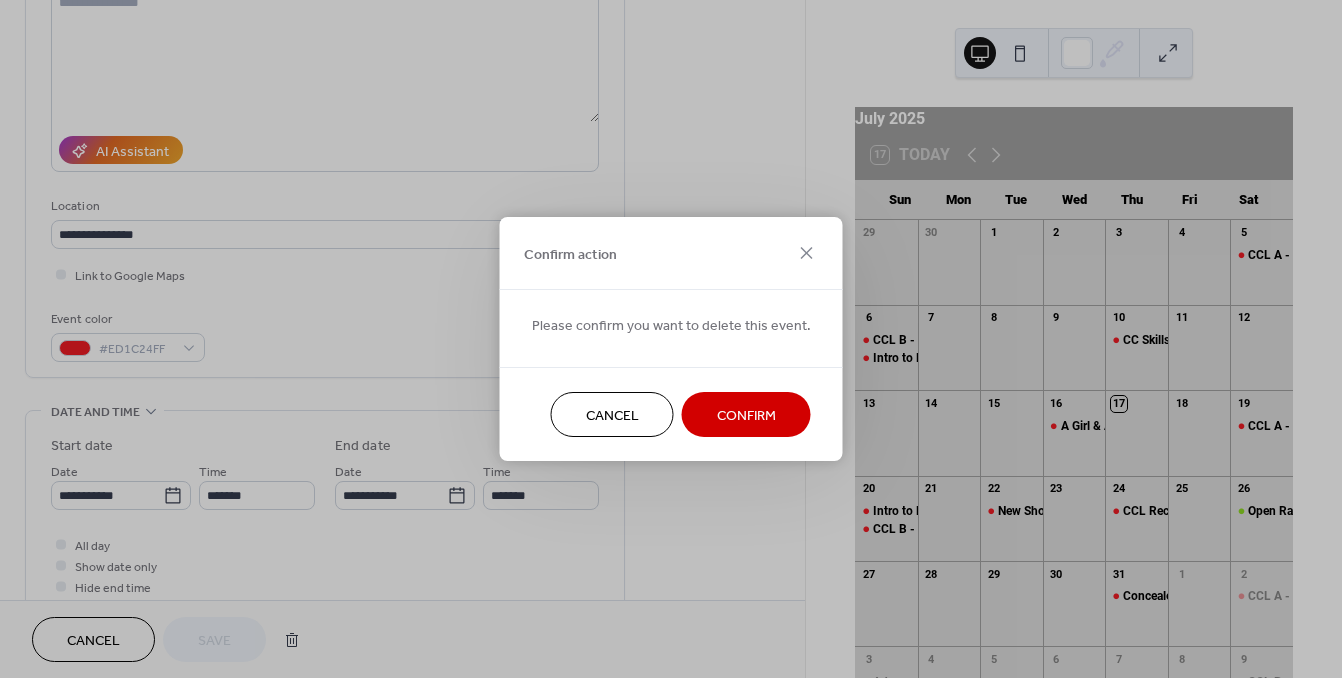 click on "Confirm" at bounding box center (746, 416) 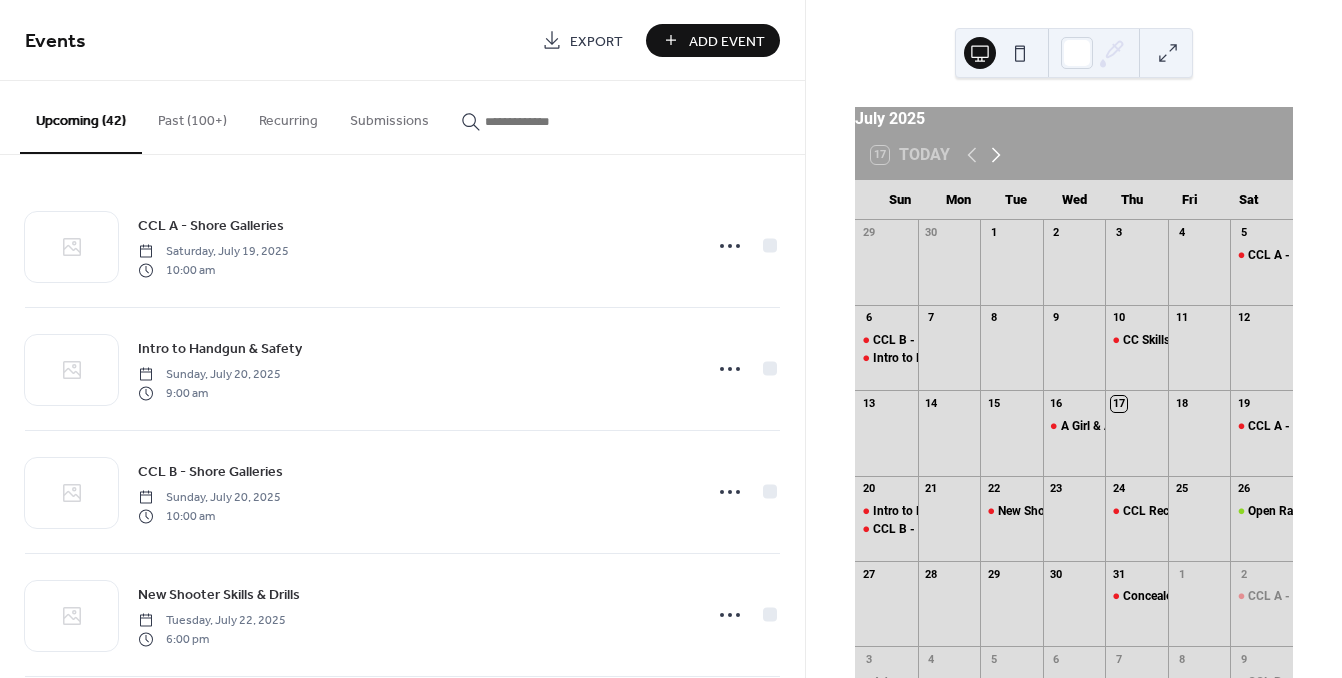 click 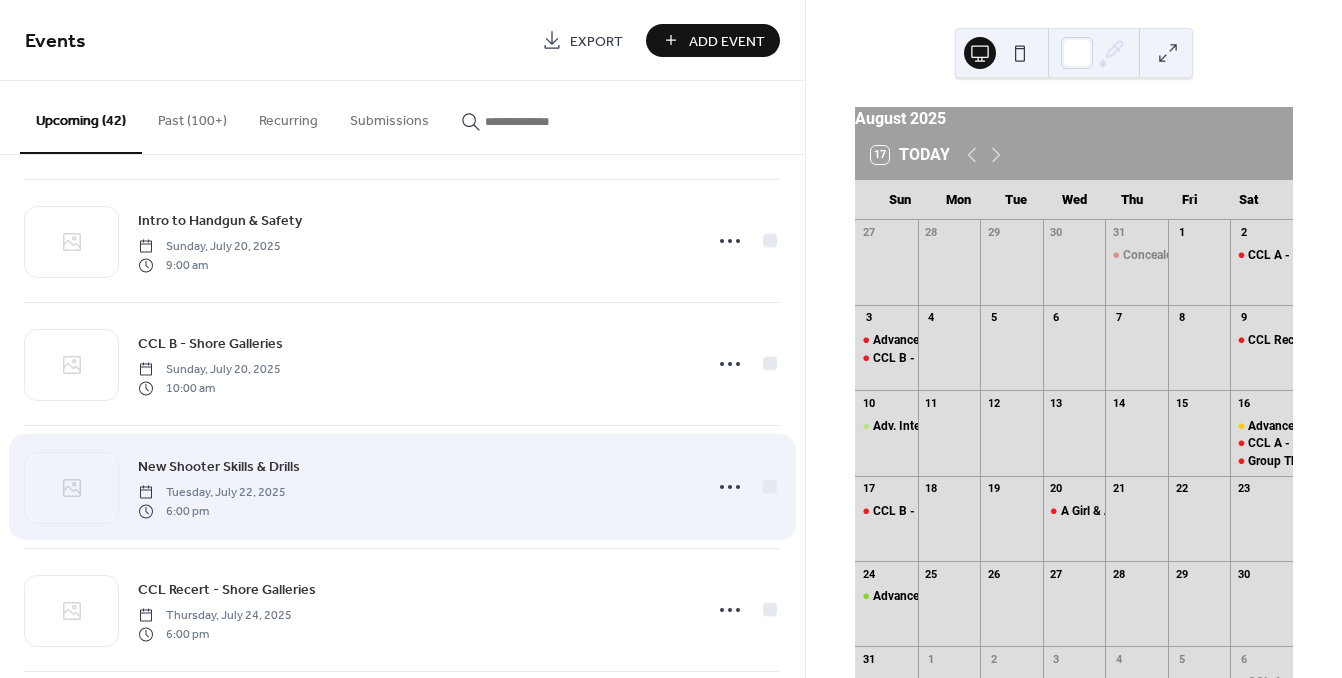 scroll, scrollTop: 101, scrollLeft: 0, axis: vertical 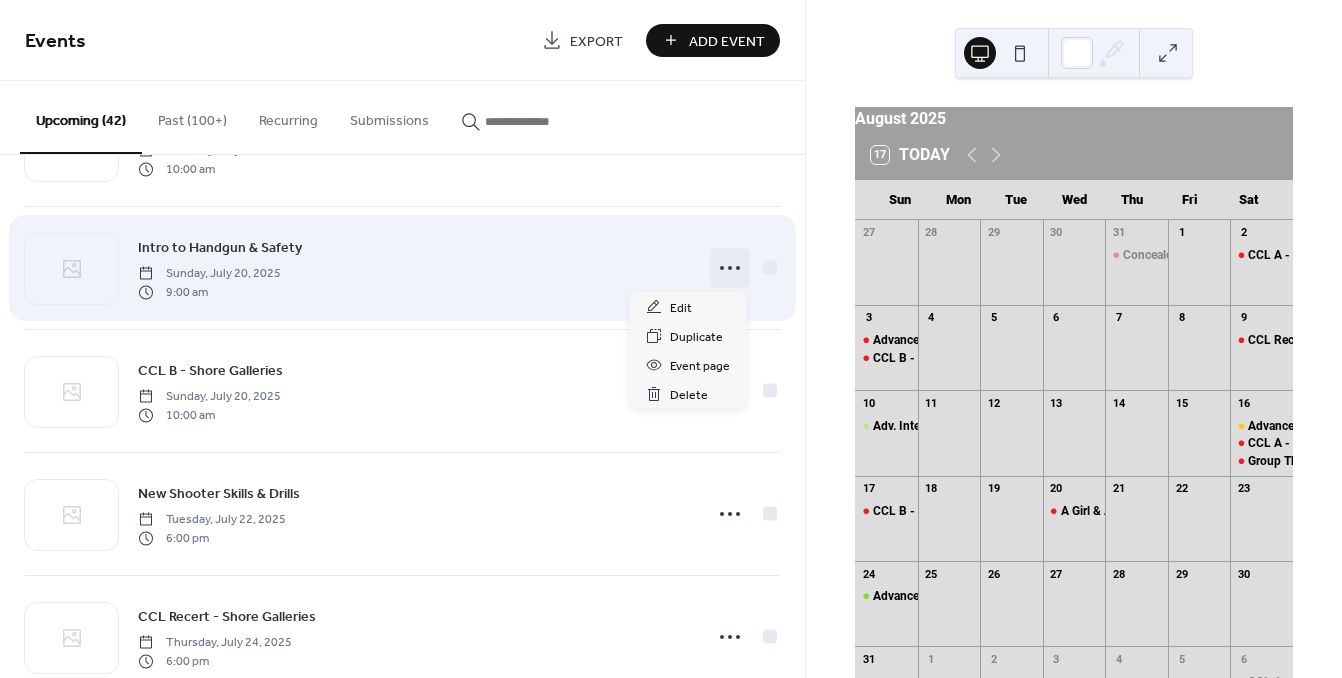 click 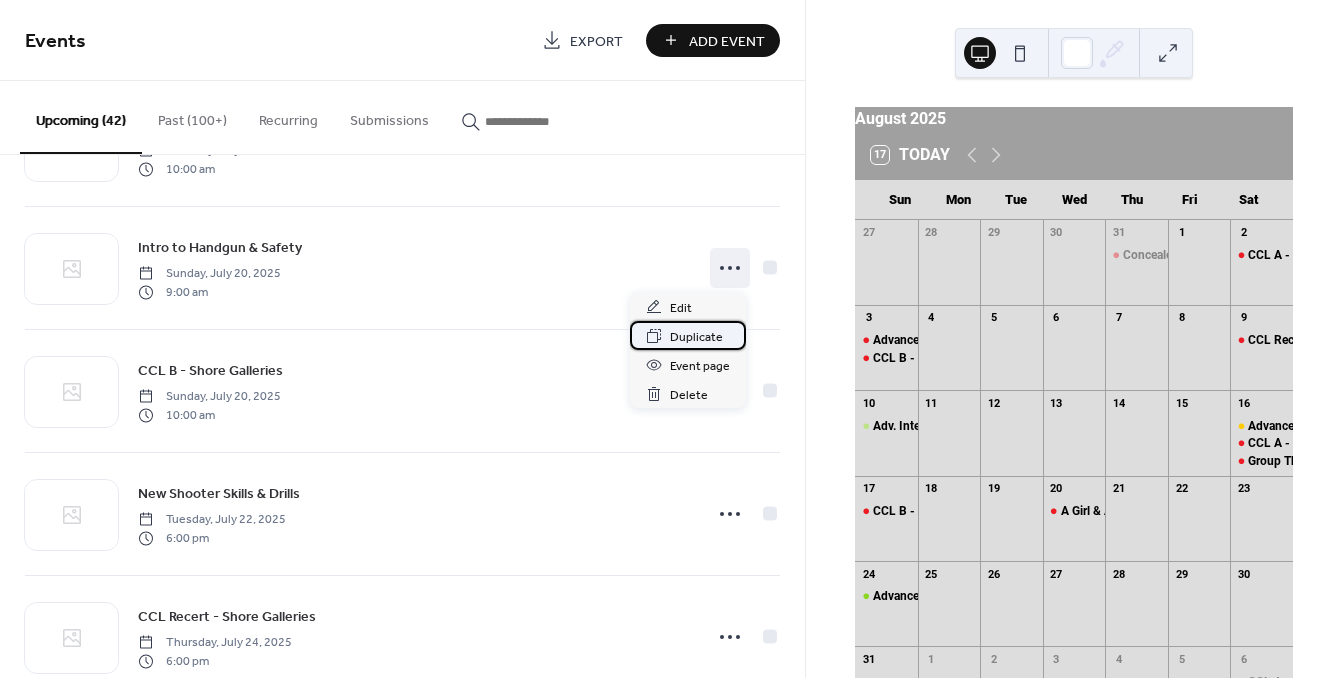 click on "Duplicate" at bounding box center (696, 337) 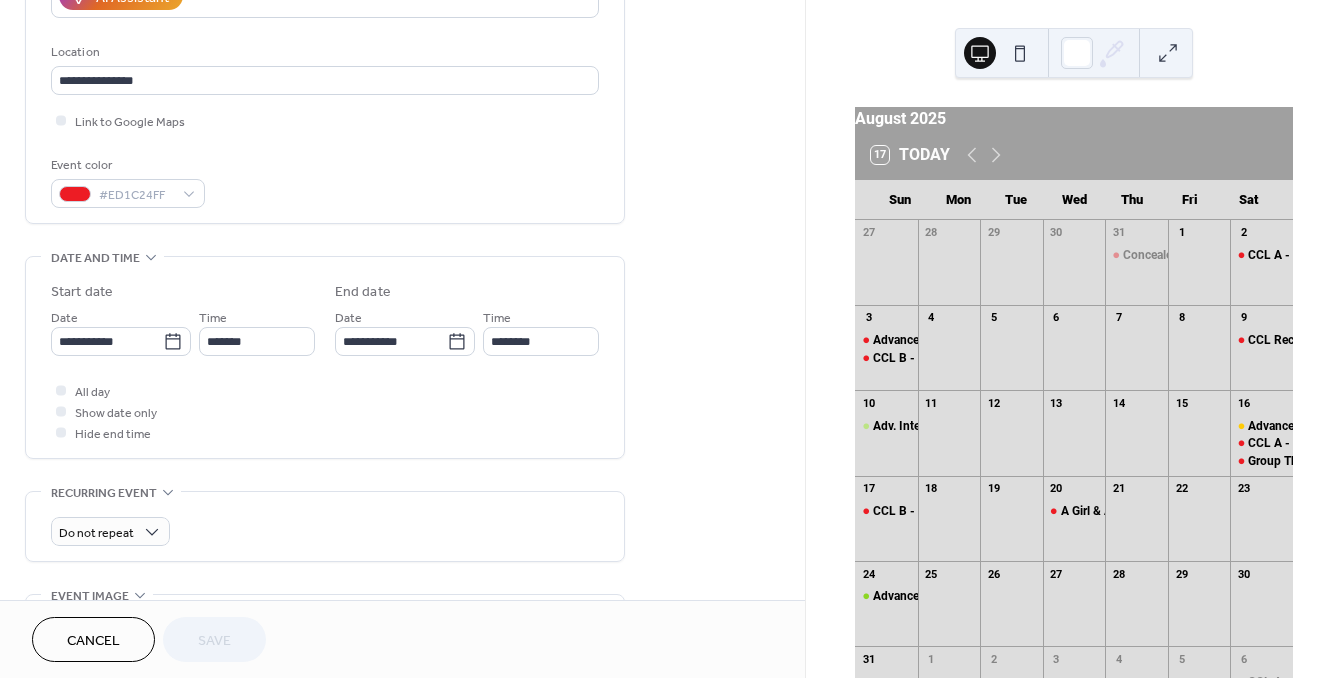 scroll, scrollTop: 402, scrollLeft: 0, axis: vertical 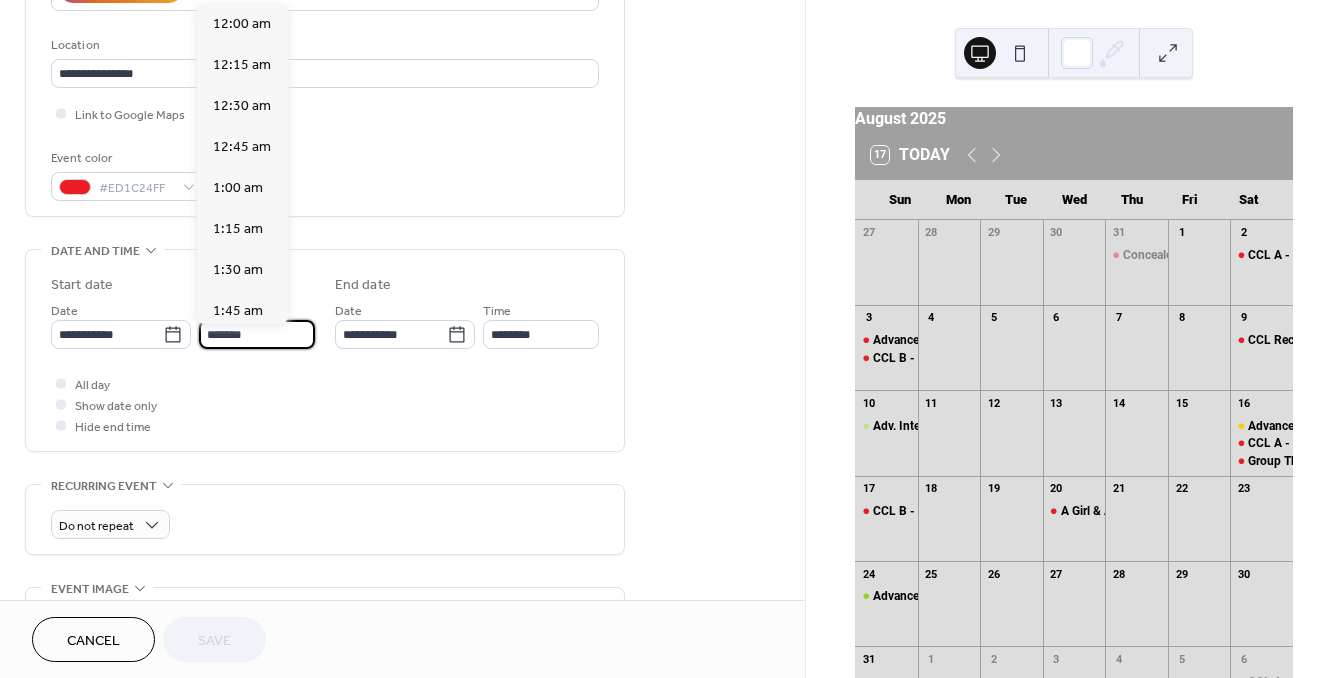click on "*******" at bounding box center [257, 334] 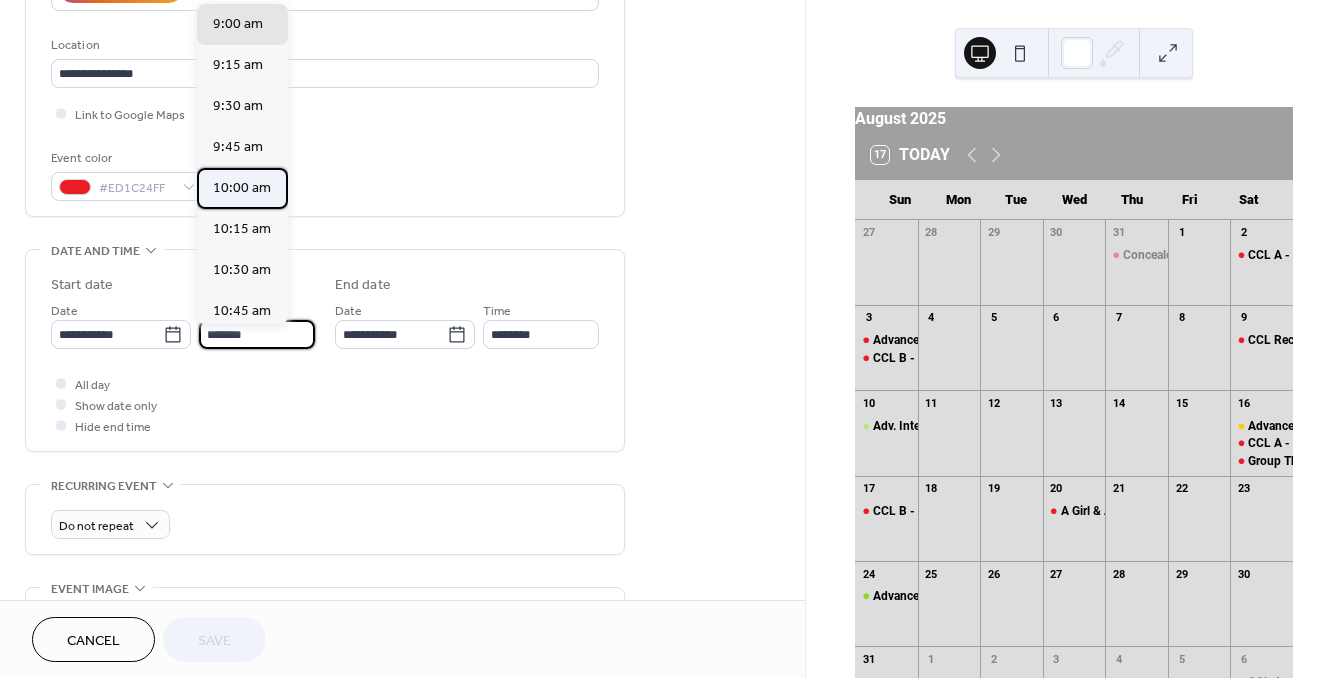 click on "10:00 am" at bounding box center (242, 188) 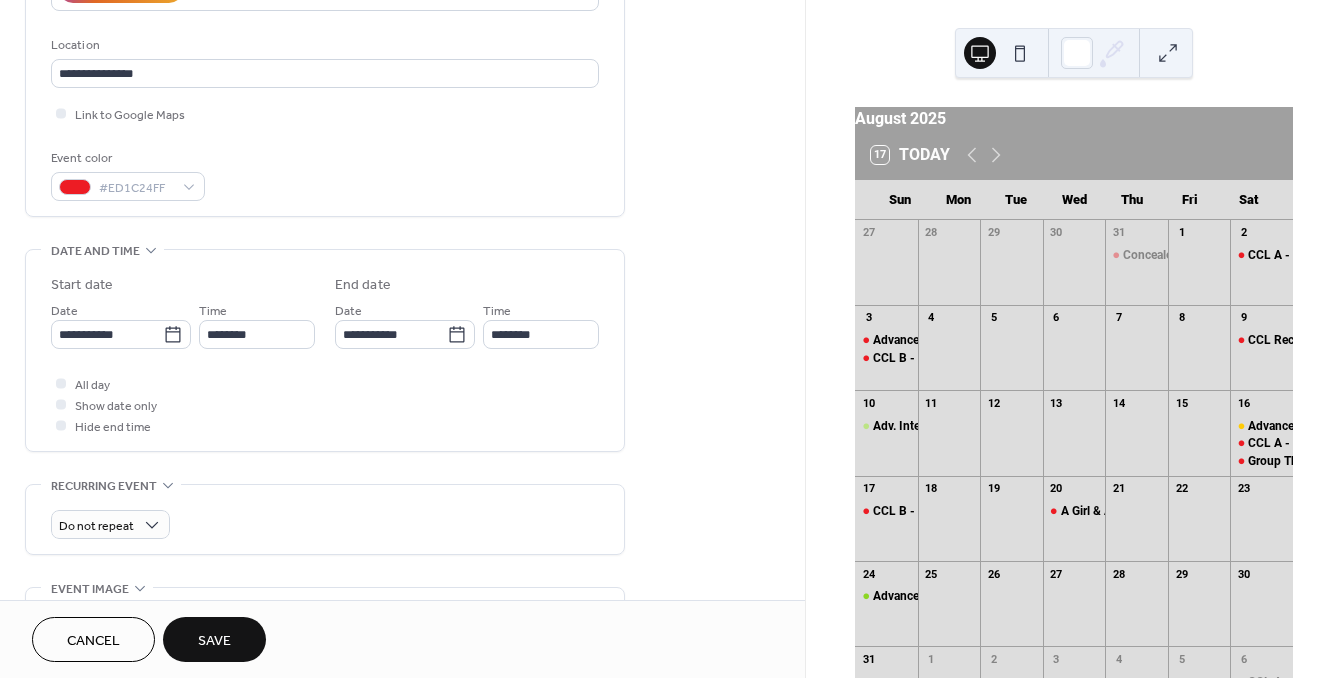 type on "********" 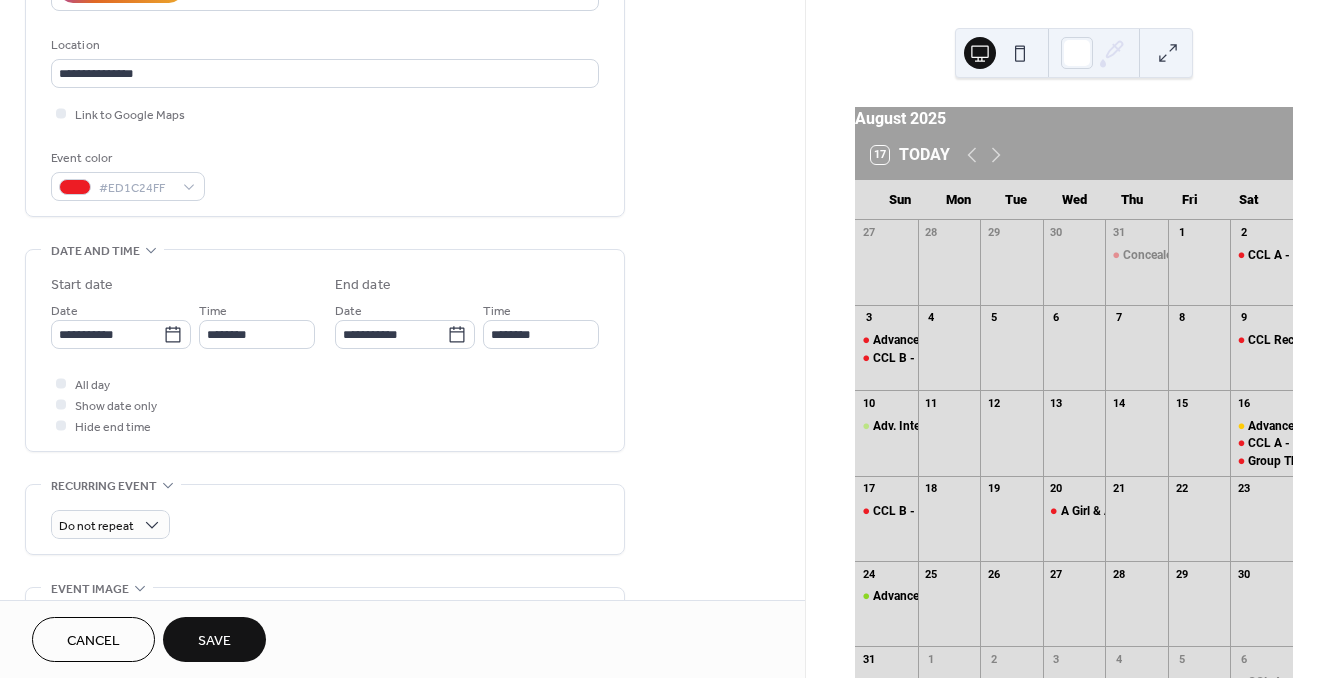type on "*******" 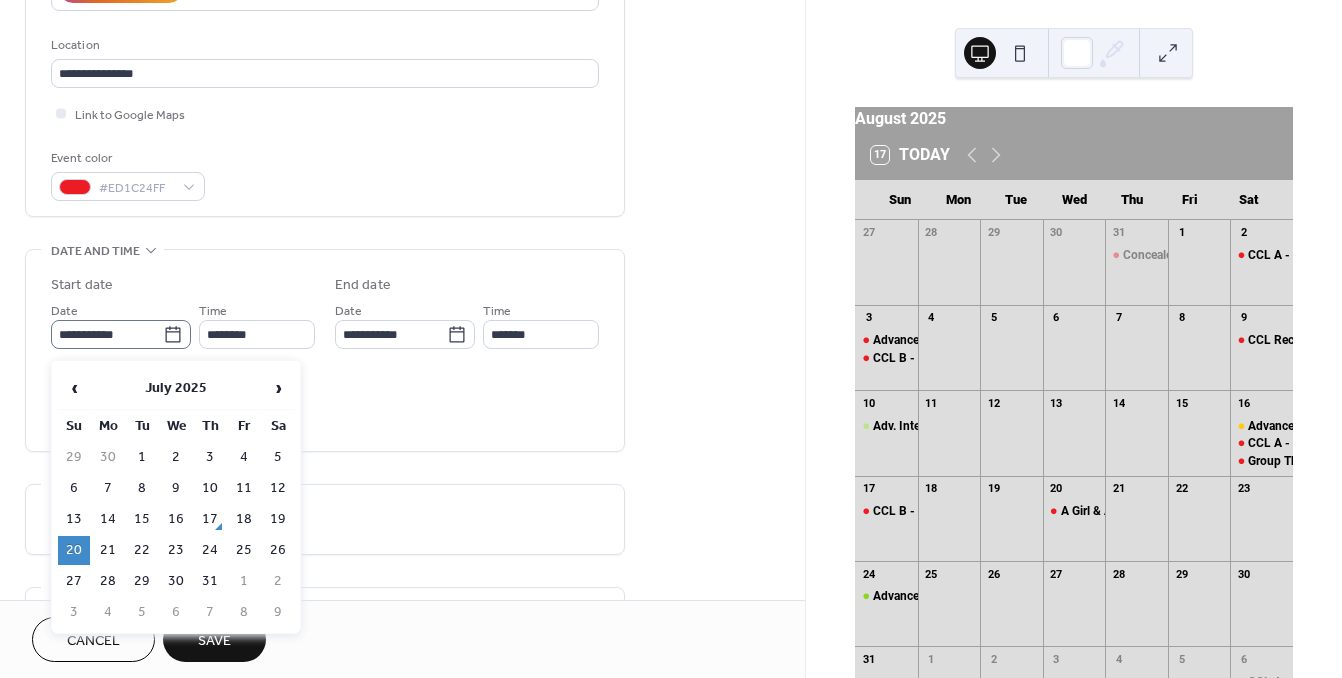 click 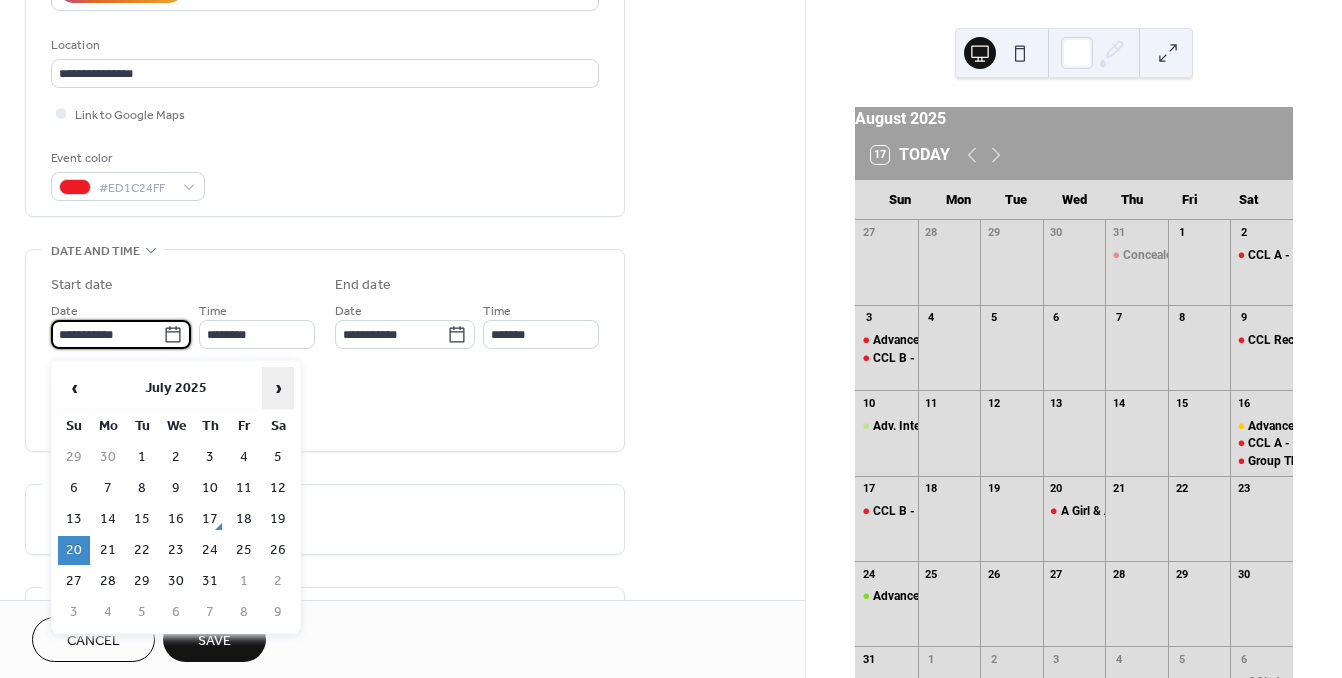 click on "›" at bounding box center (278, 388) 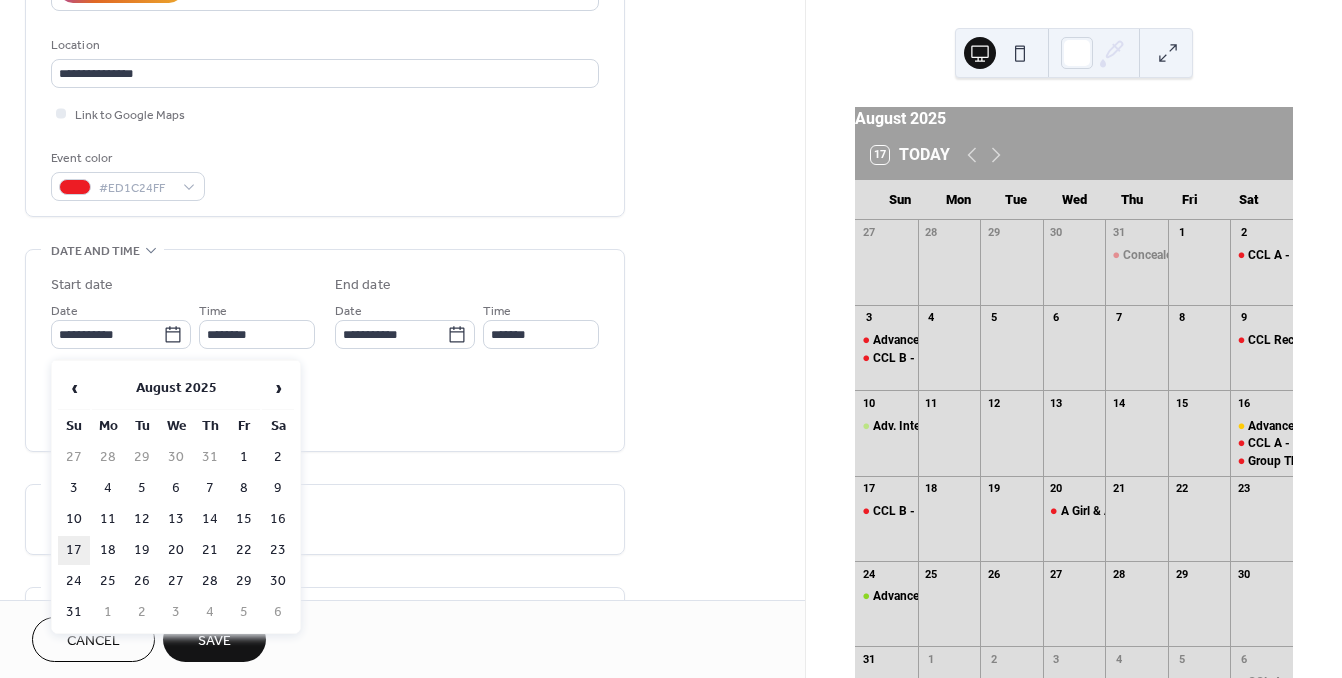 click on "17" at bounding box center (74, 550) 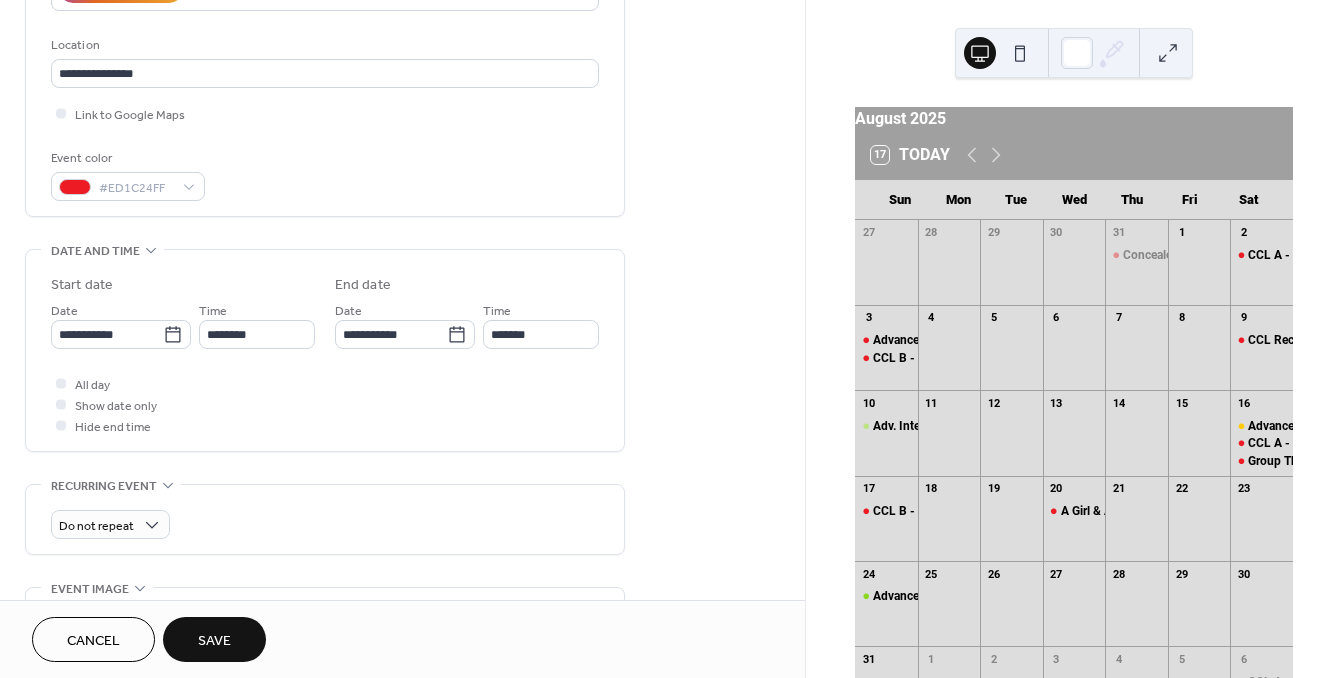 click on "Save" at bounding box center [214, 641] 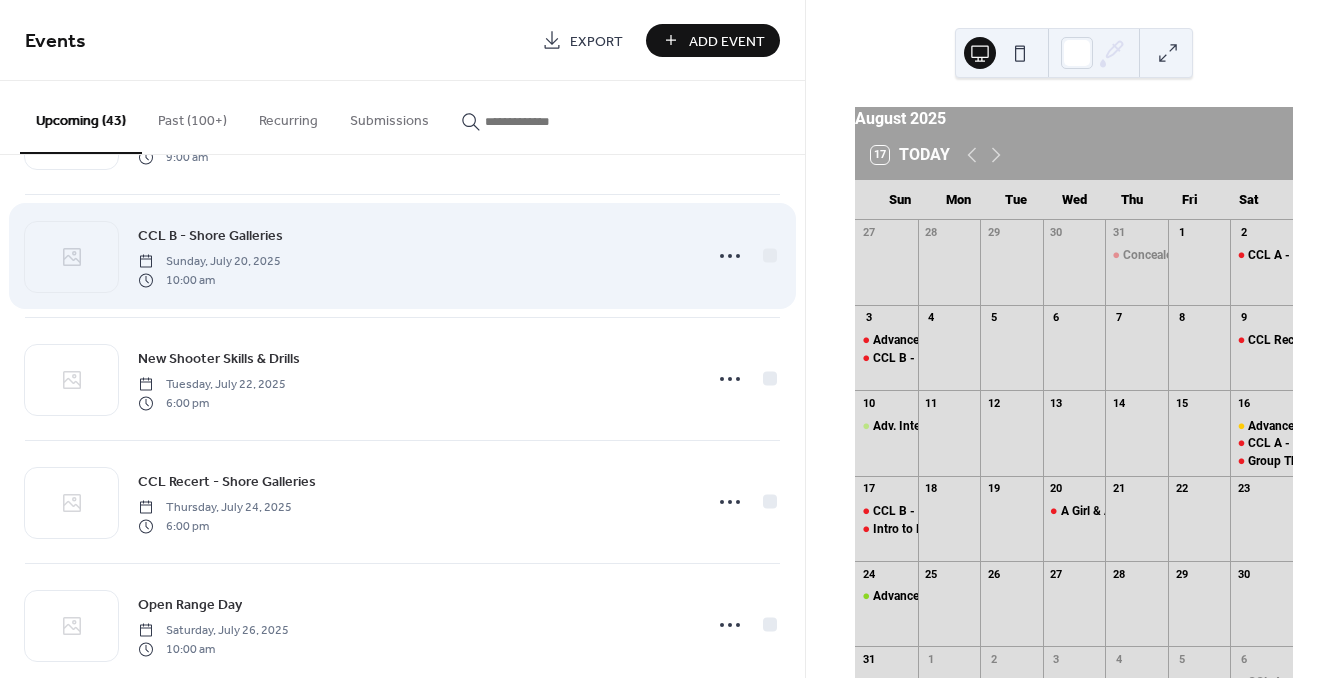 scroll, scrollTop: 241, scrollLeft: 0, axis: vertical 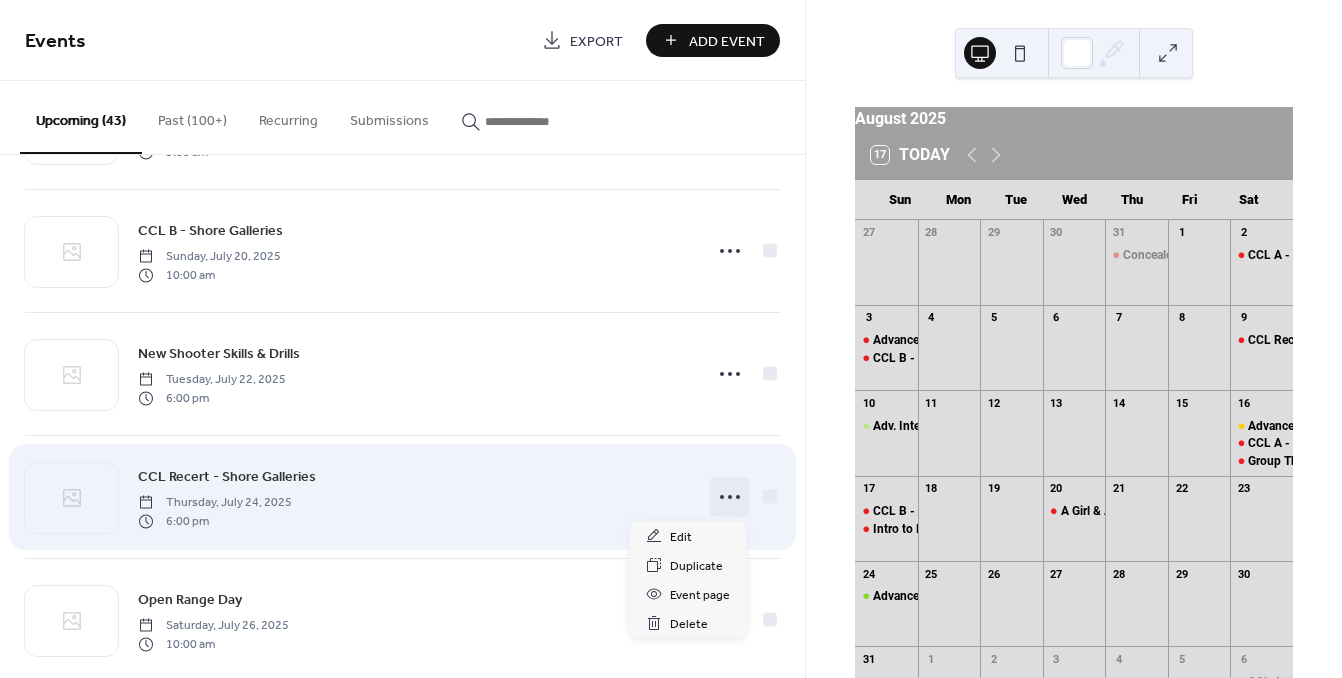 click 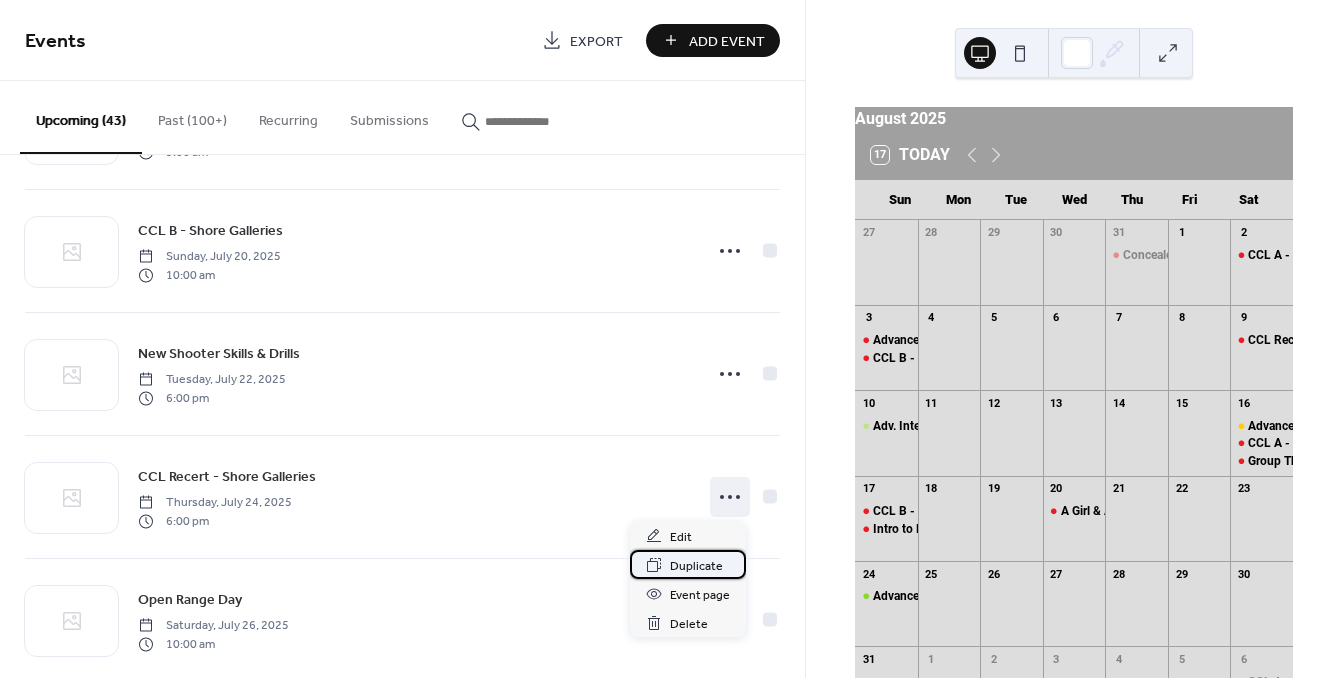 click on "Duplicate" at bounding box center [696, 566] 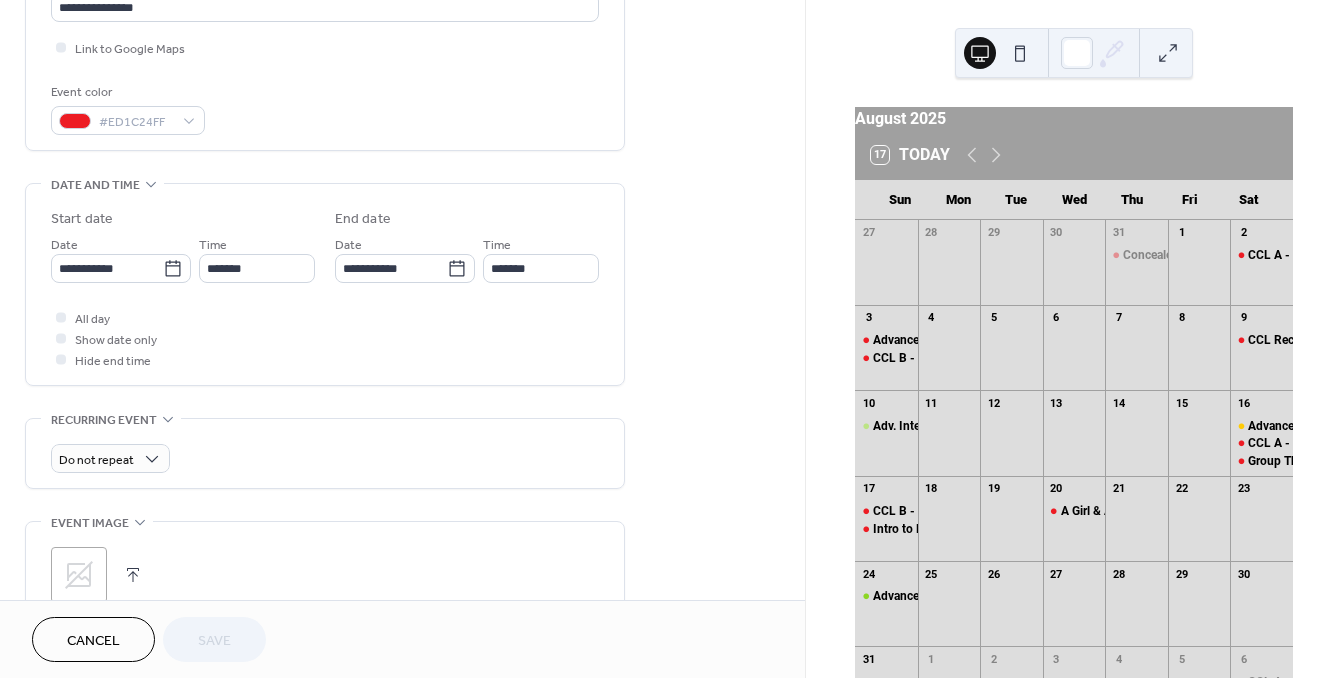 scroll, scrollTop: 519, scrollLeft: 0, axis: vertical 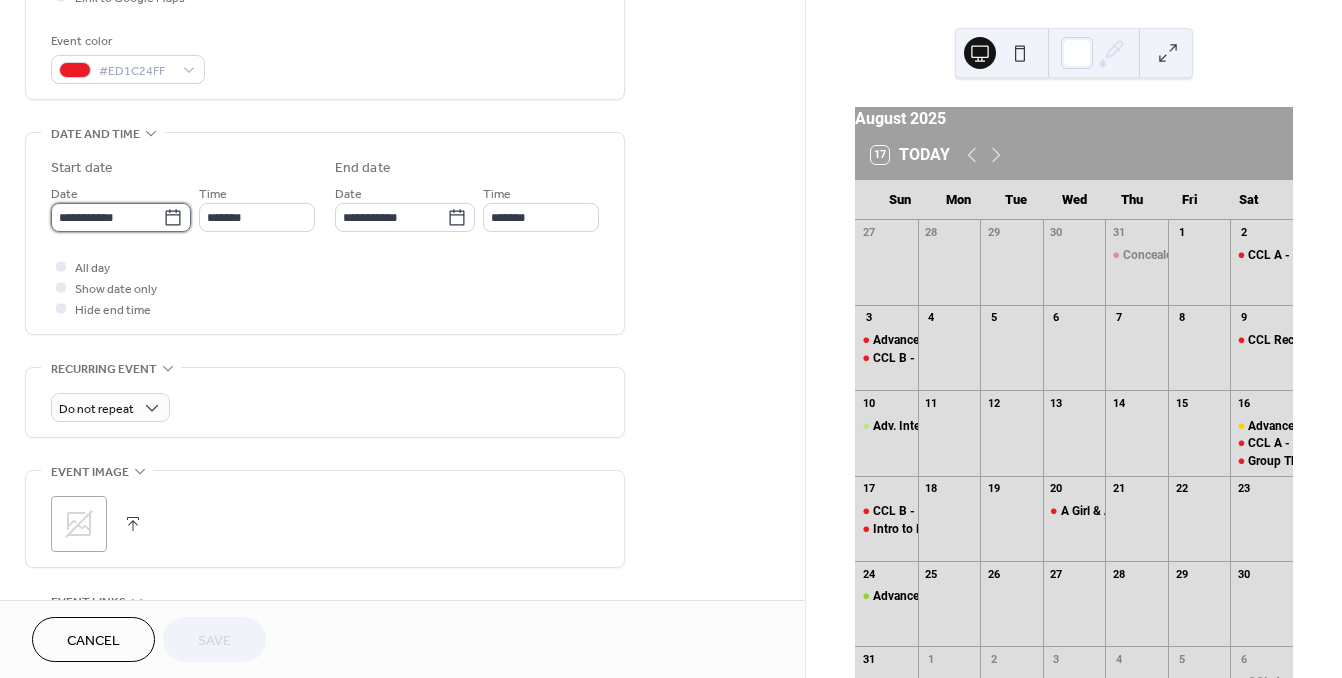 click on "**********" at bounding box center [107, 217] 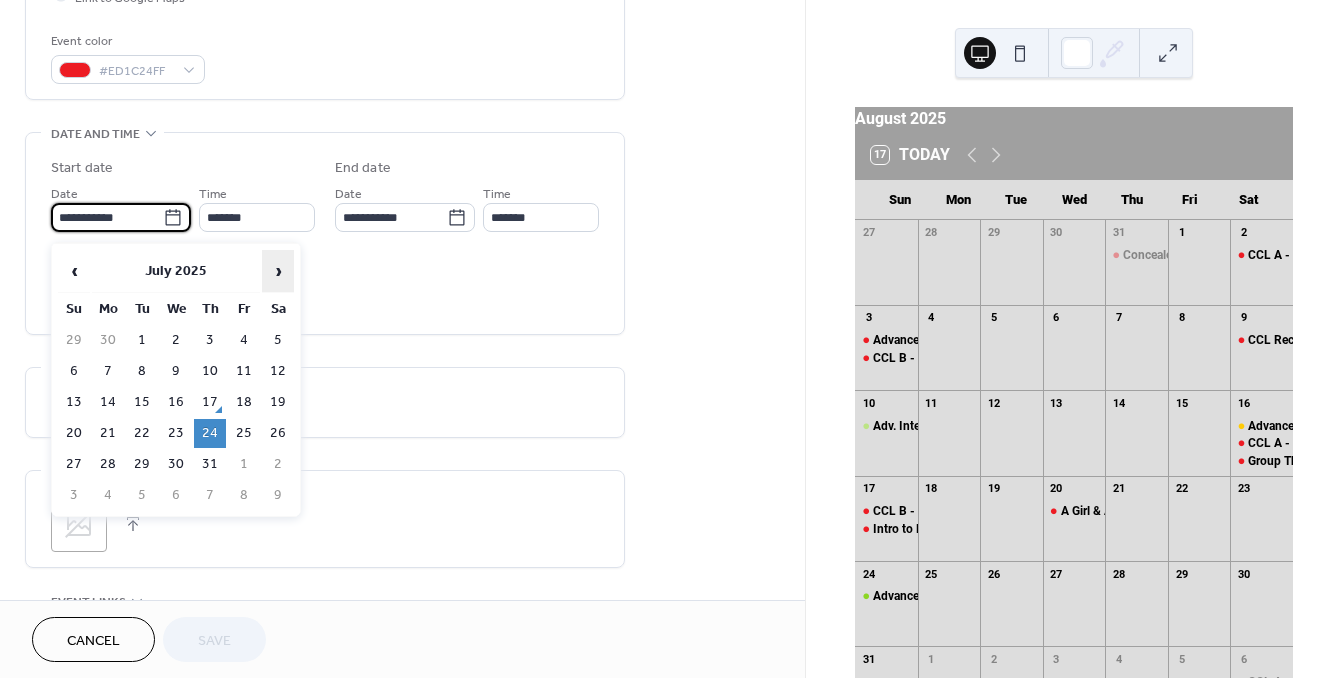 click on "›" at bounding box center (278, 271) 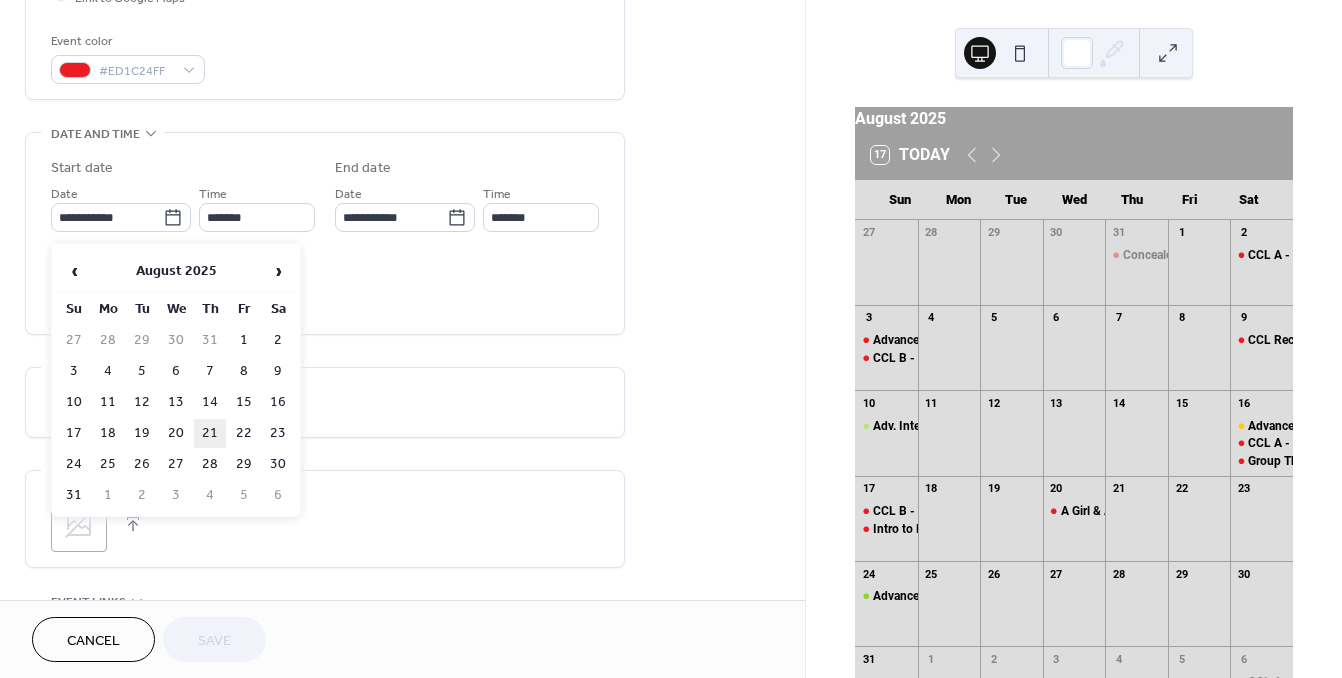 click on "21" at bounding box center (210, 433) 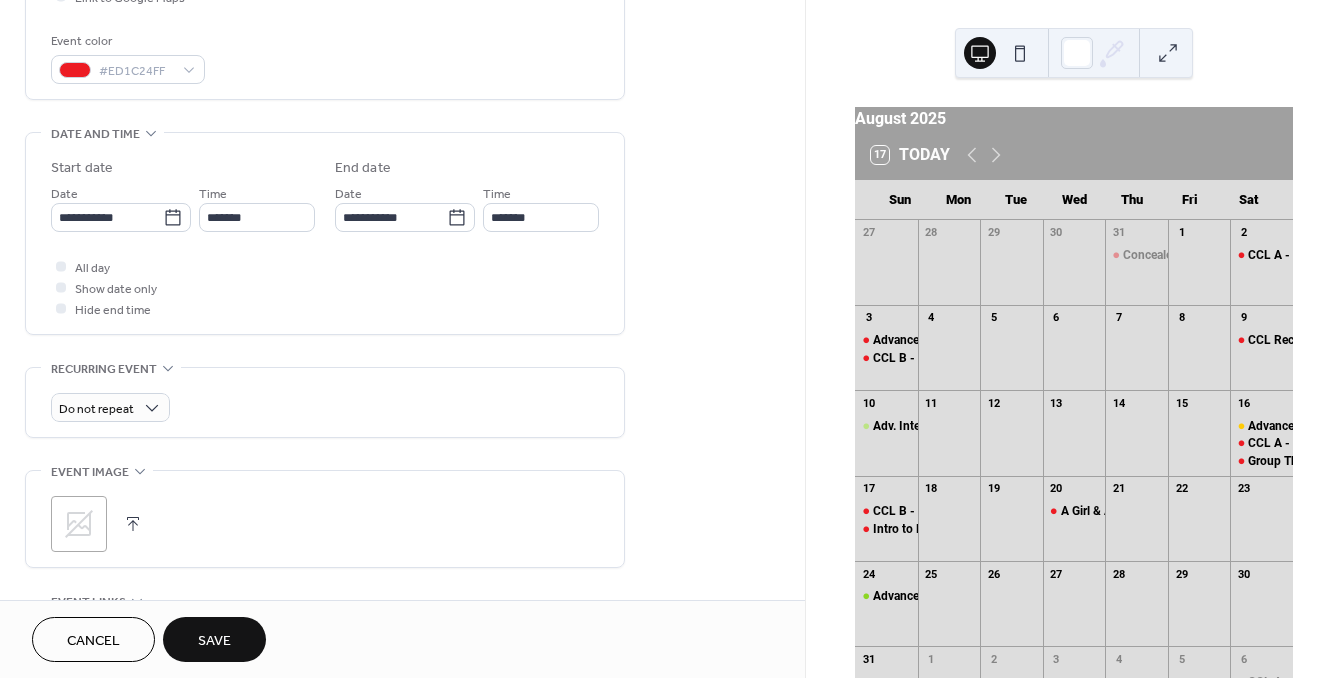 click on "Save" at bounding box center (214, 641) 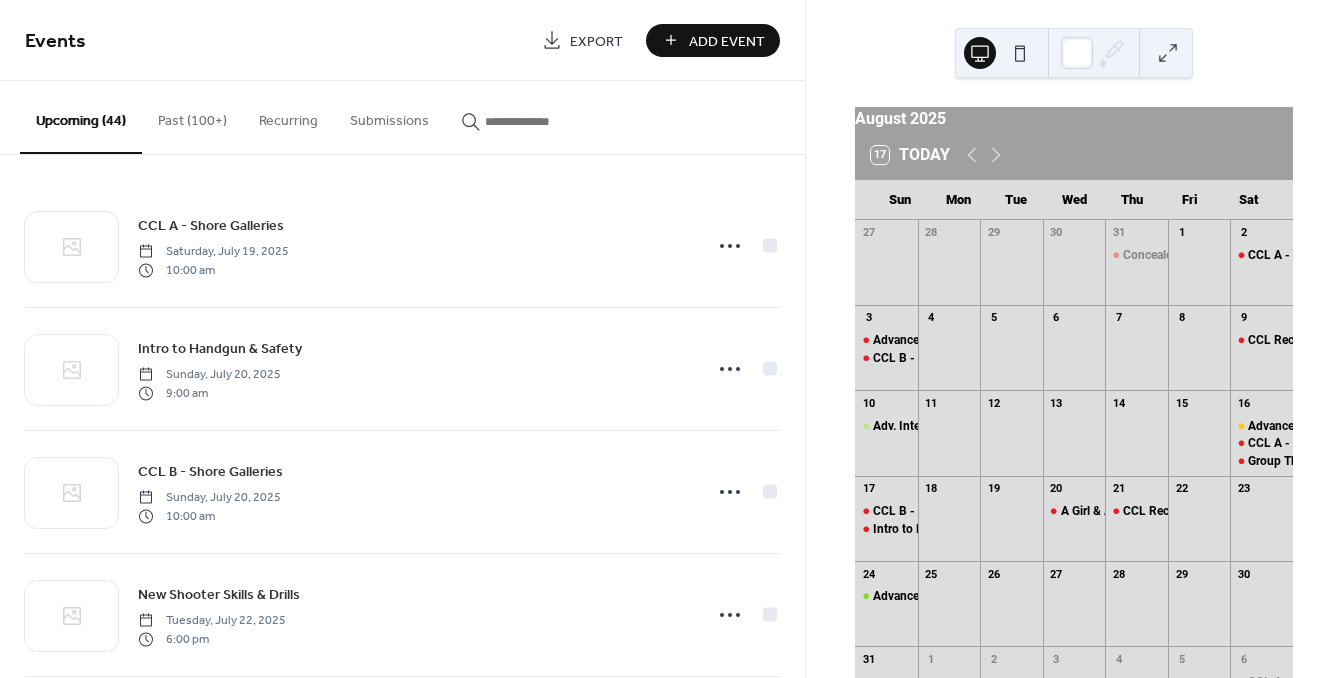click at bounding box center (545, 121) 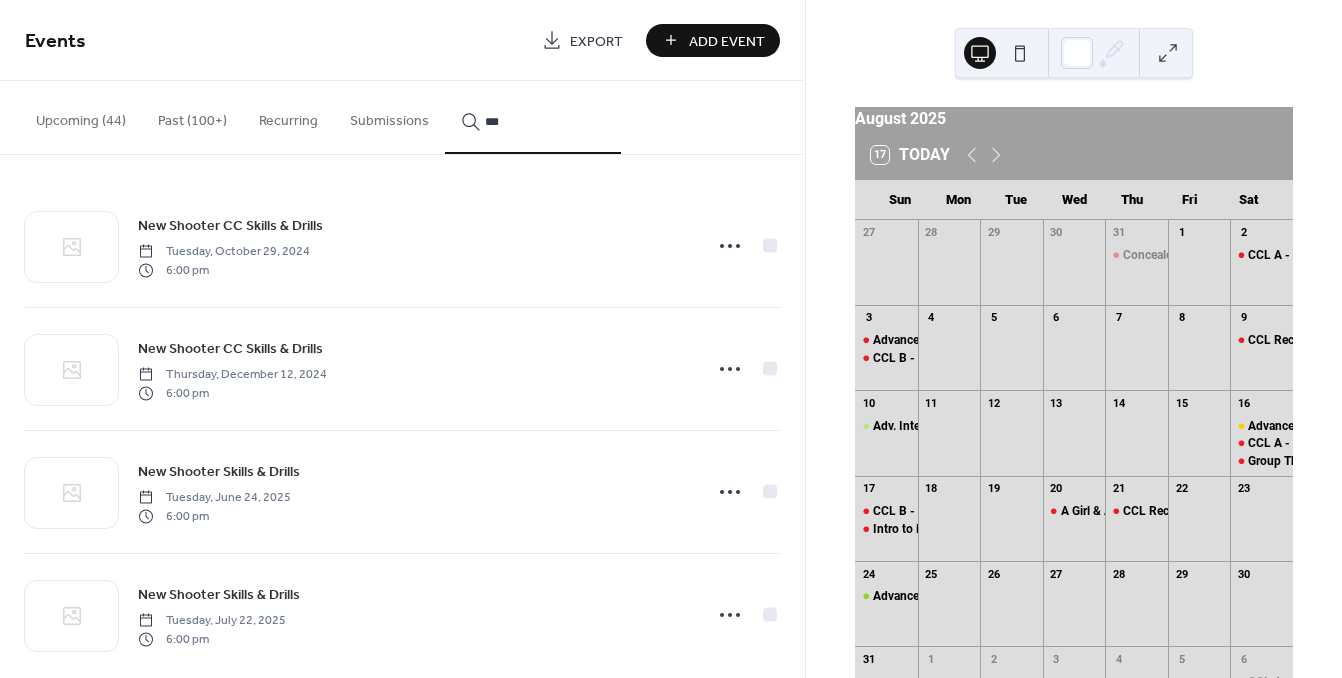 type on "***" 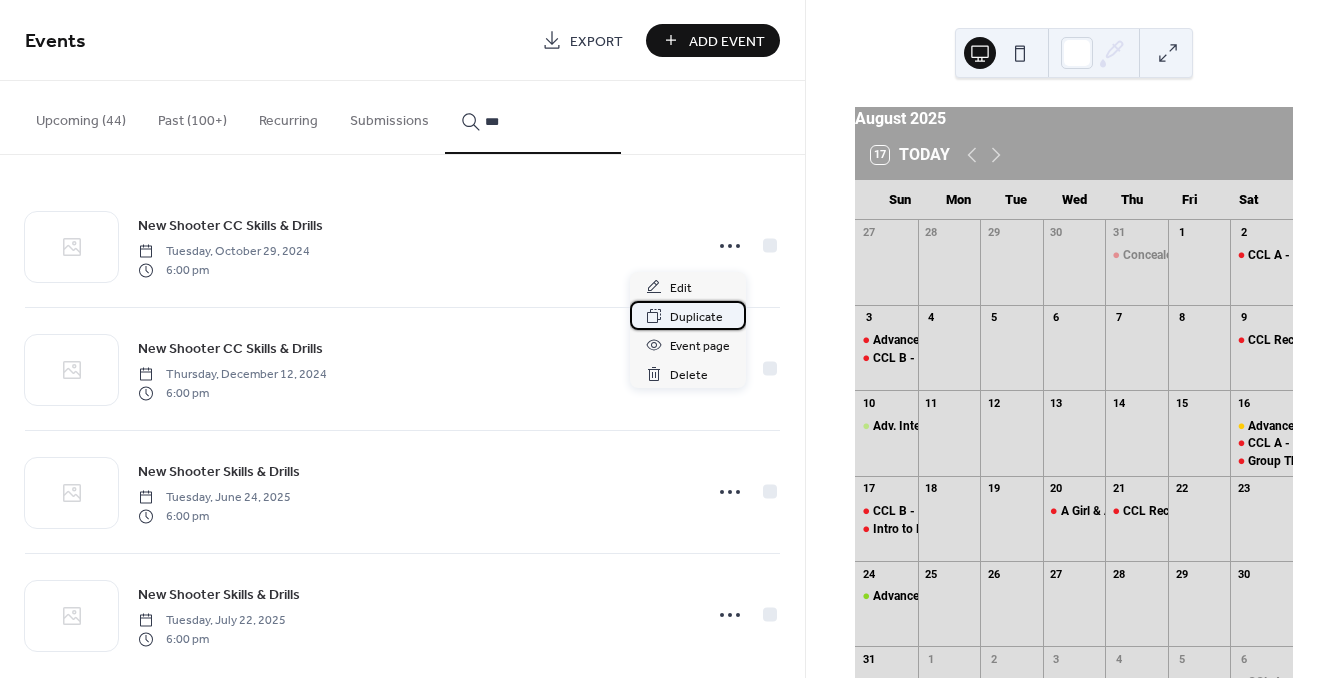click on "Duplicate" at bounding box center [696, 317] 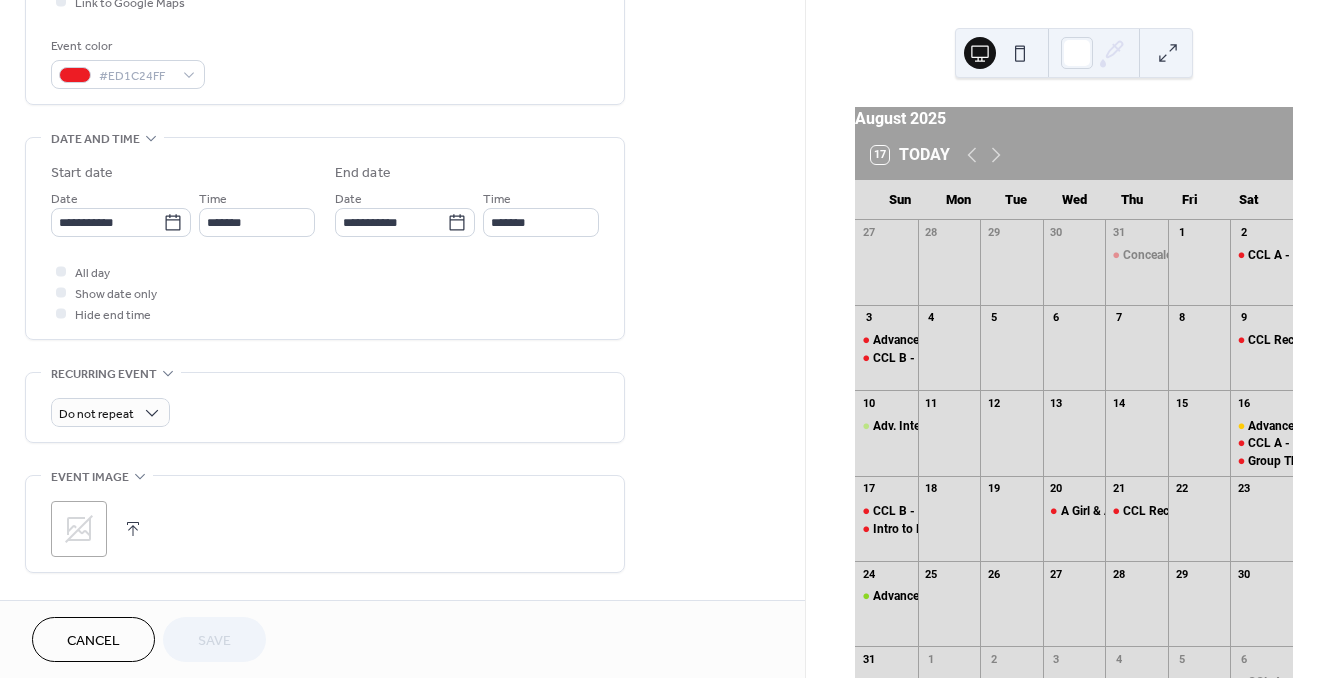 scroll, scrollTop: 516, scrollLeft: 0, axis: vertical 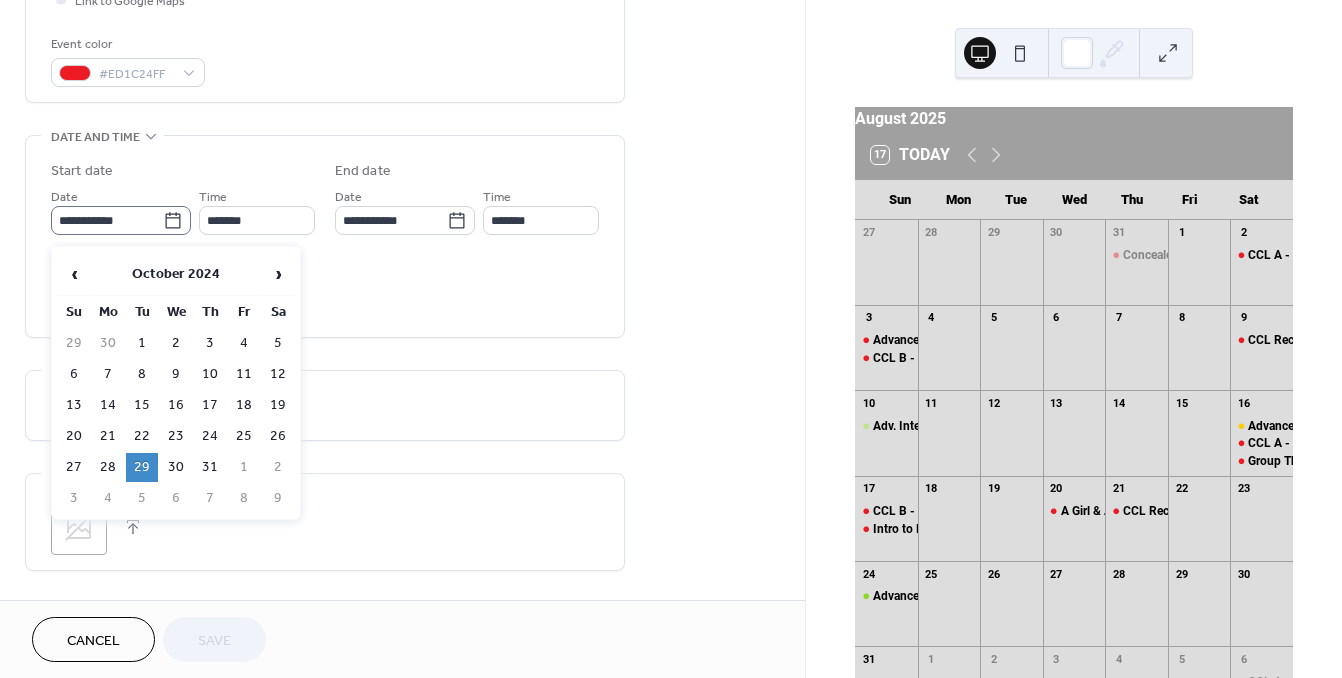 click 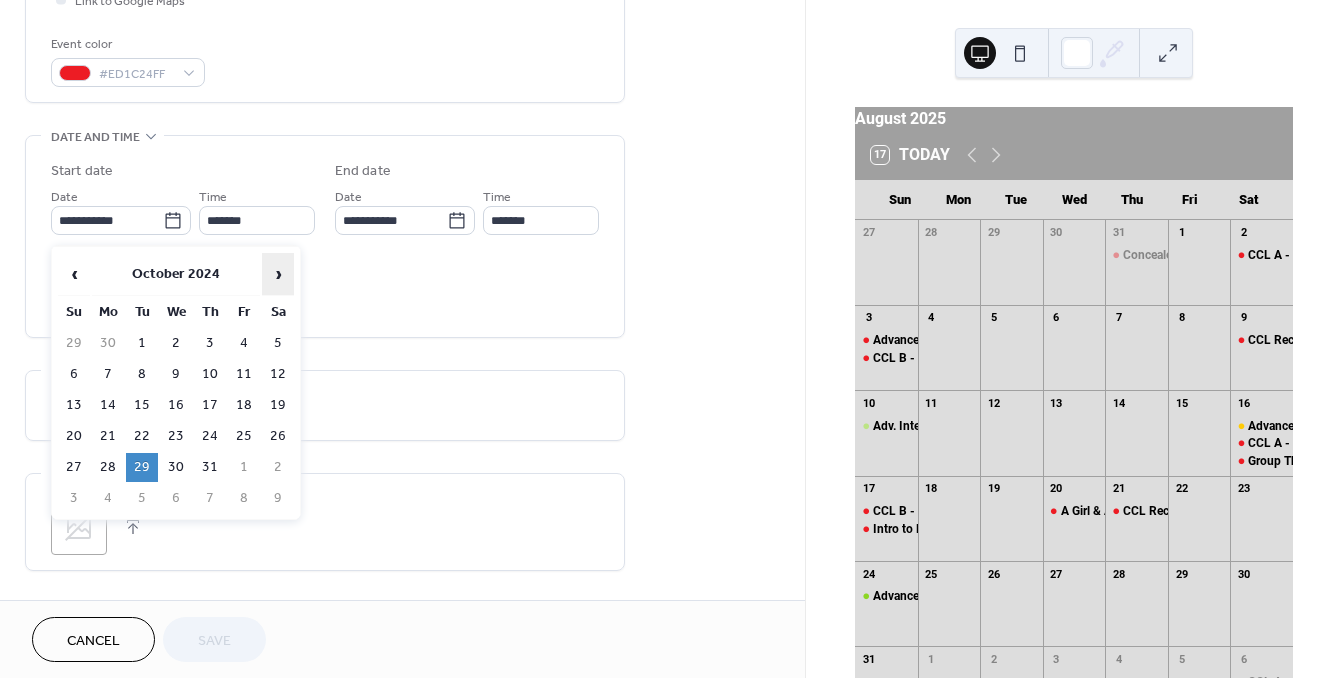 click on "›" at bounding box center [278, 274] 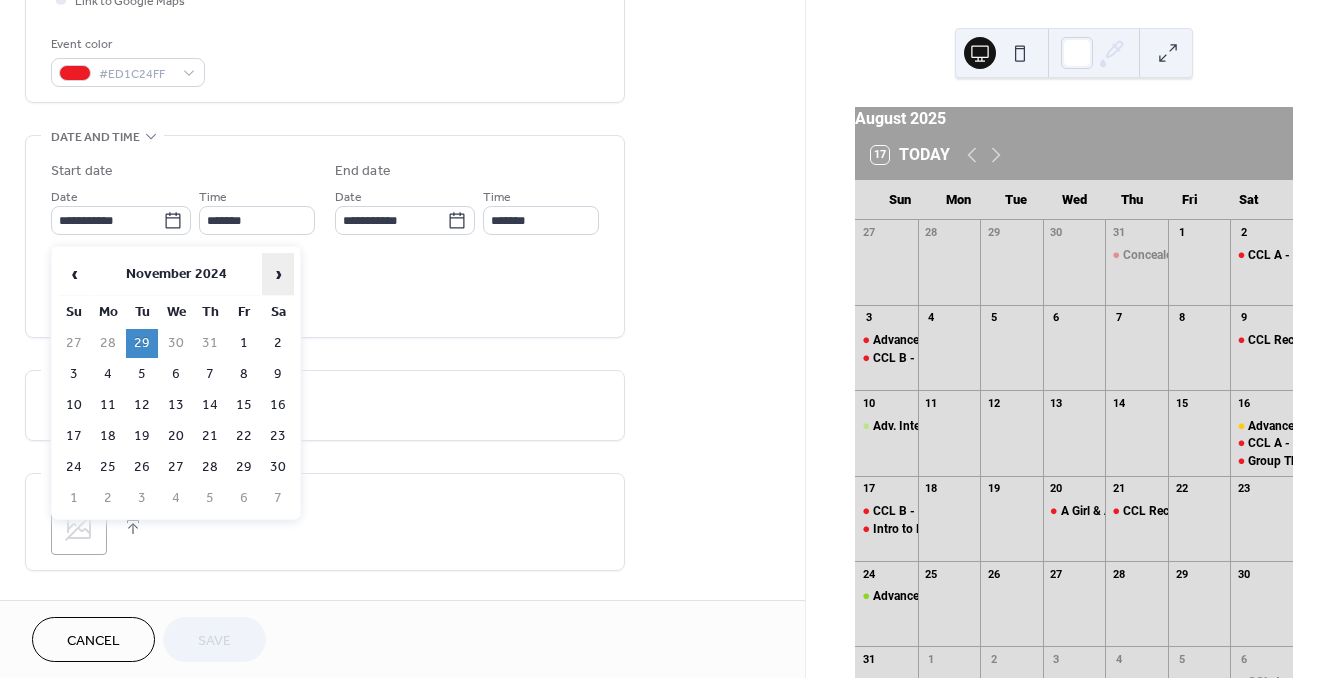 click on "›" at bounding box center [278, 274] 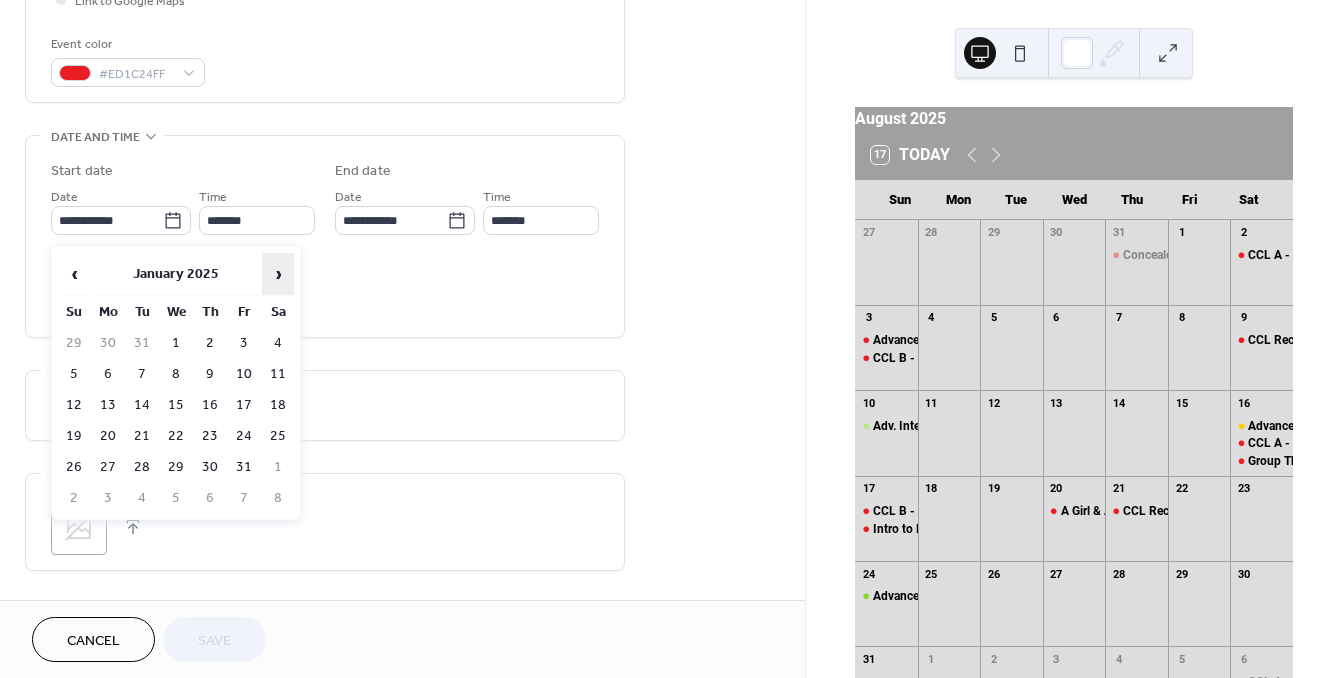 click on "›" at bounding box center (278, 274) 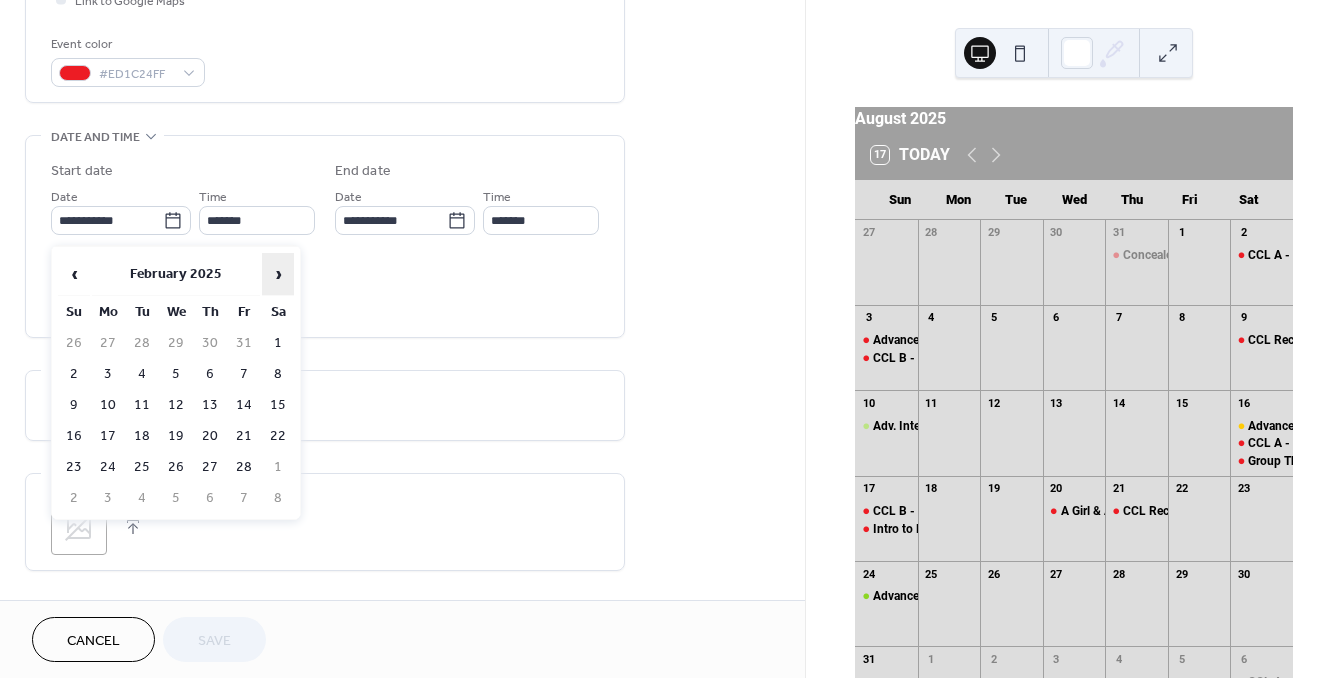 click on "›" at bounding box center [278, 274] 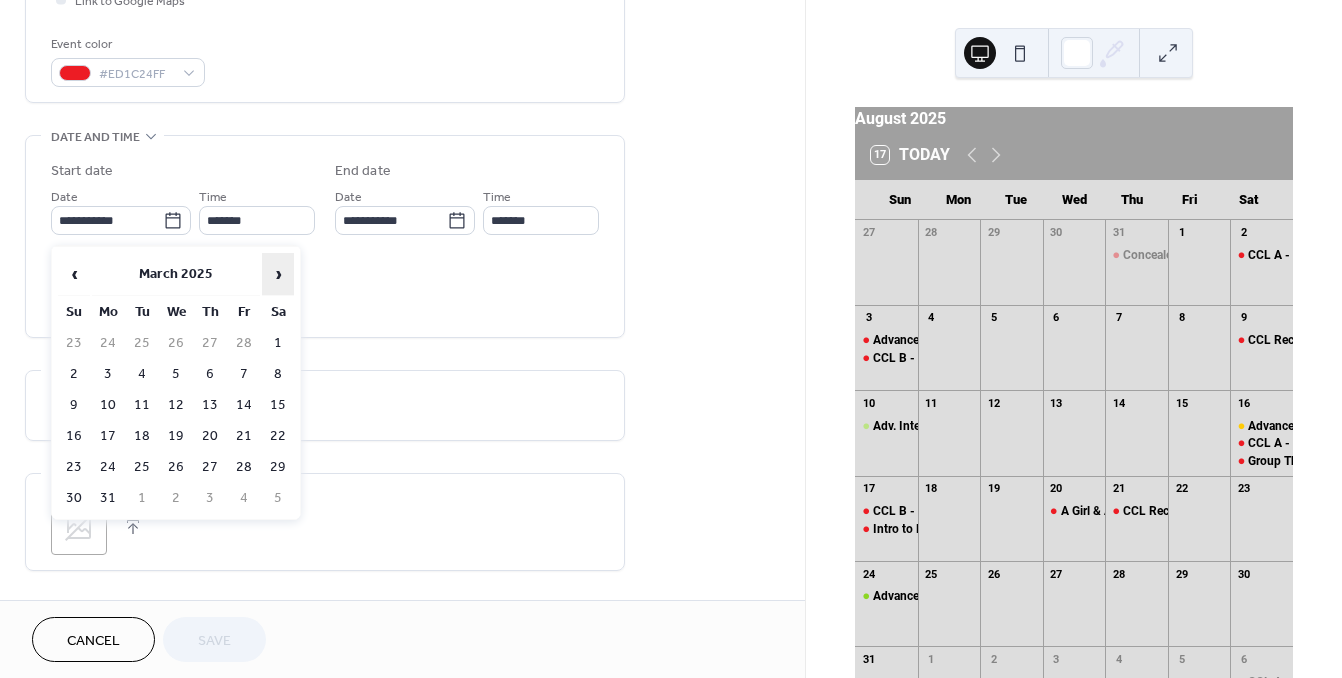 click on "›" at bounding box center [278, 274] 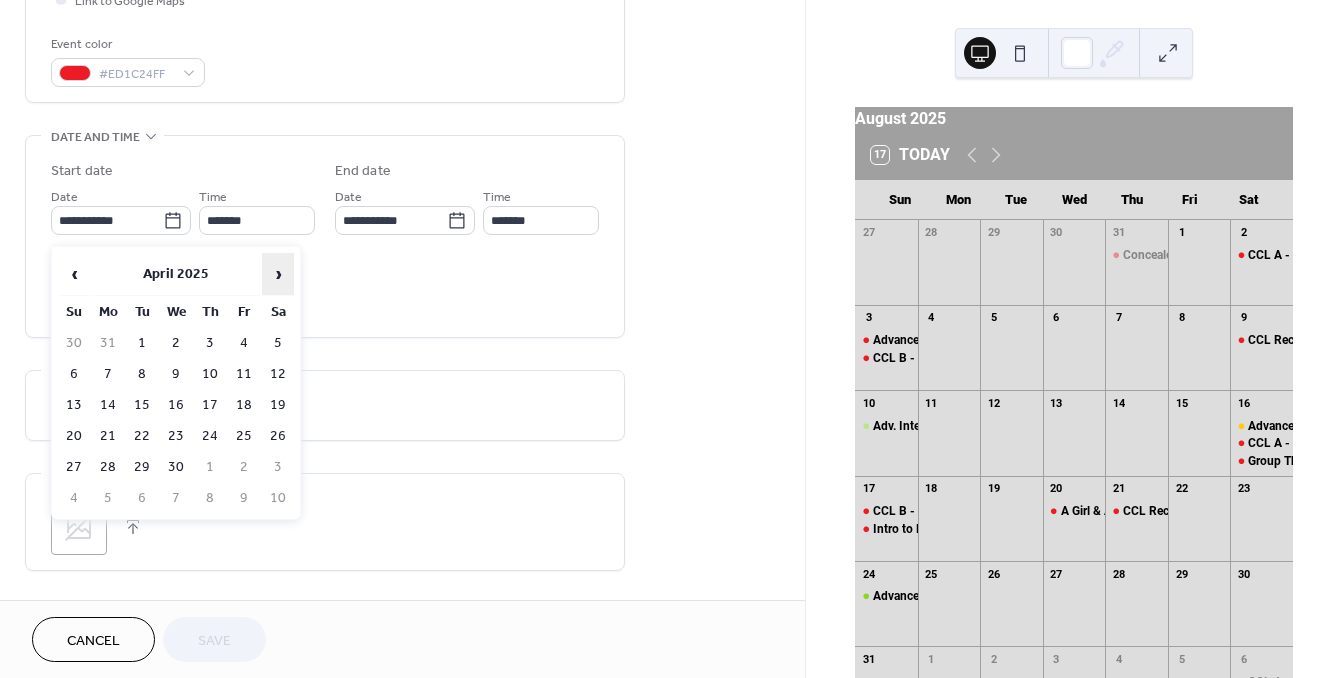click on "›" at bounding box center [278, 274] 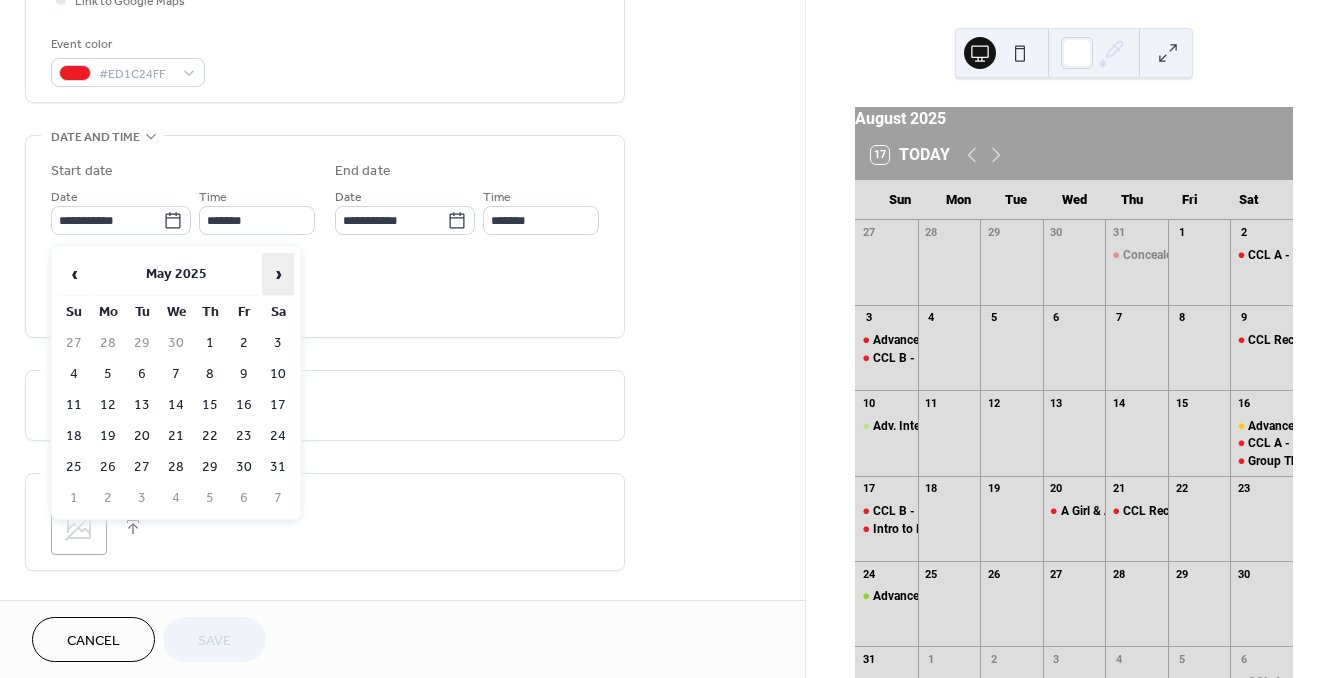 click on "›" at bounding box center [278, 274] 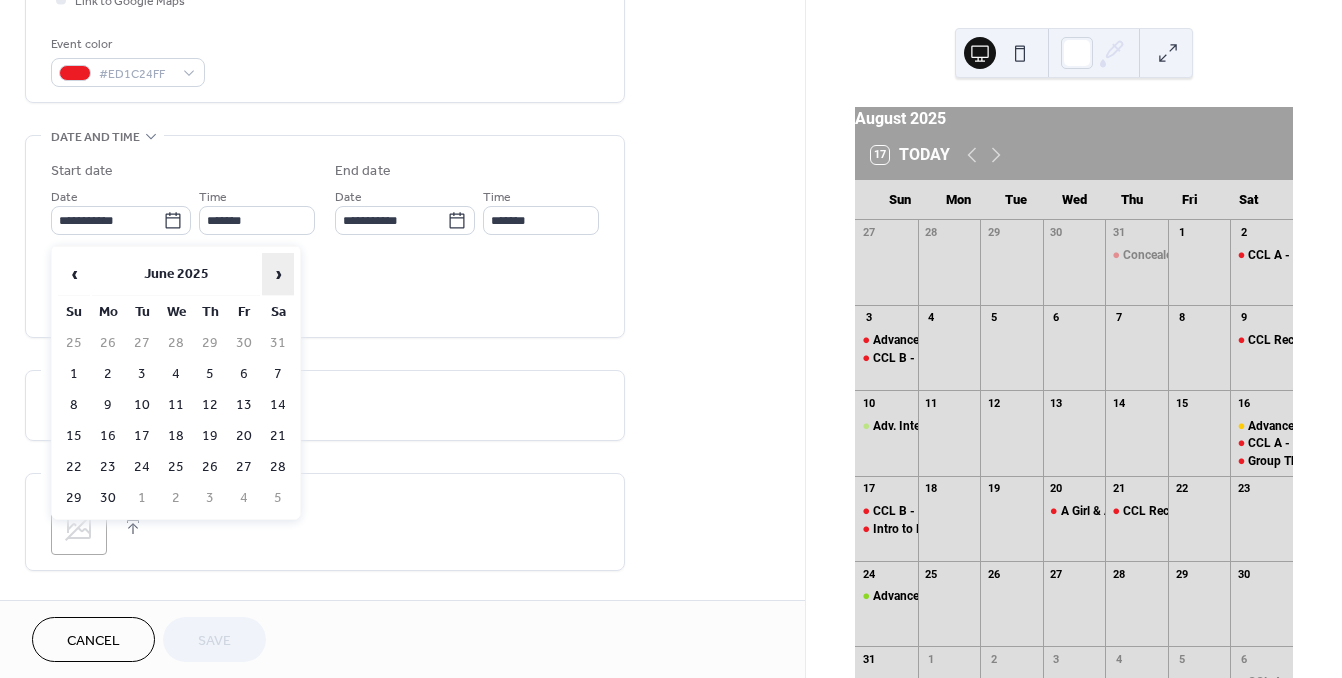 click on "›" at bounding box center [278, 274] 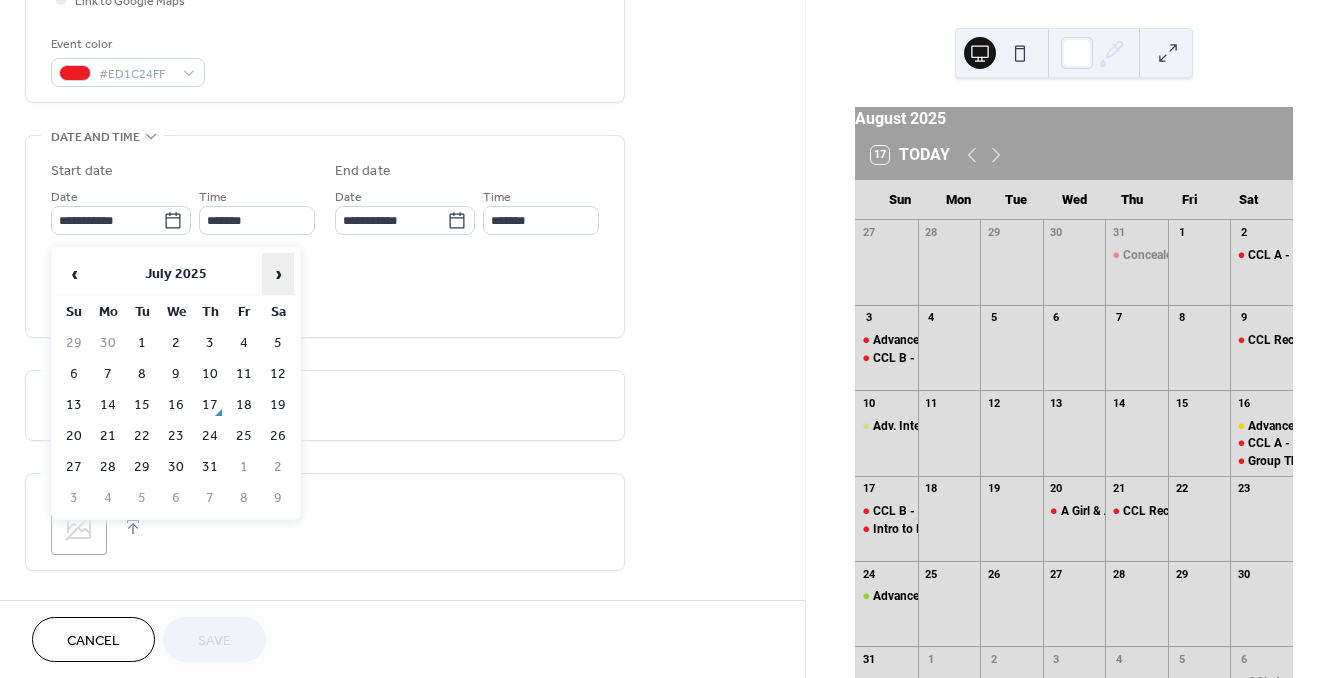 click on "›" at bounding box center (278, 274) 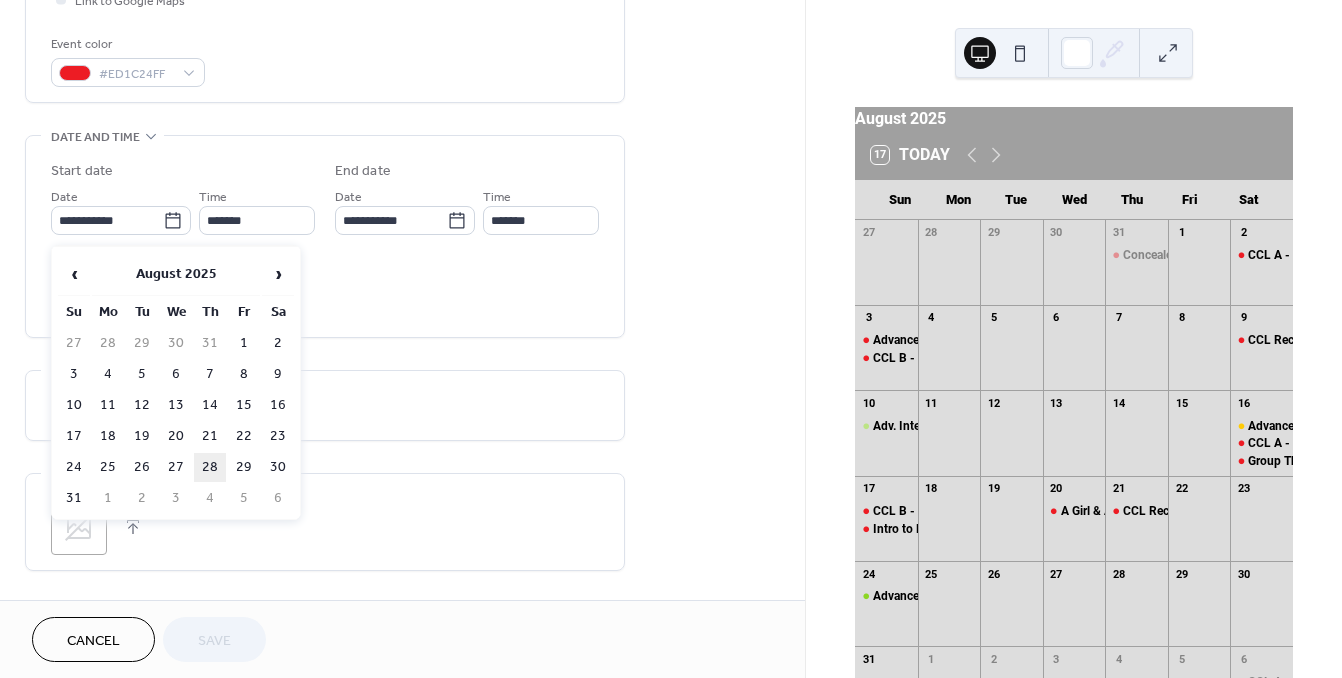 click on "28" at bounding box center (210, 467) 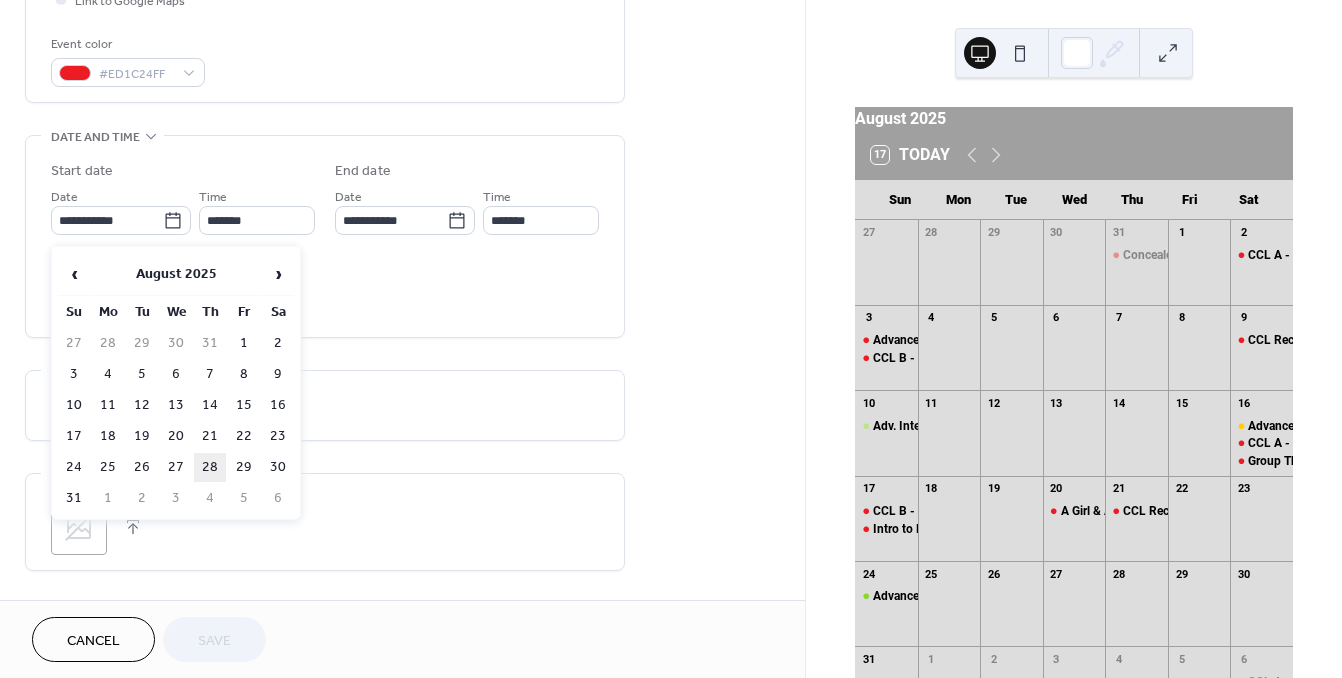 type on "**********" 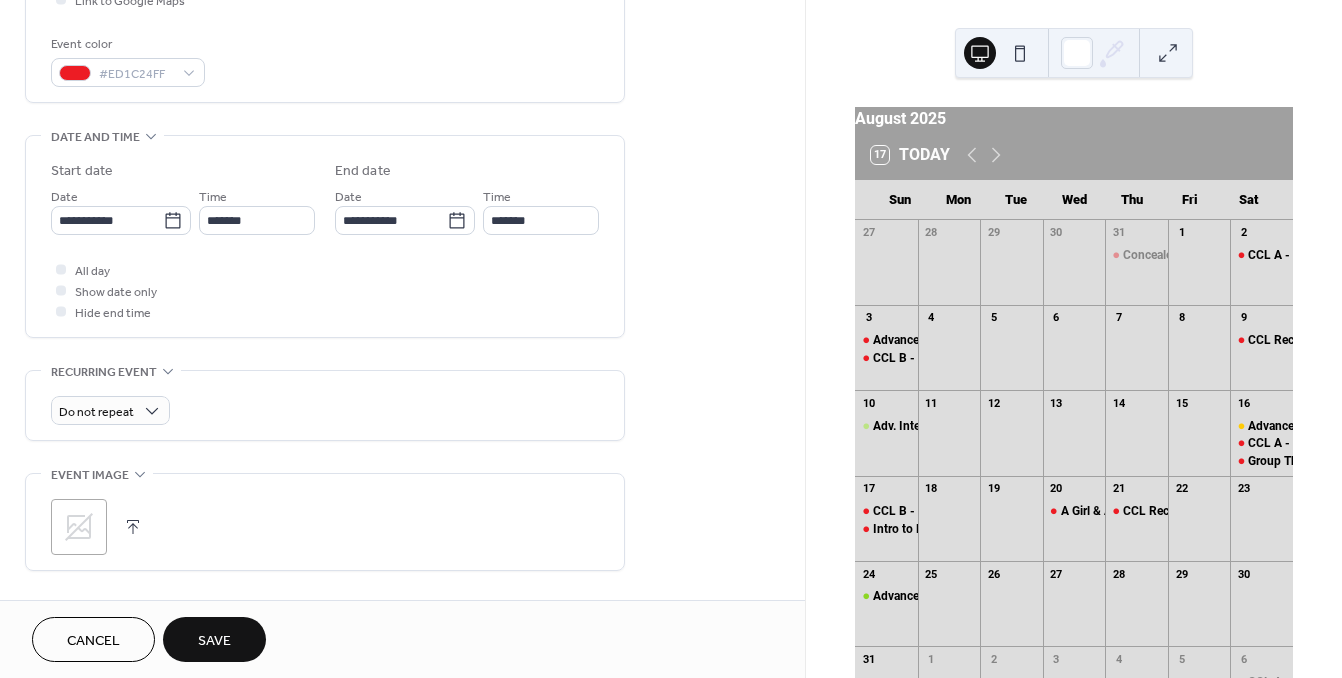 click on "Save" at bounding box center [214, 641] 